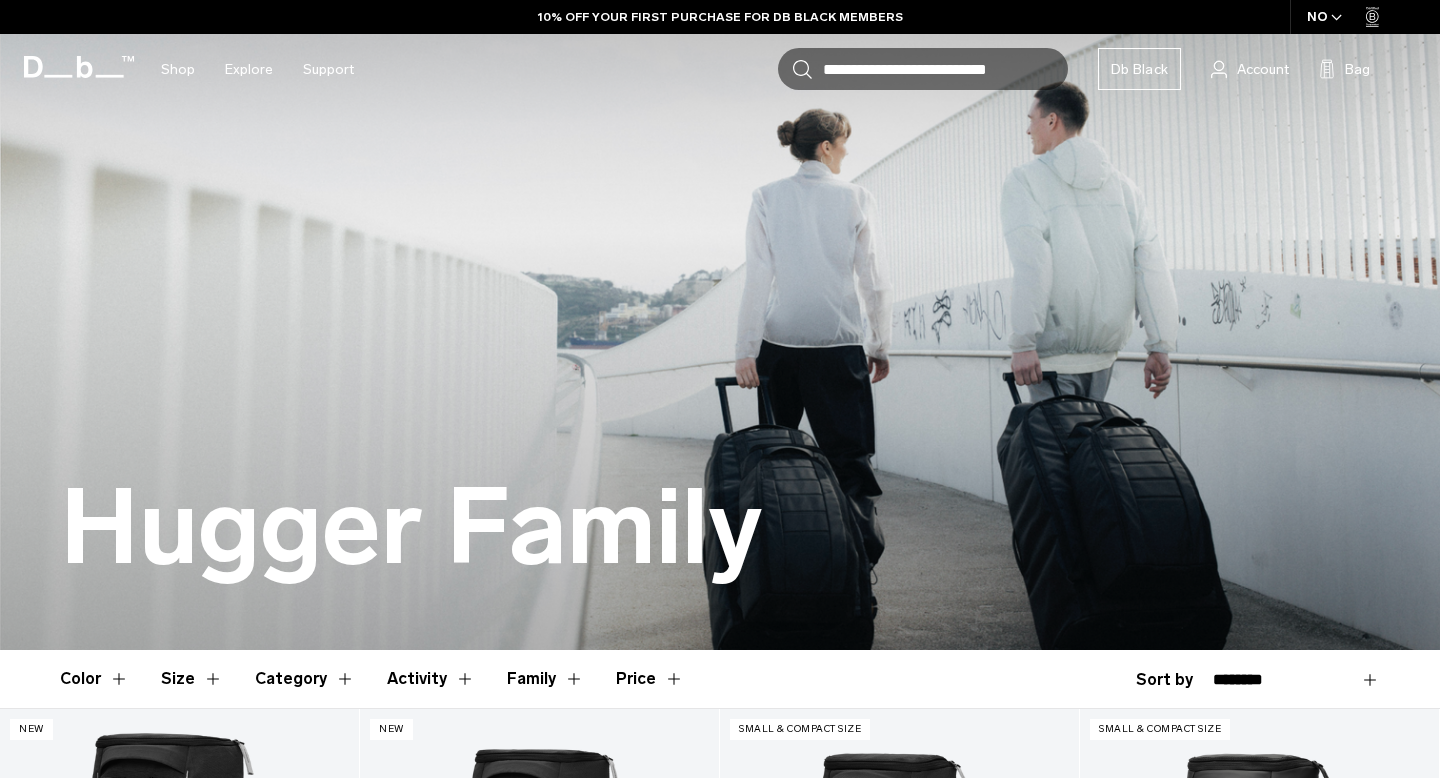 scroll, scrollTop: 31, scrollLeft: 0, axis: vertical 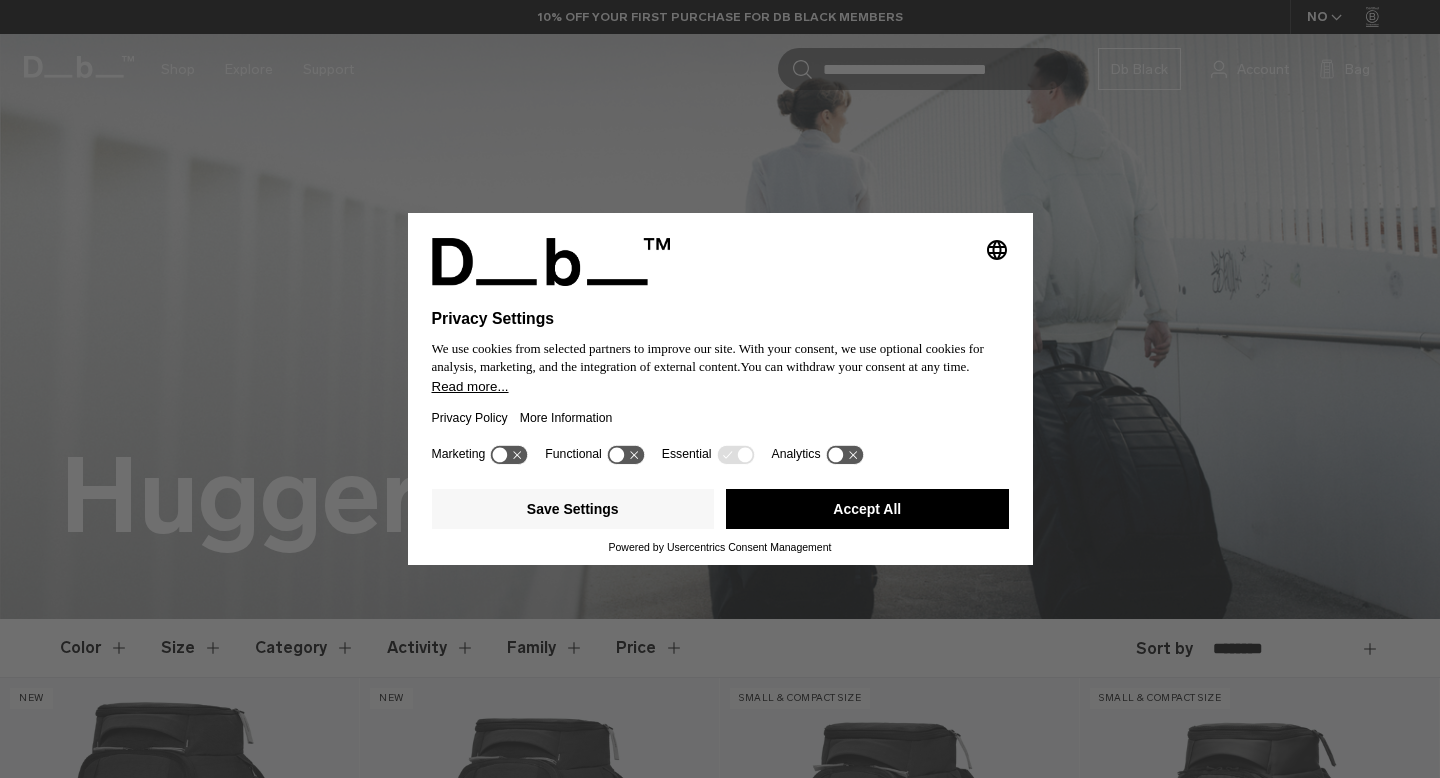 click on "Accept All" at bounding box center [867, 509] 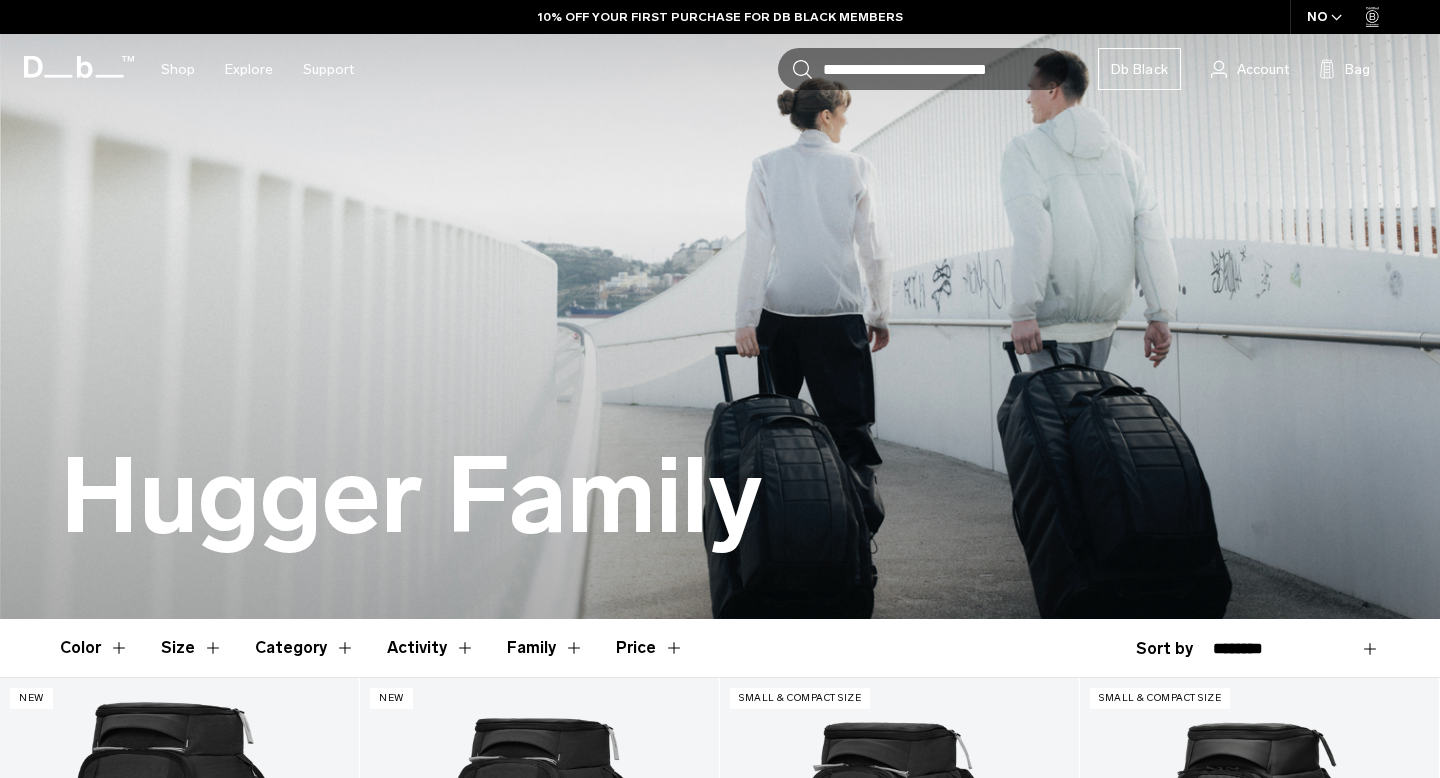 scroll, scrollTop: 0, scrollLeft: 0, axis: both 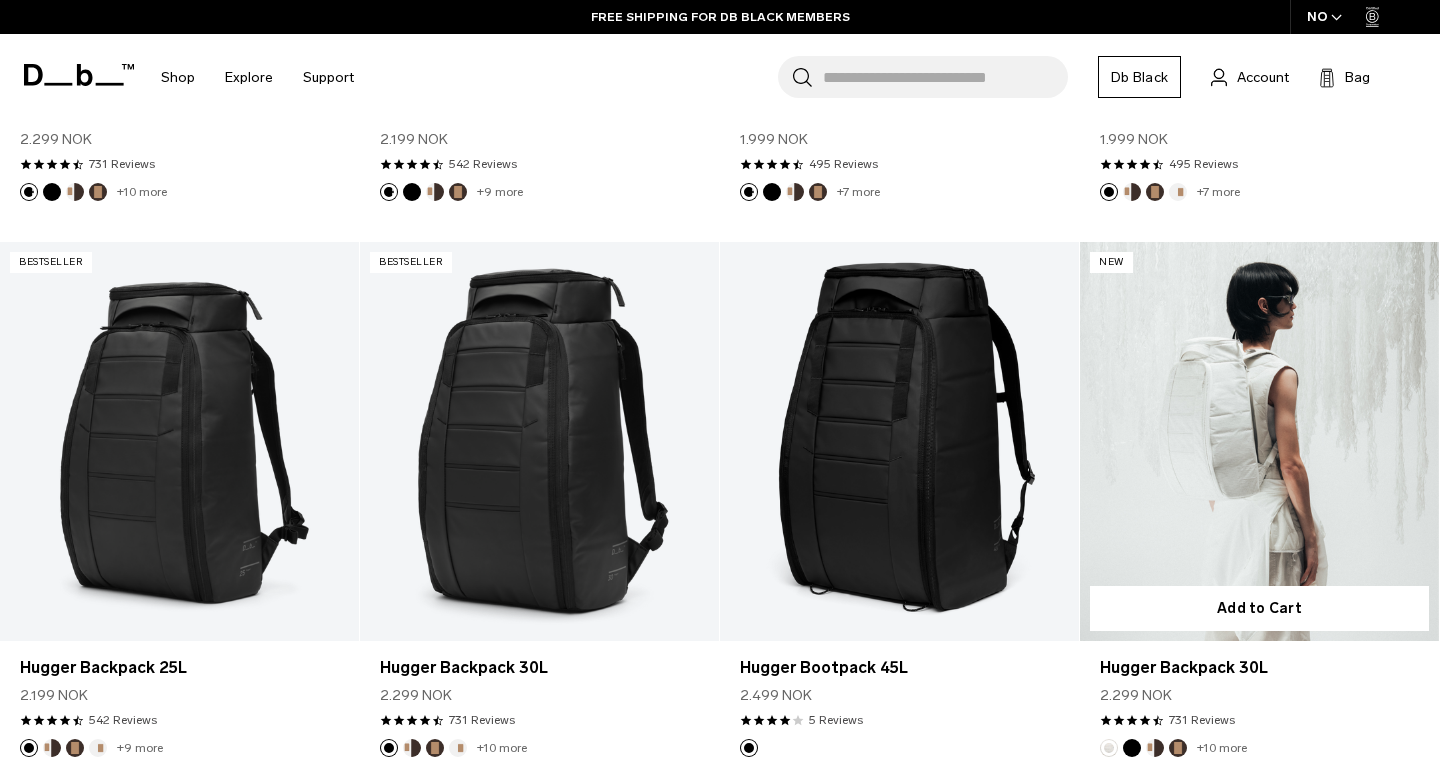 click at bounding box center [1259, 441] 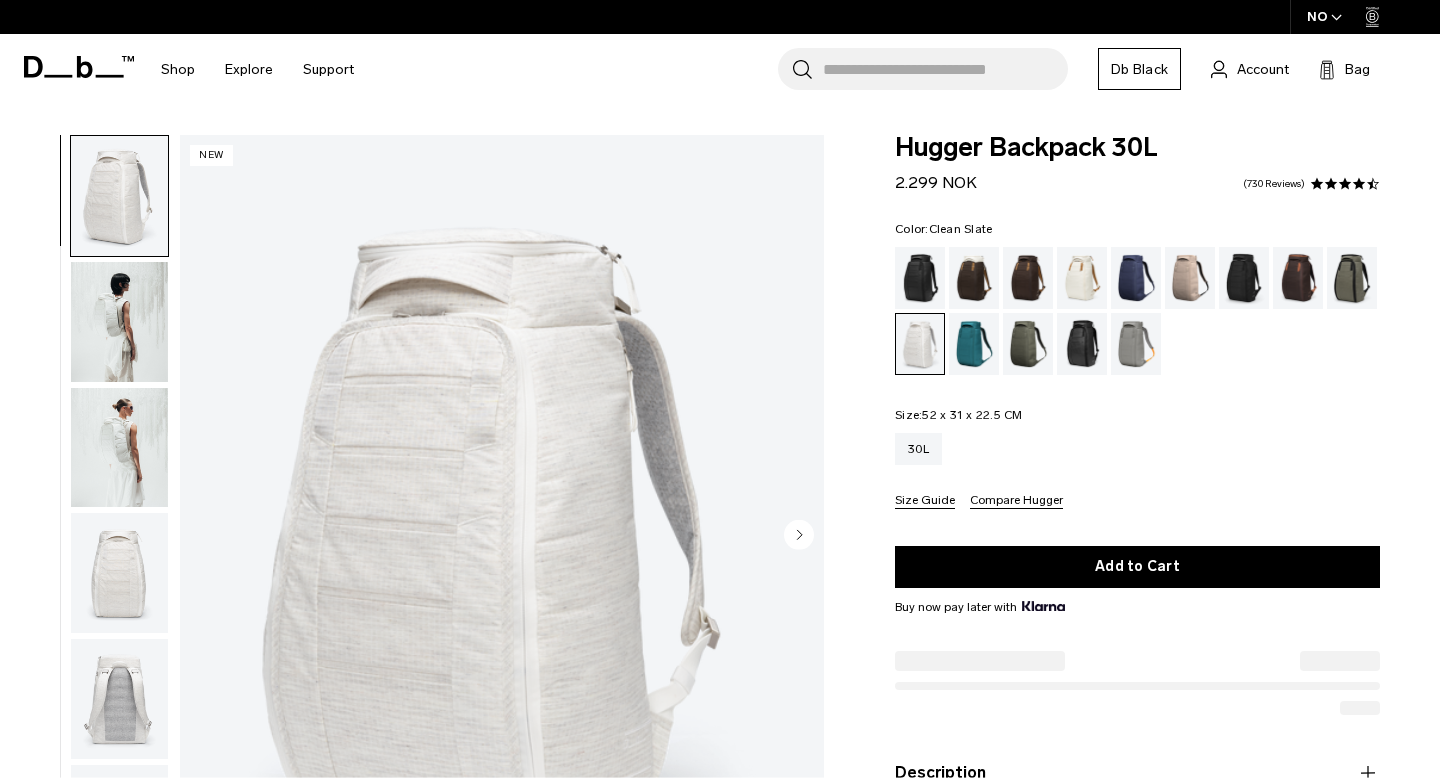 scroll, scrollTop: 0, scrollLeft: 0, axis: both 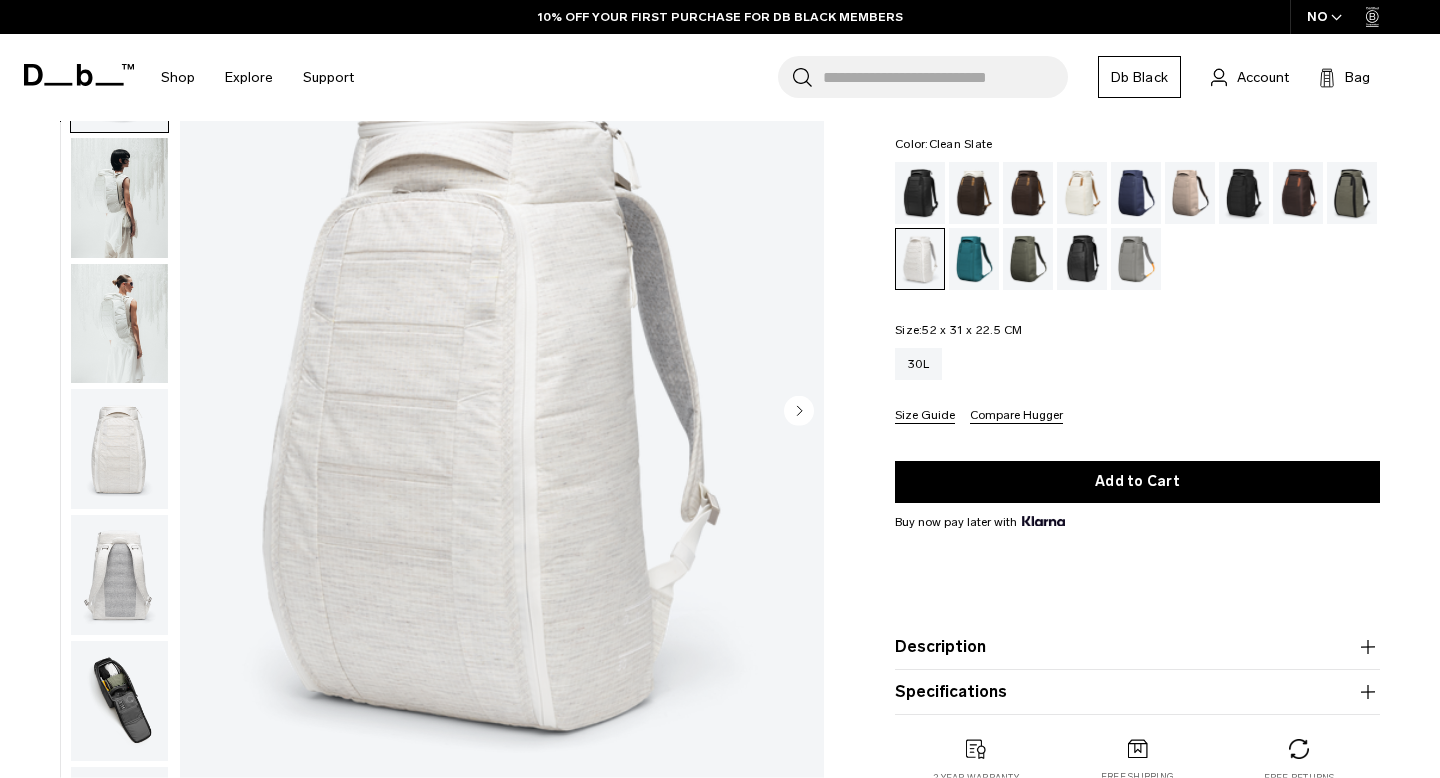 click at bounding box center [119, 449] 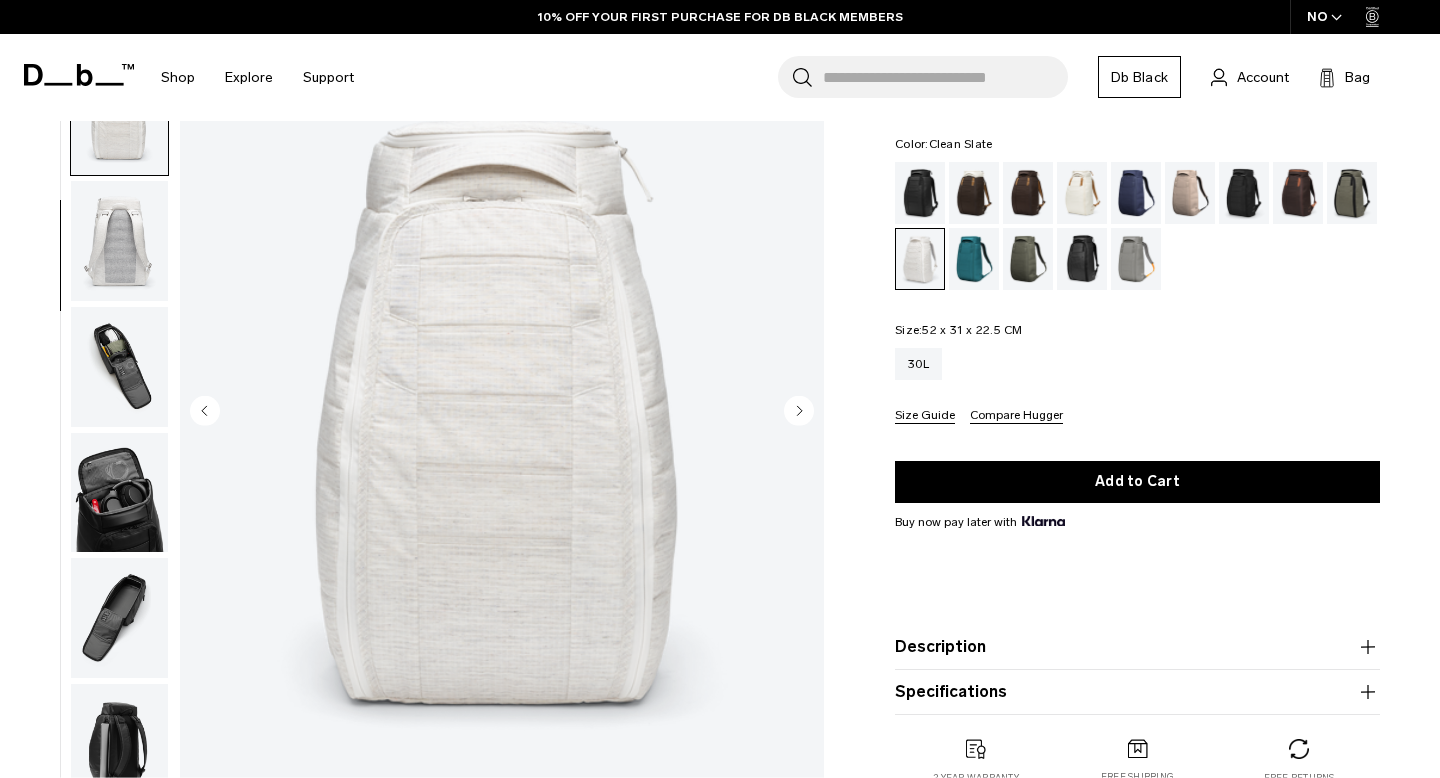 scroll, scrollTop: 377, scrollLeft: 0, axis: vertical 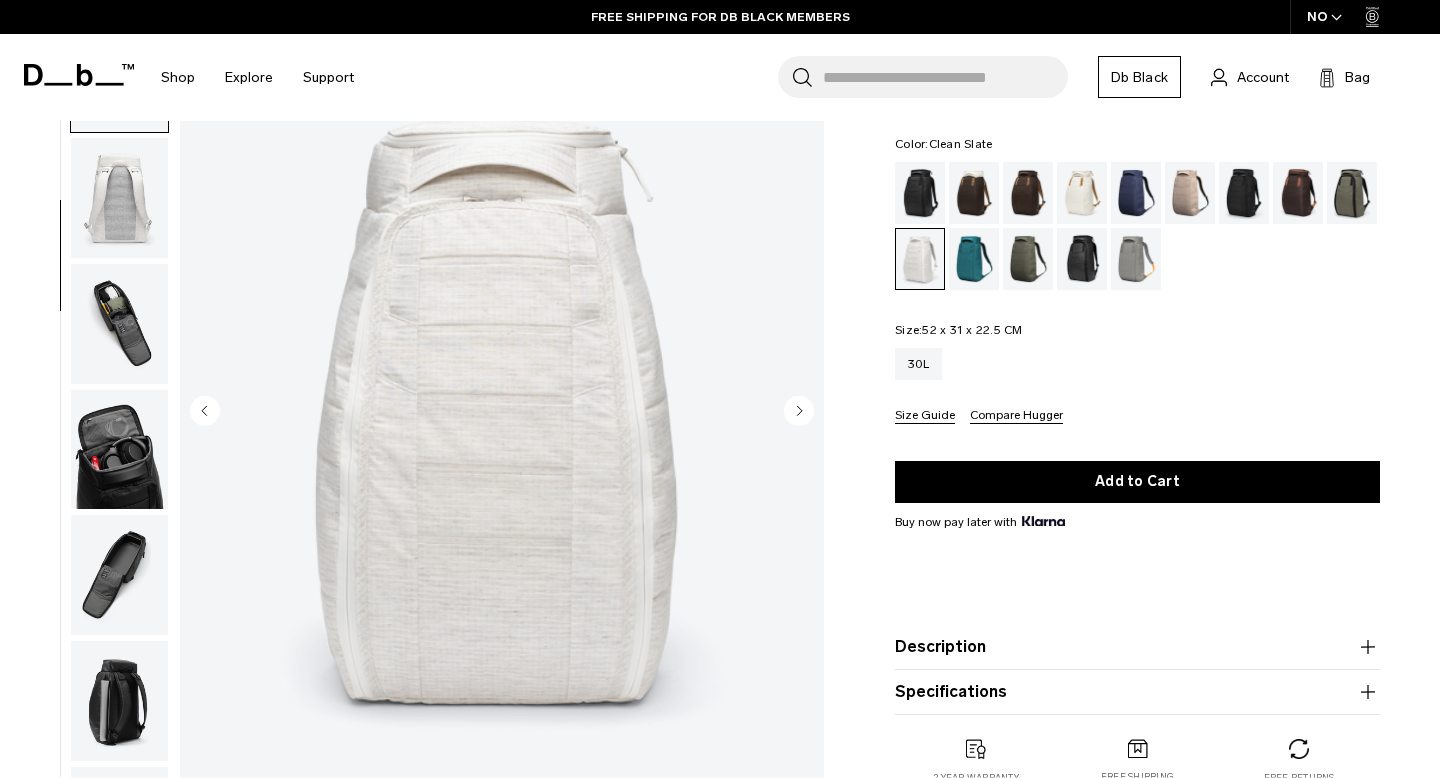 click 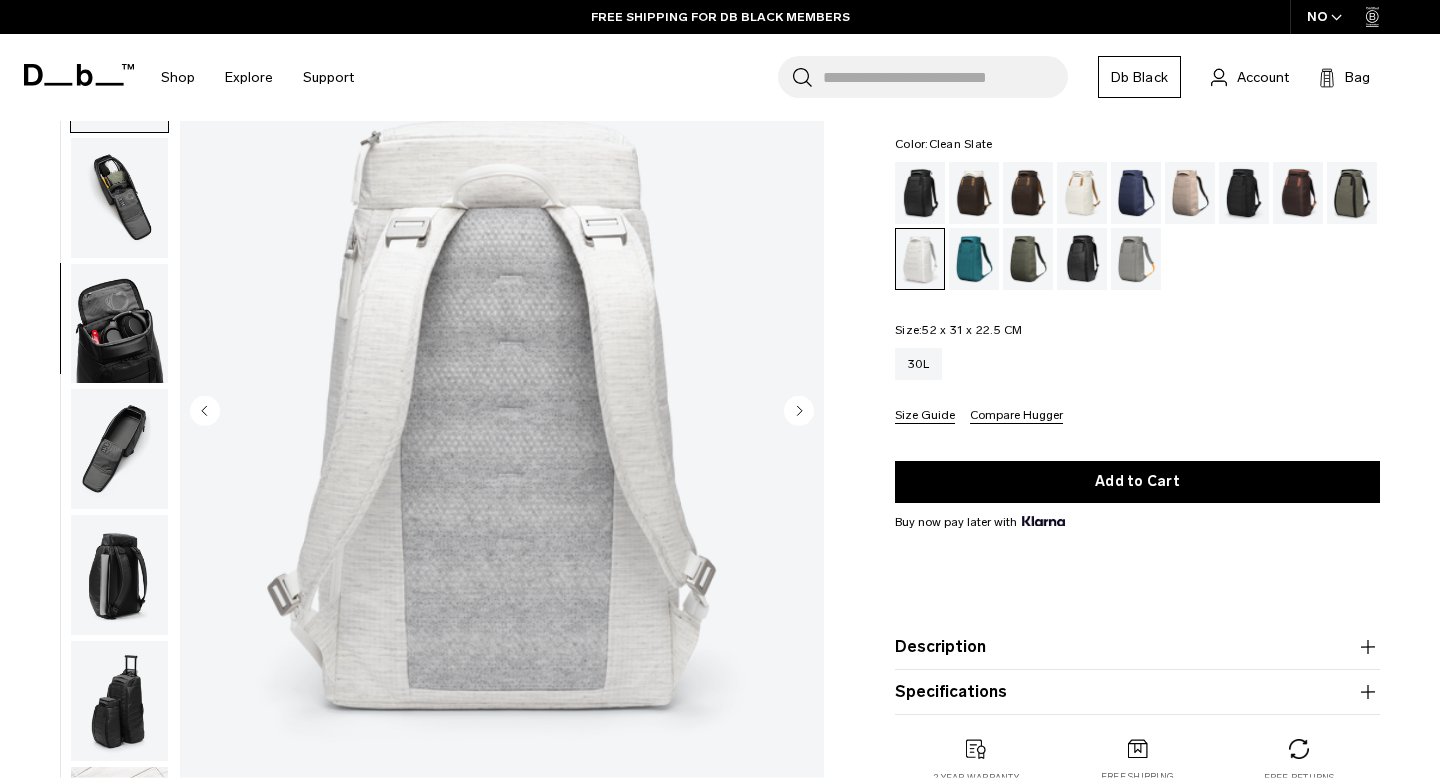 click 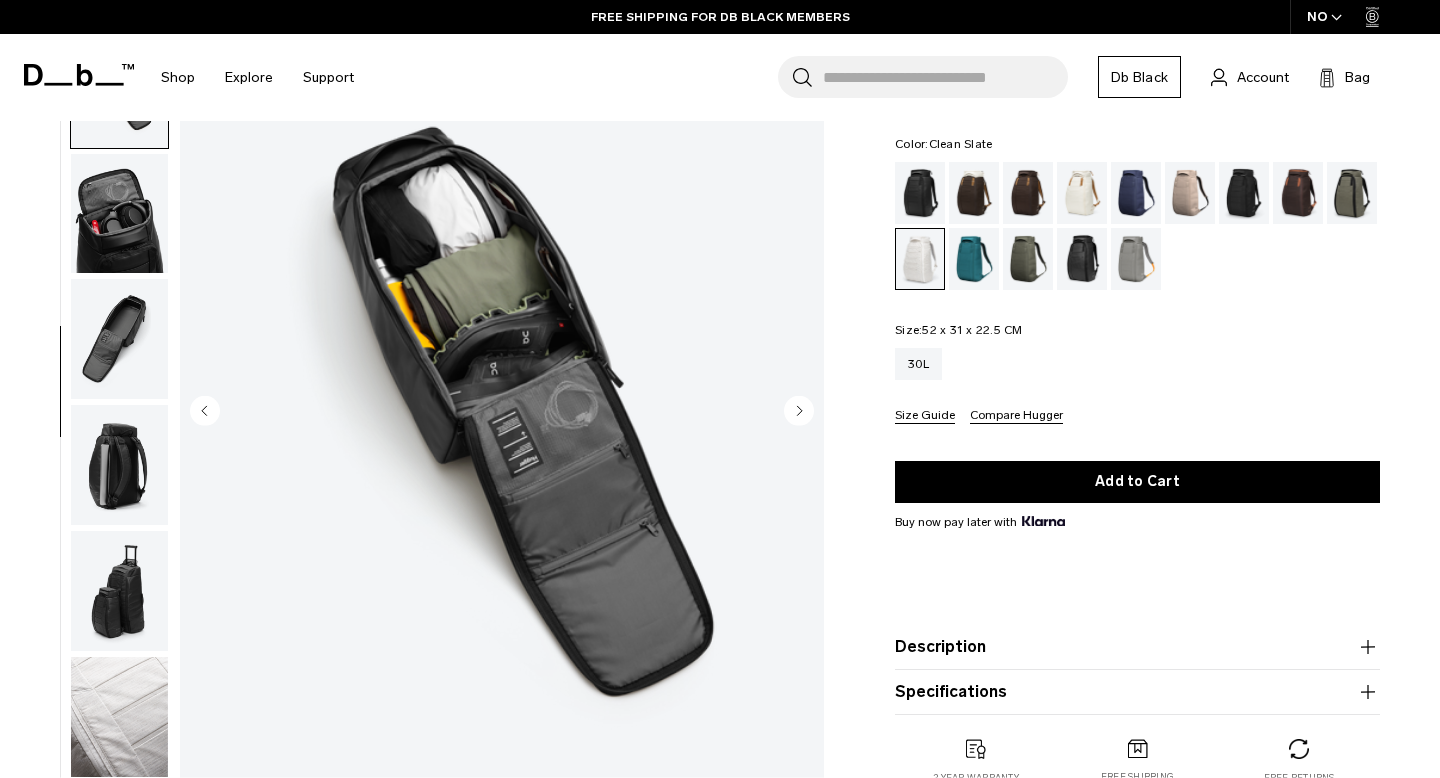 scroll, scrollTop: 629, scrollLeft: 0, axis: vertical 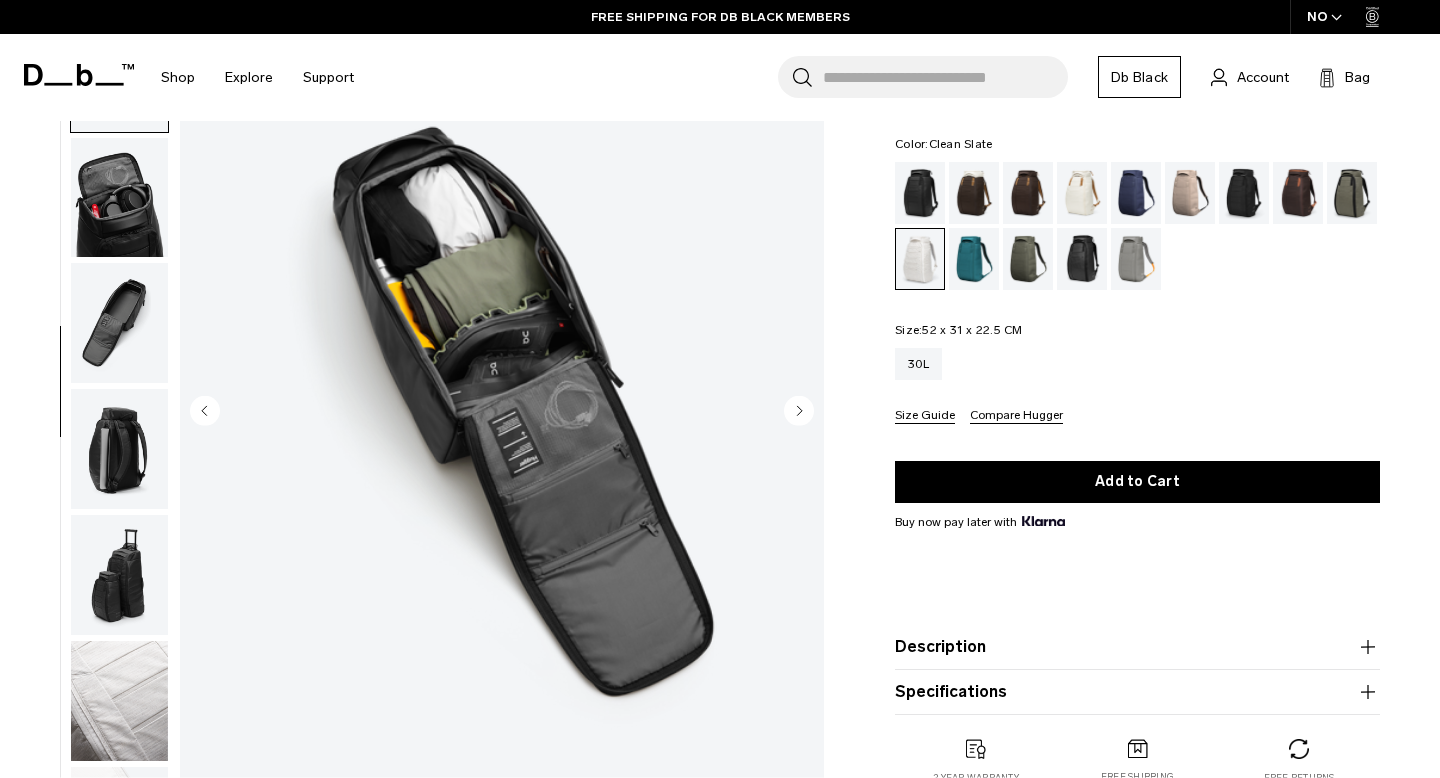 click 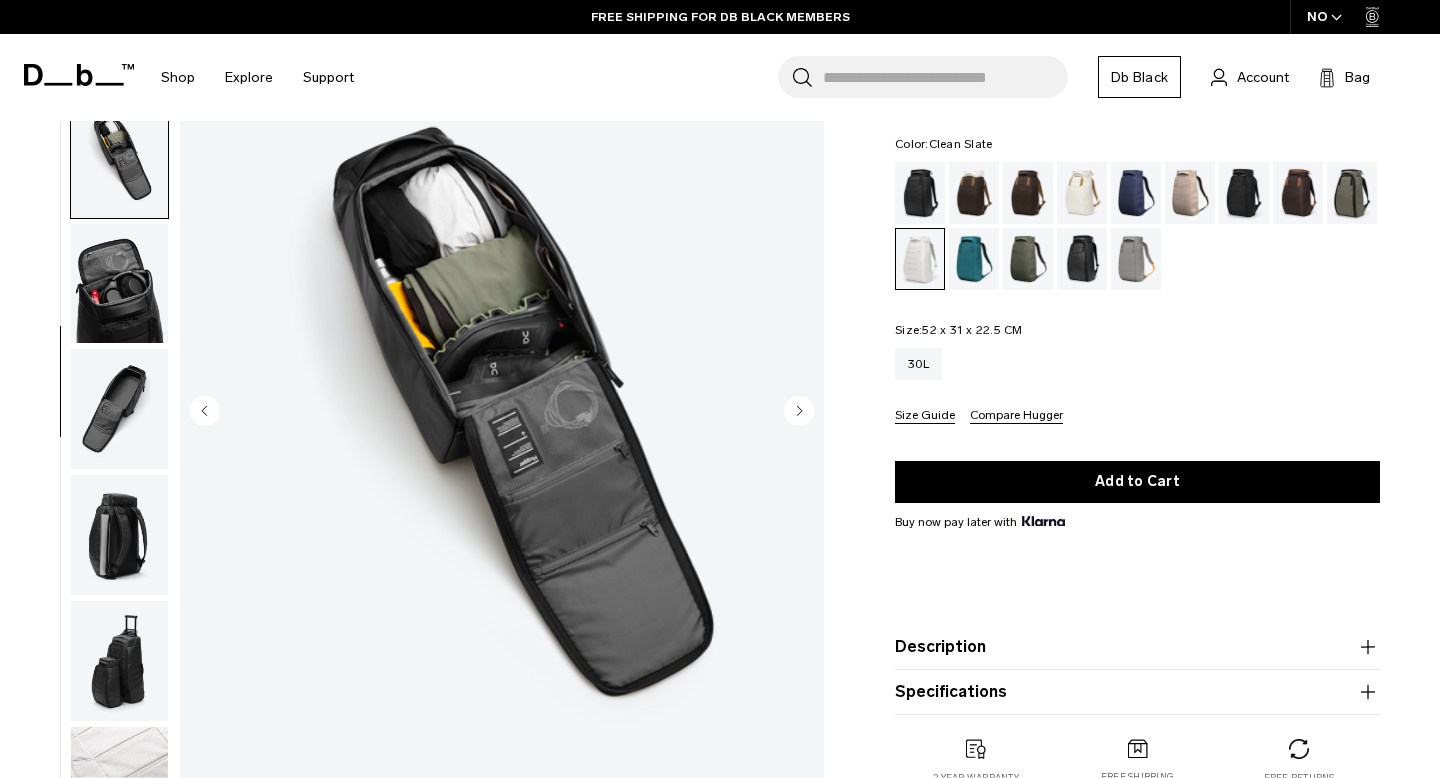 click 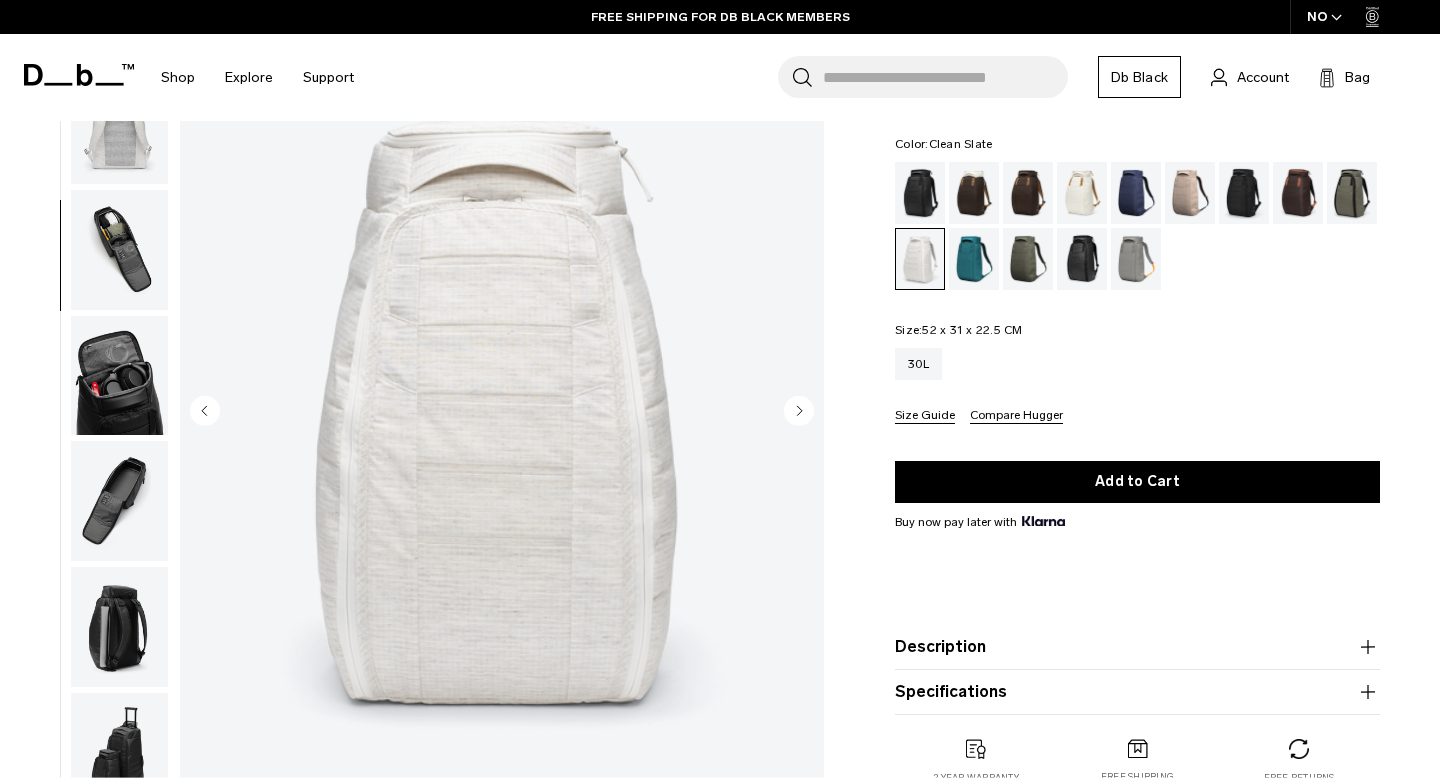 click 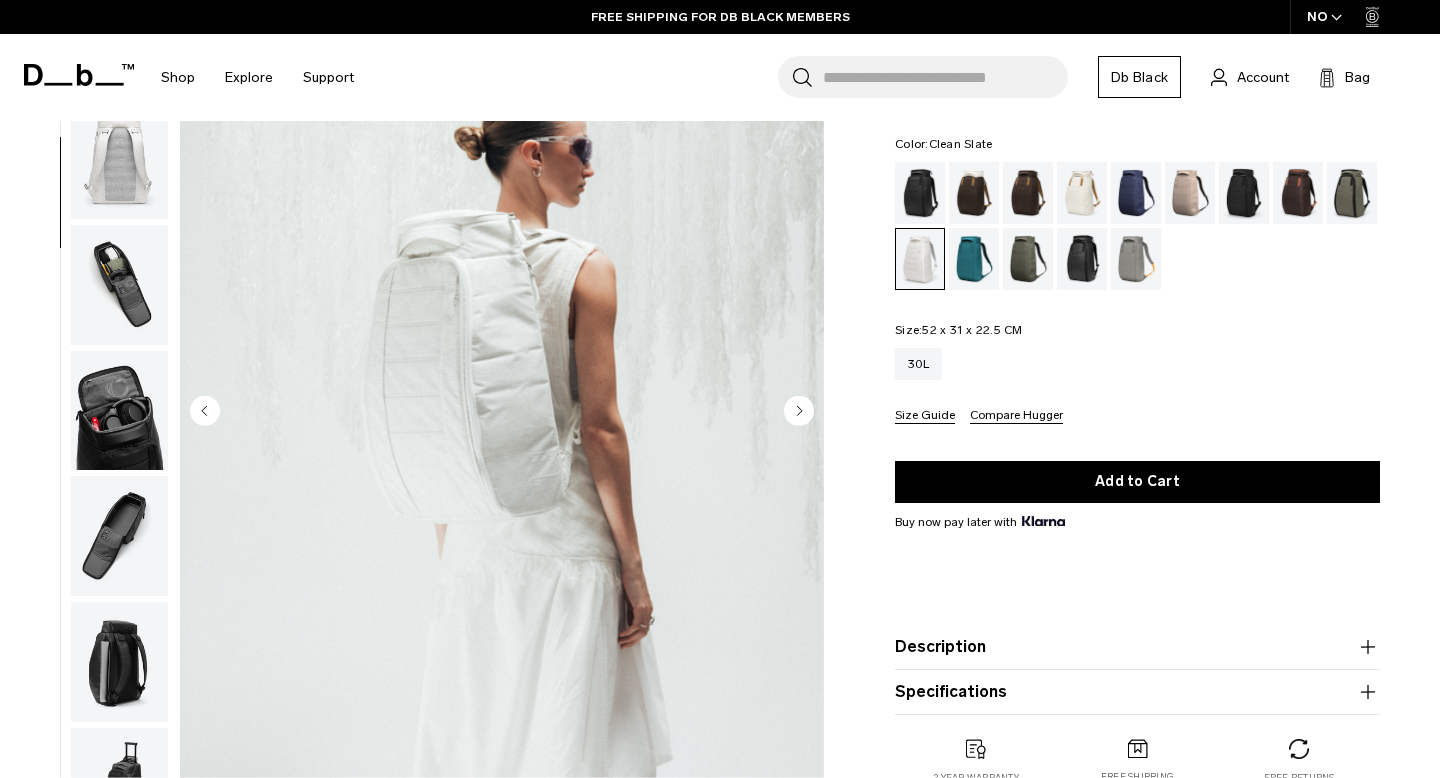 click 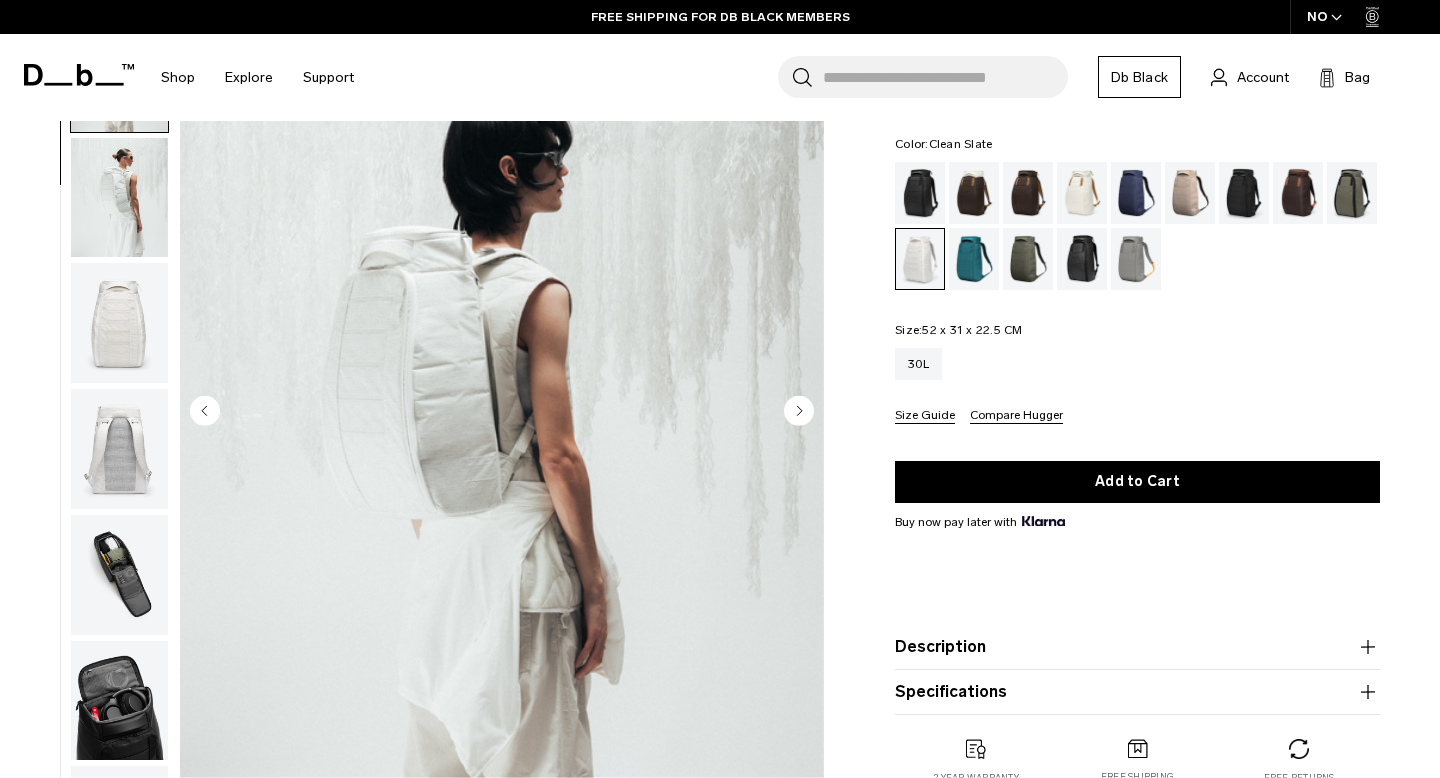 click 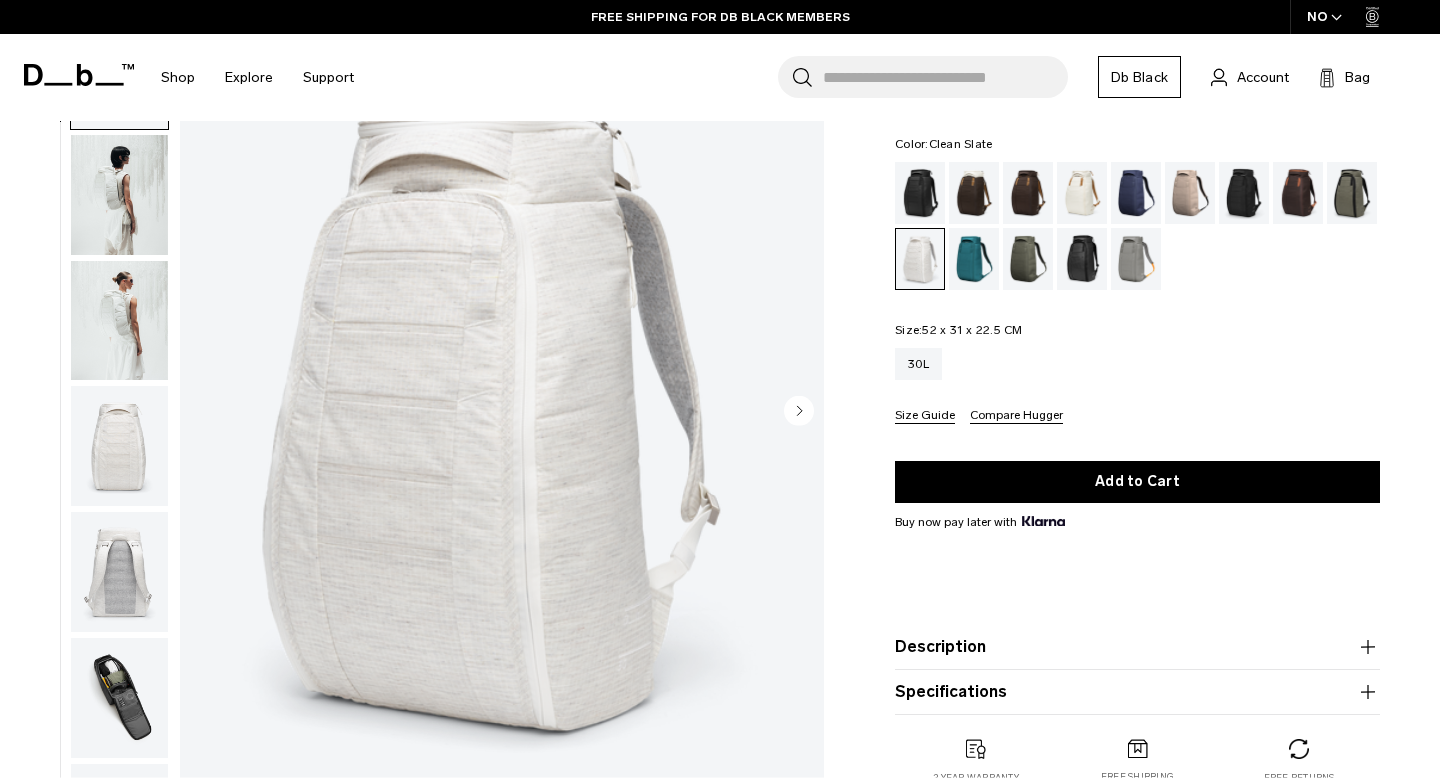 scroll, scrollTop: 0, scrollLeft: 0, axis: both 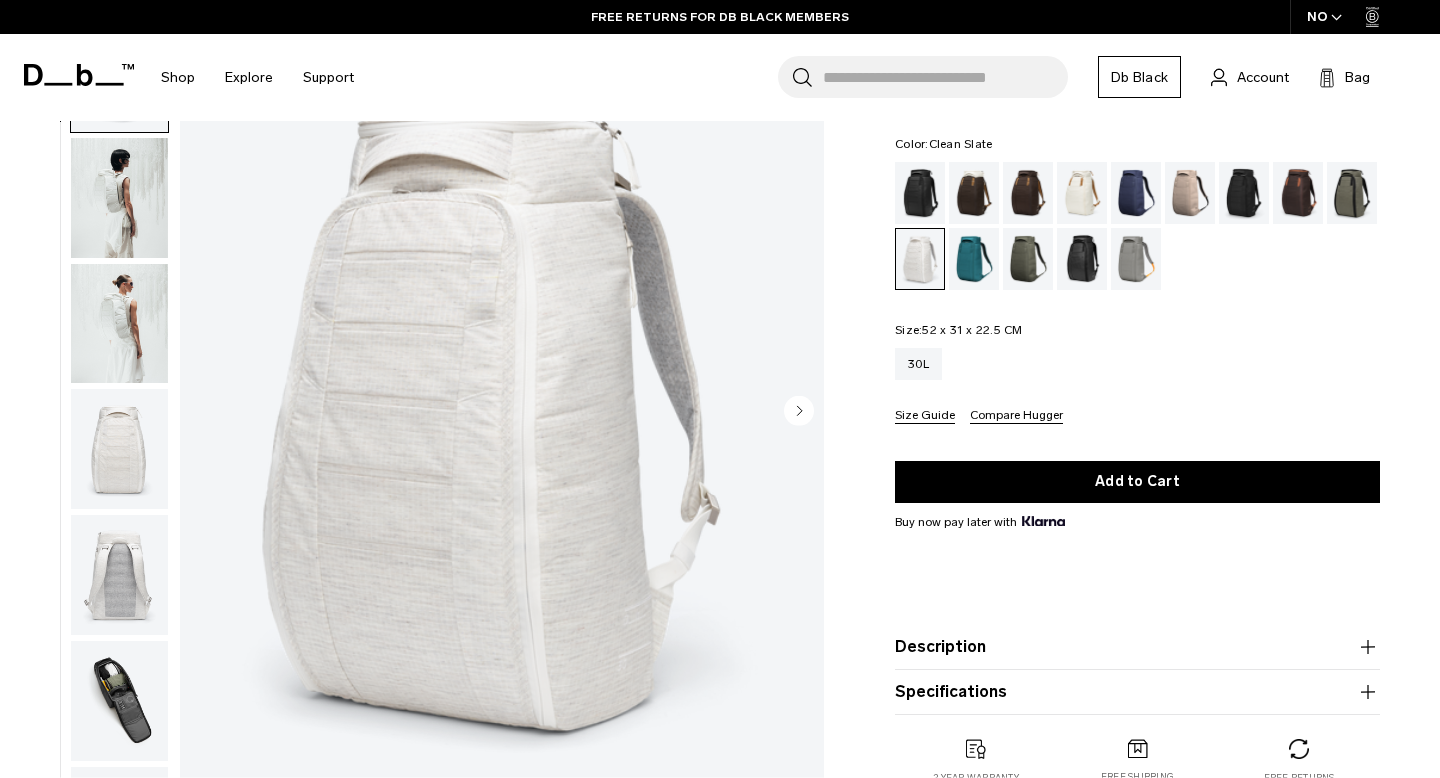 click 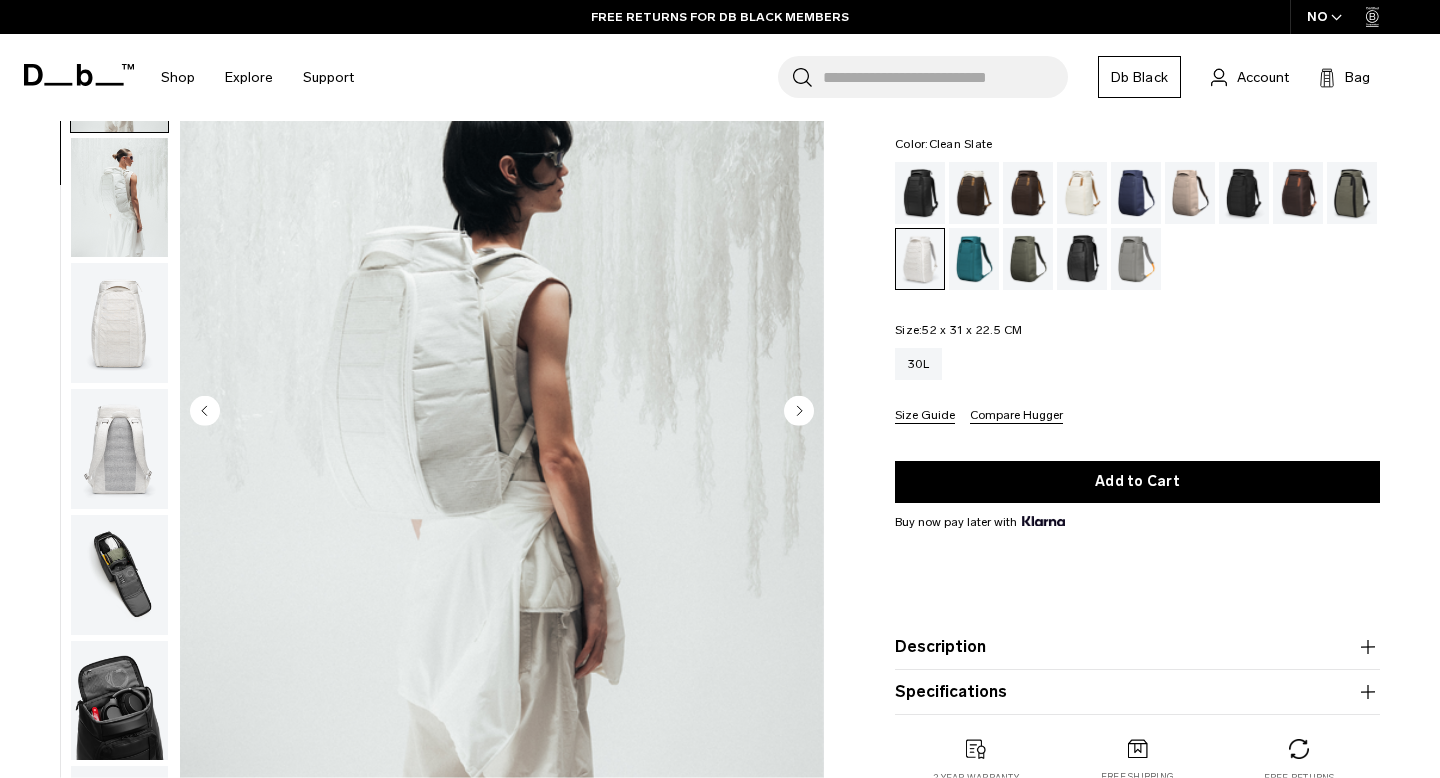 click 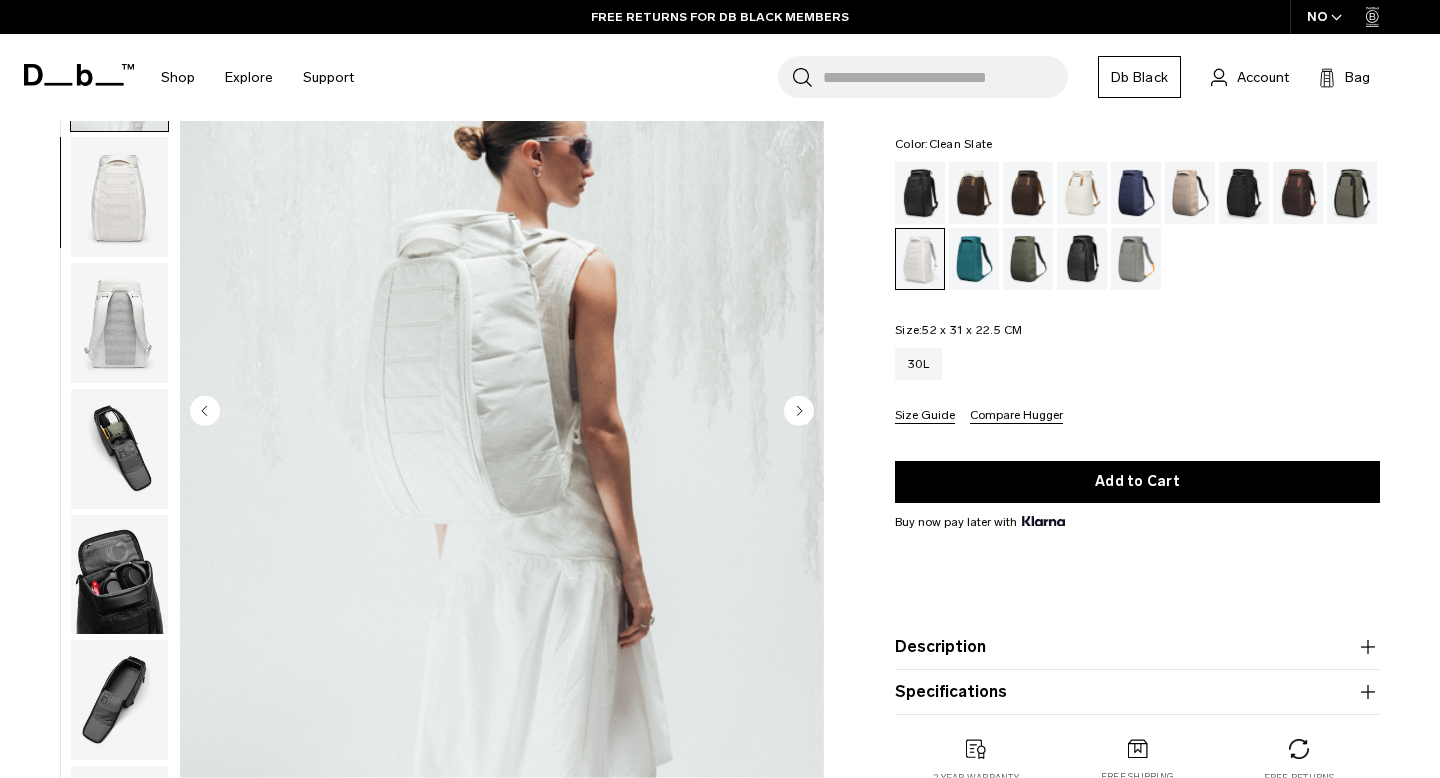 click 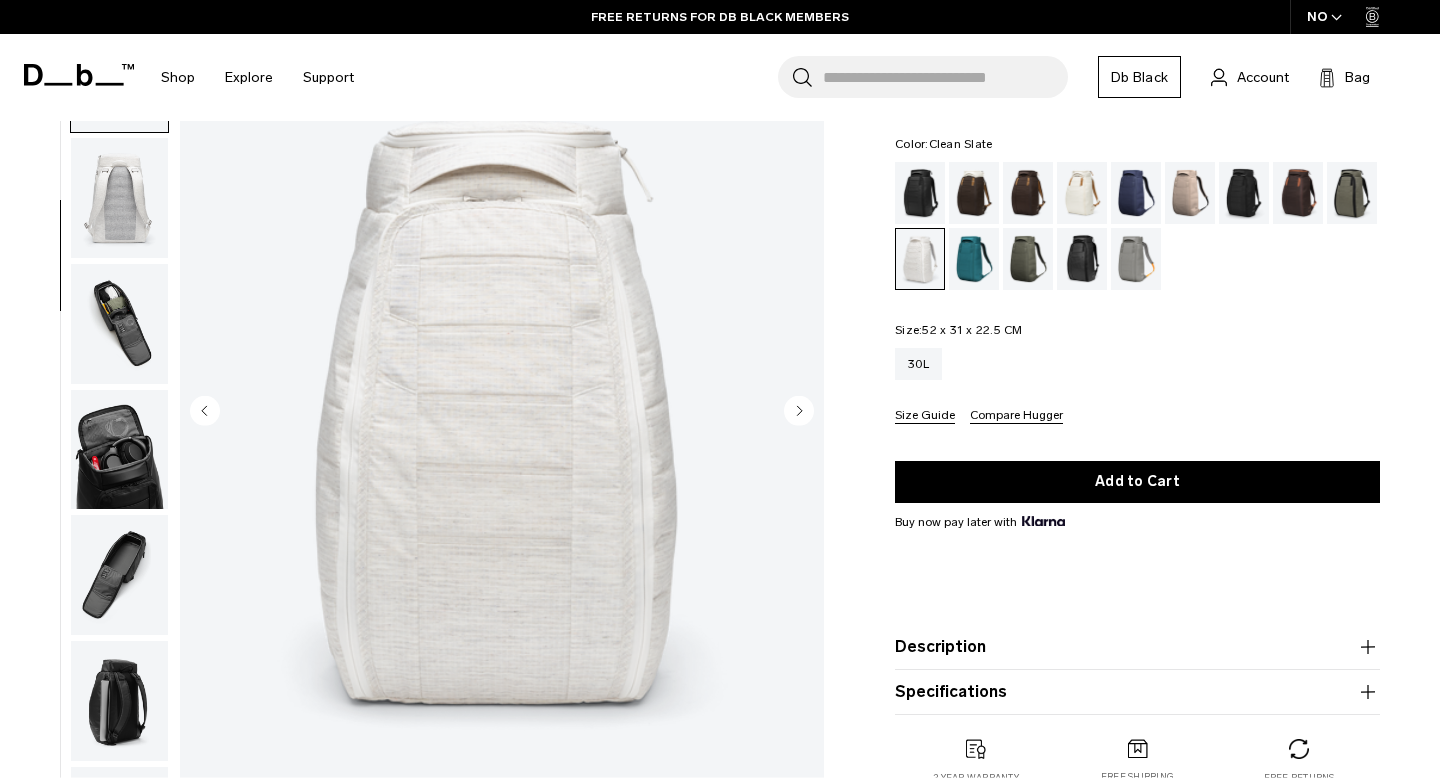 click 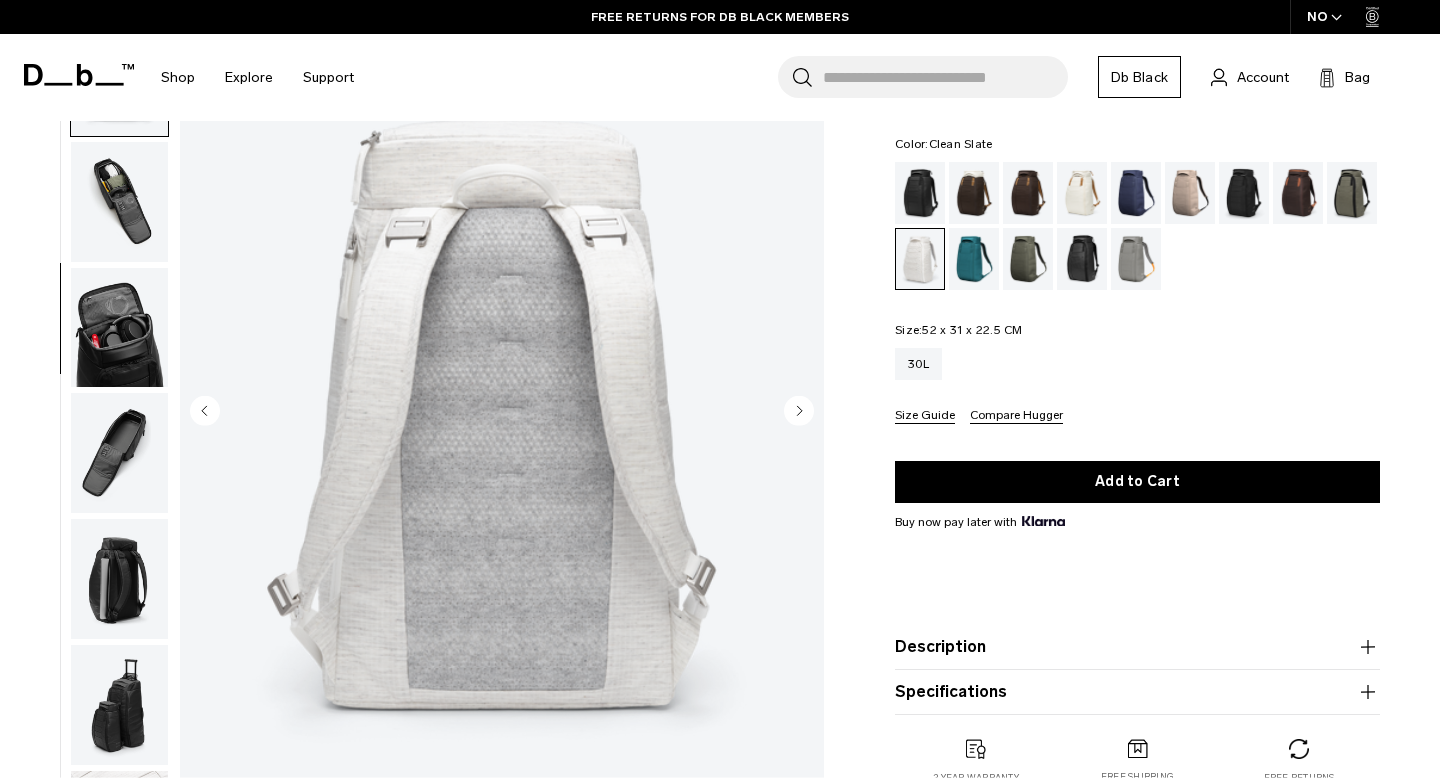 click 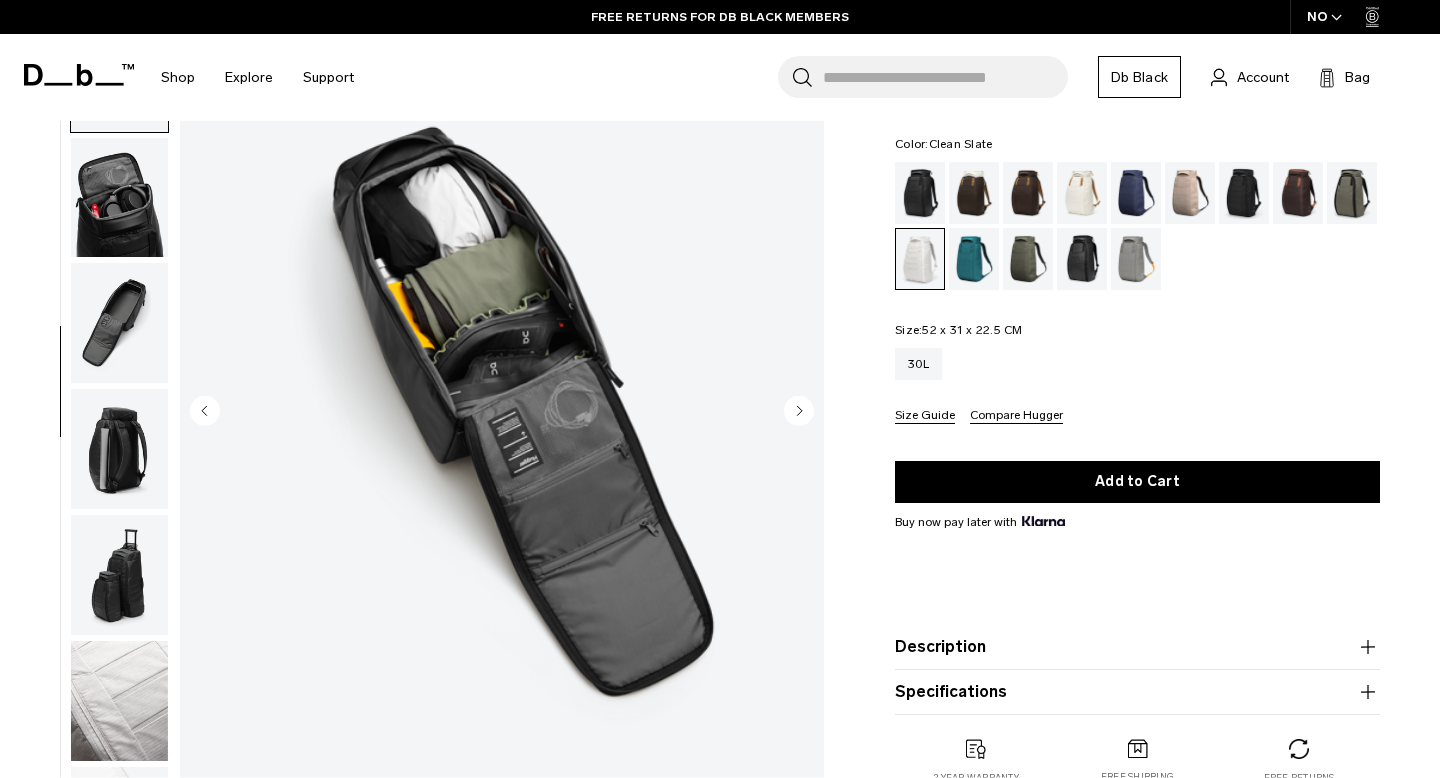 click 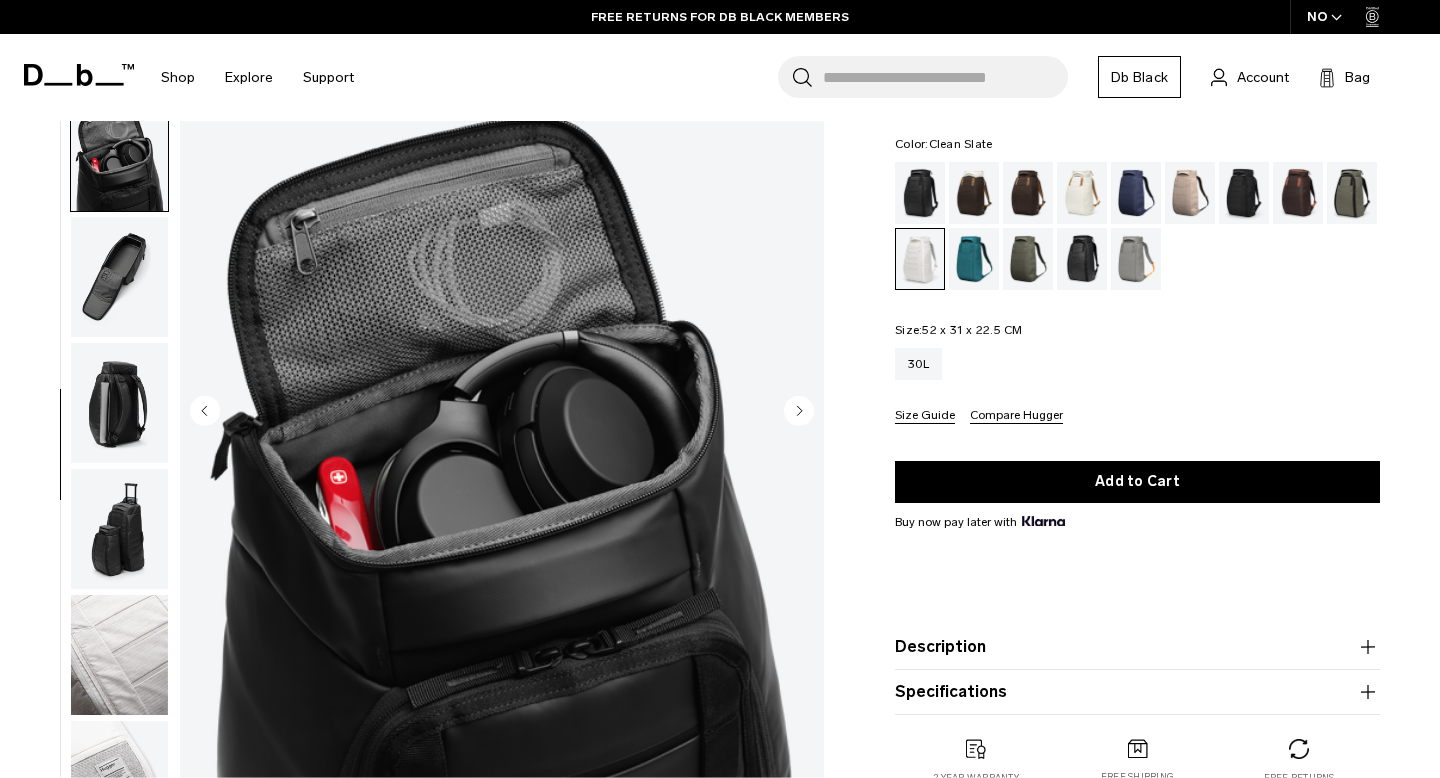 scroll, scrollTop: 701, scrollLeft: 0, axis: vertical 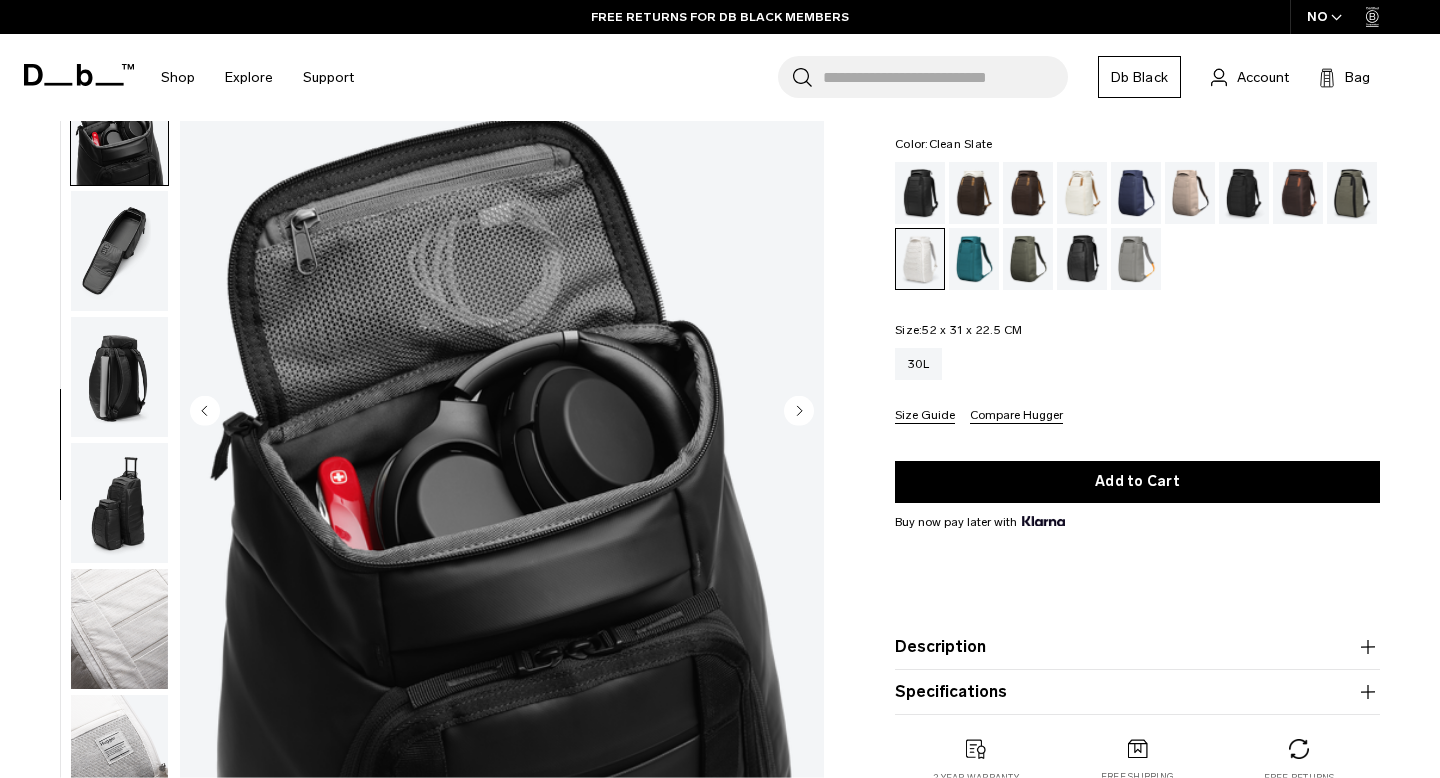 click 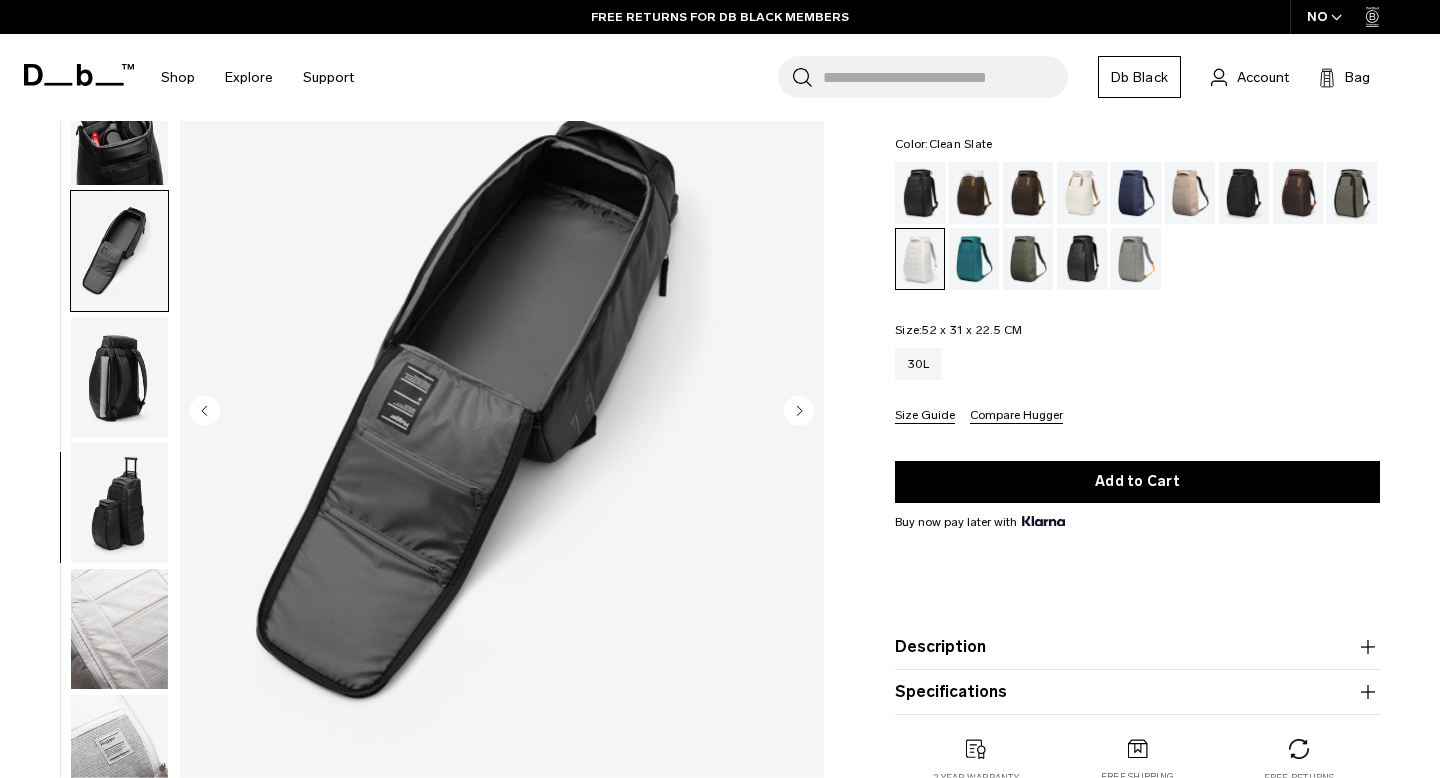 click 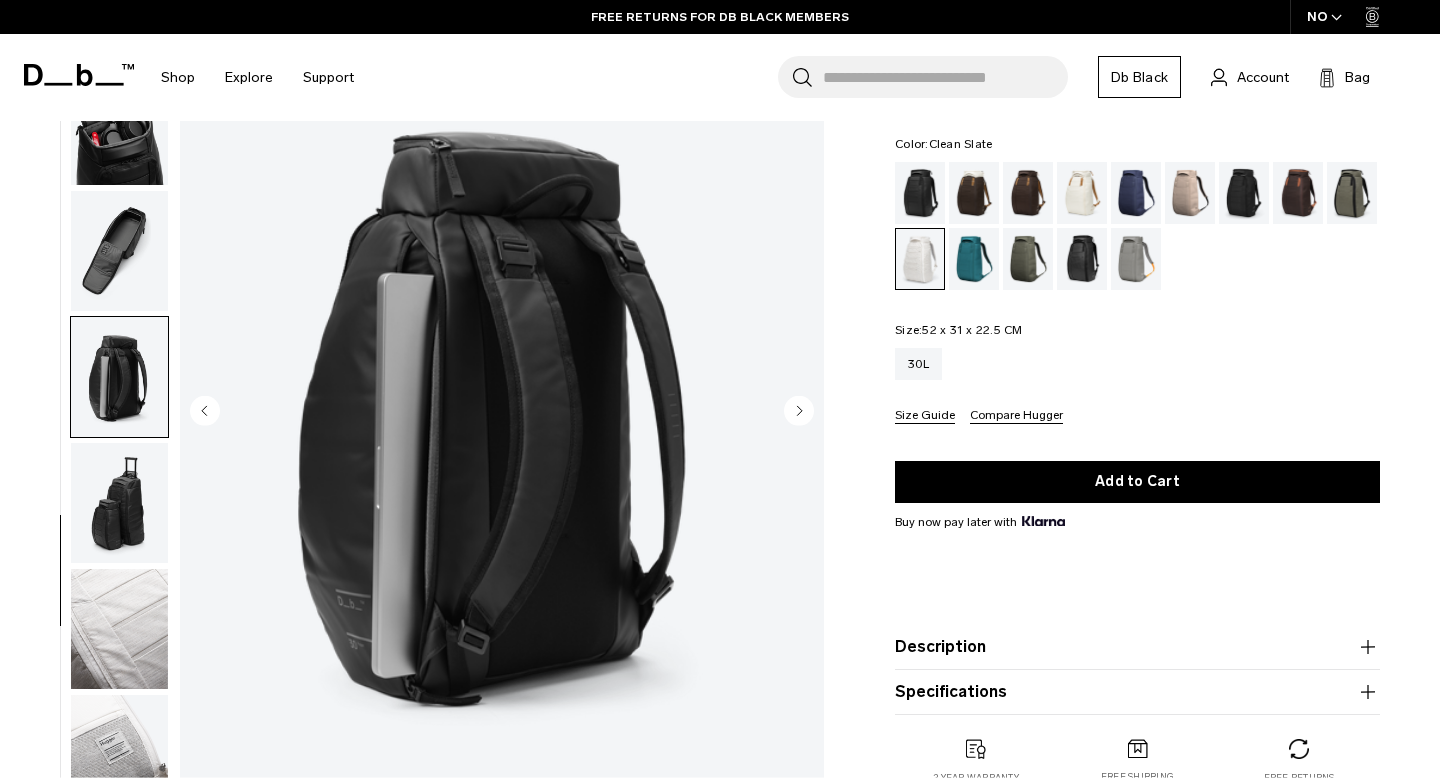 click 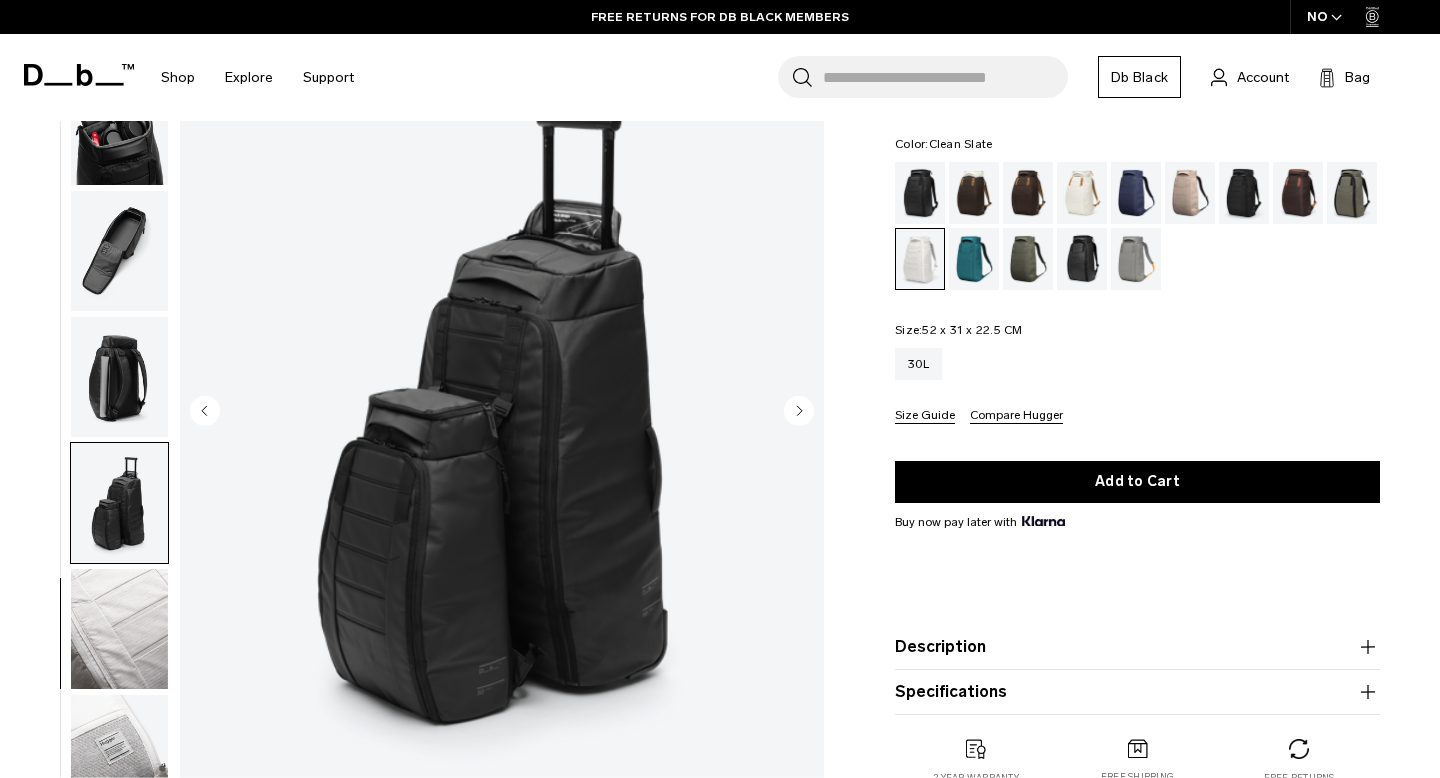 click 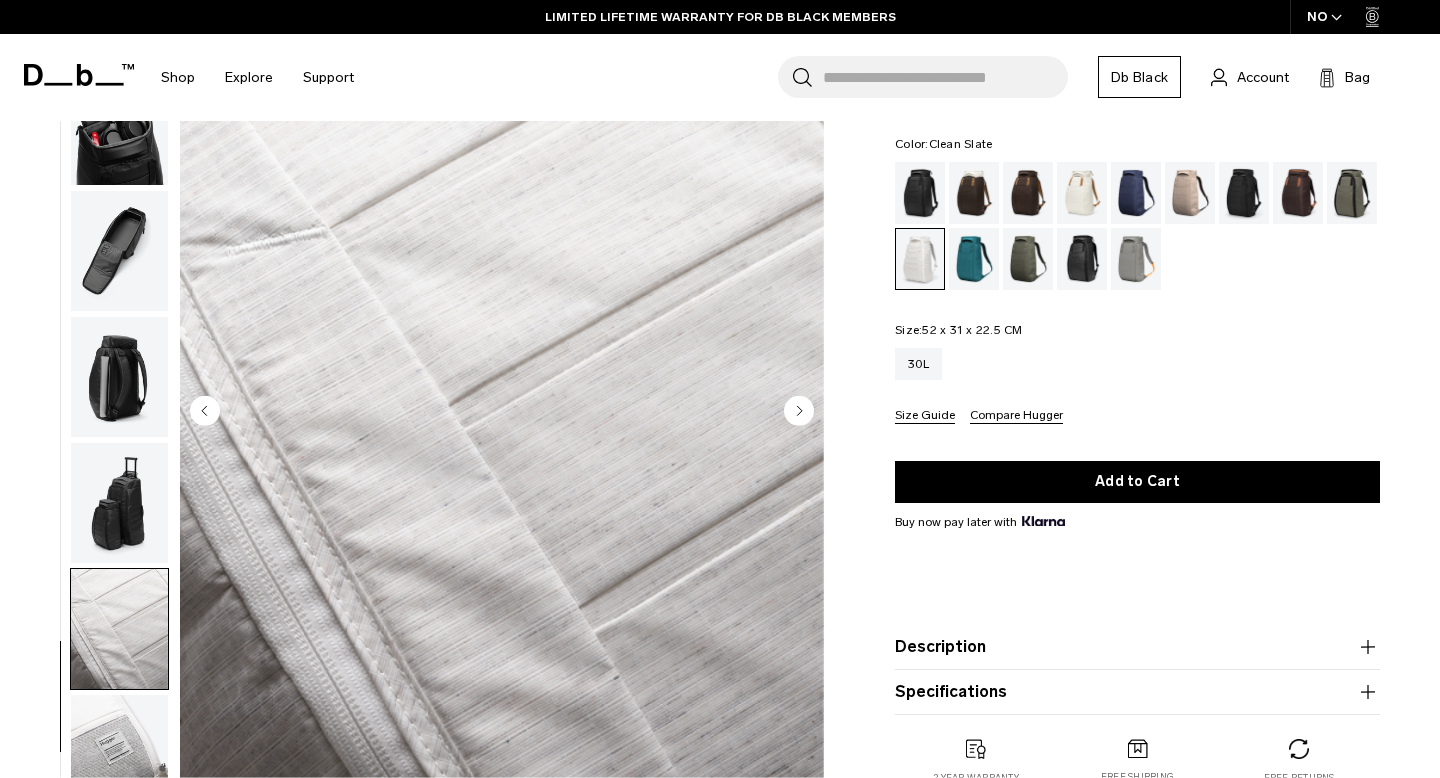 click 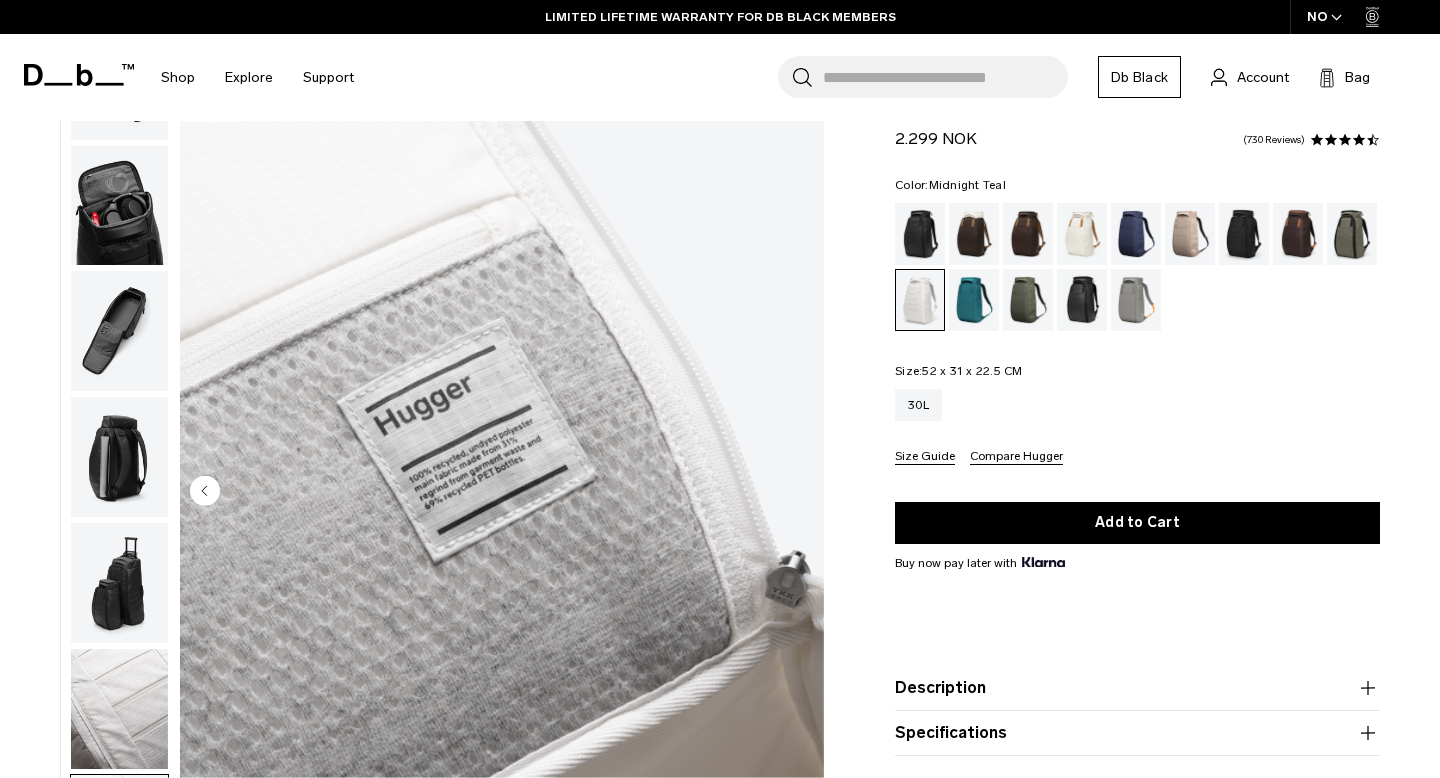 scroll, scrollTop: 0, scrollLeft: 0, axis: both 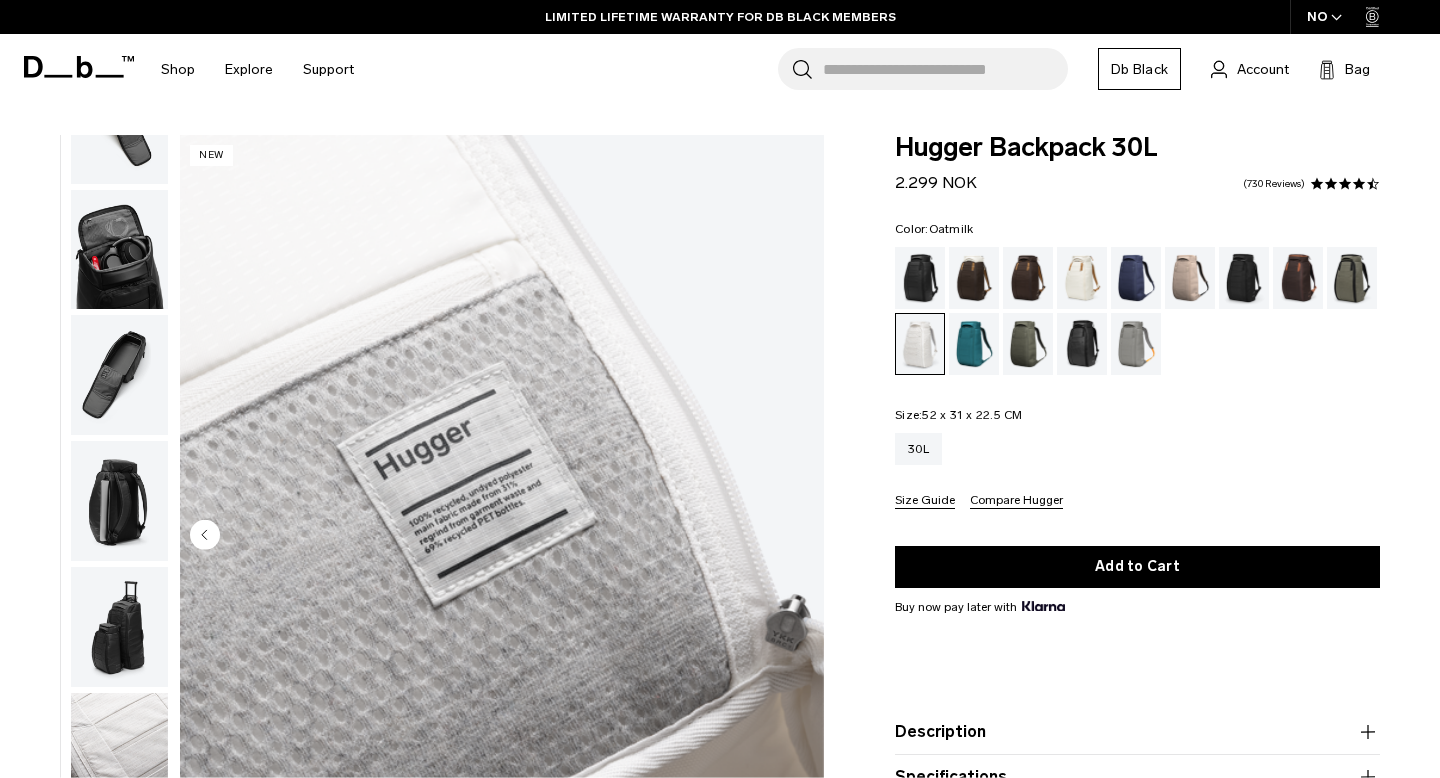 click at bounding box center [1082, 278] 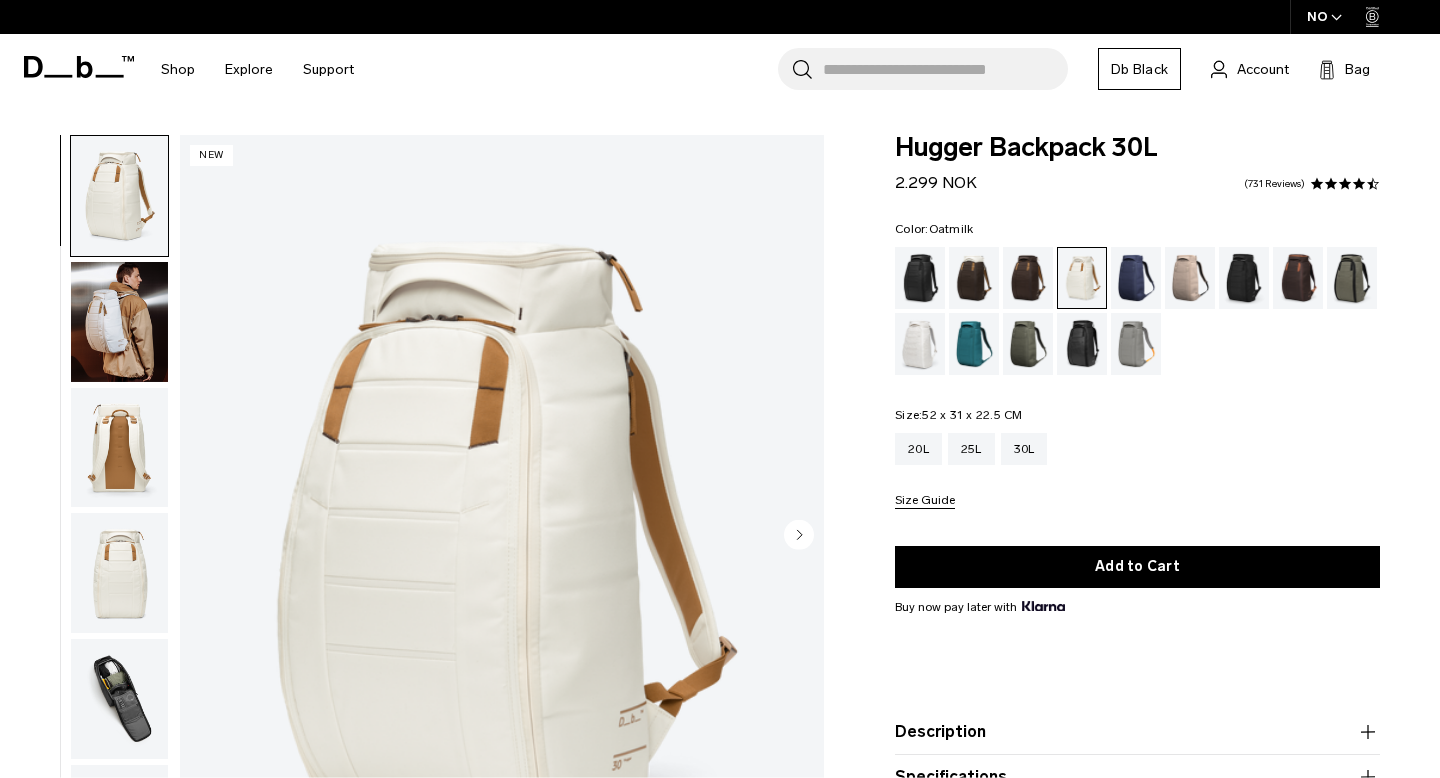 scroll, scrollTop: 0, scrollLeft: 0, axis: both 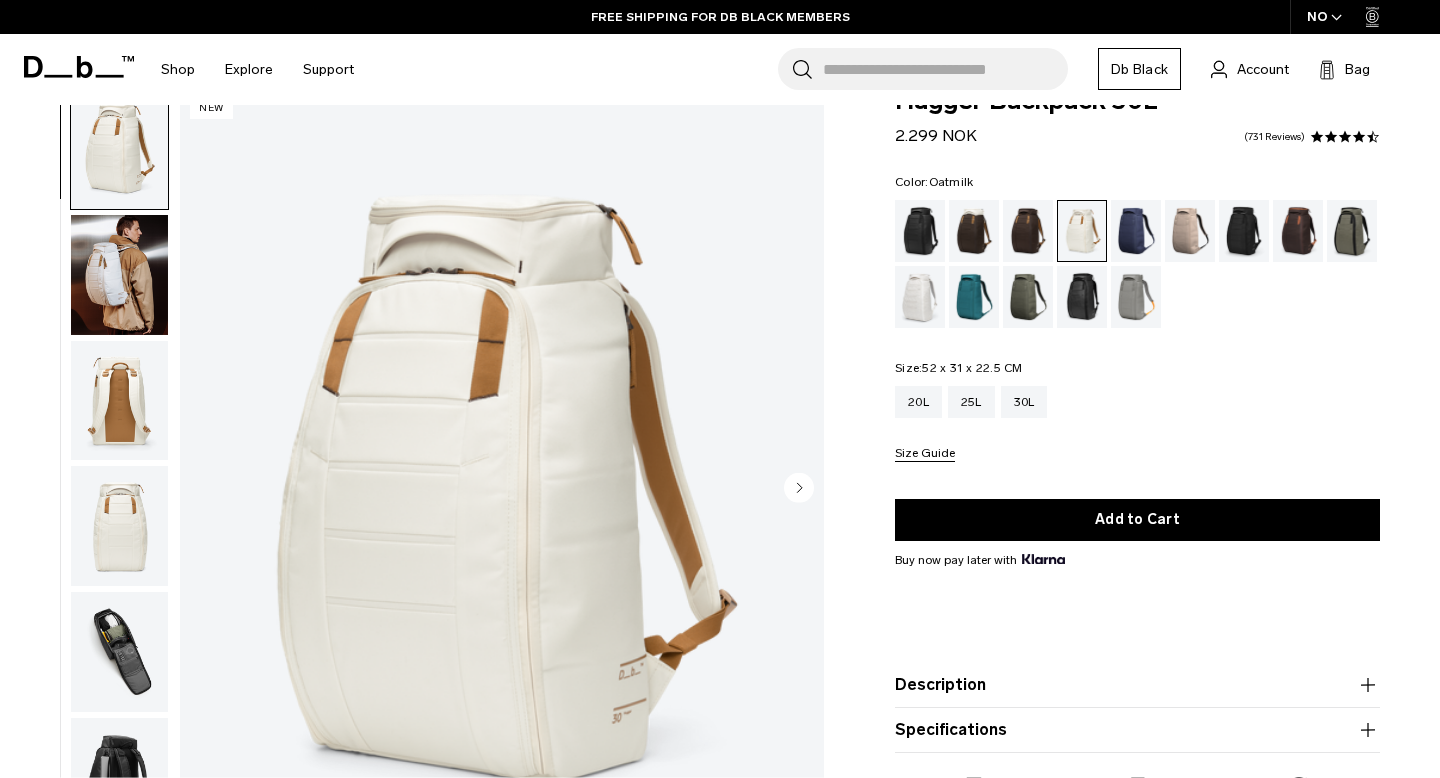 click 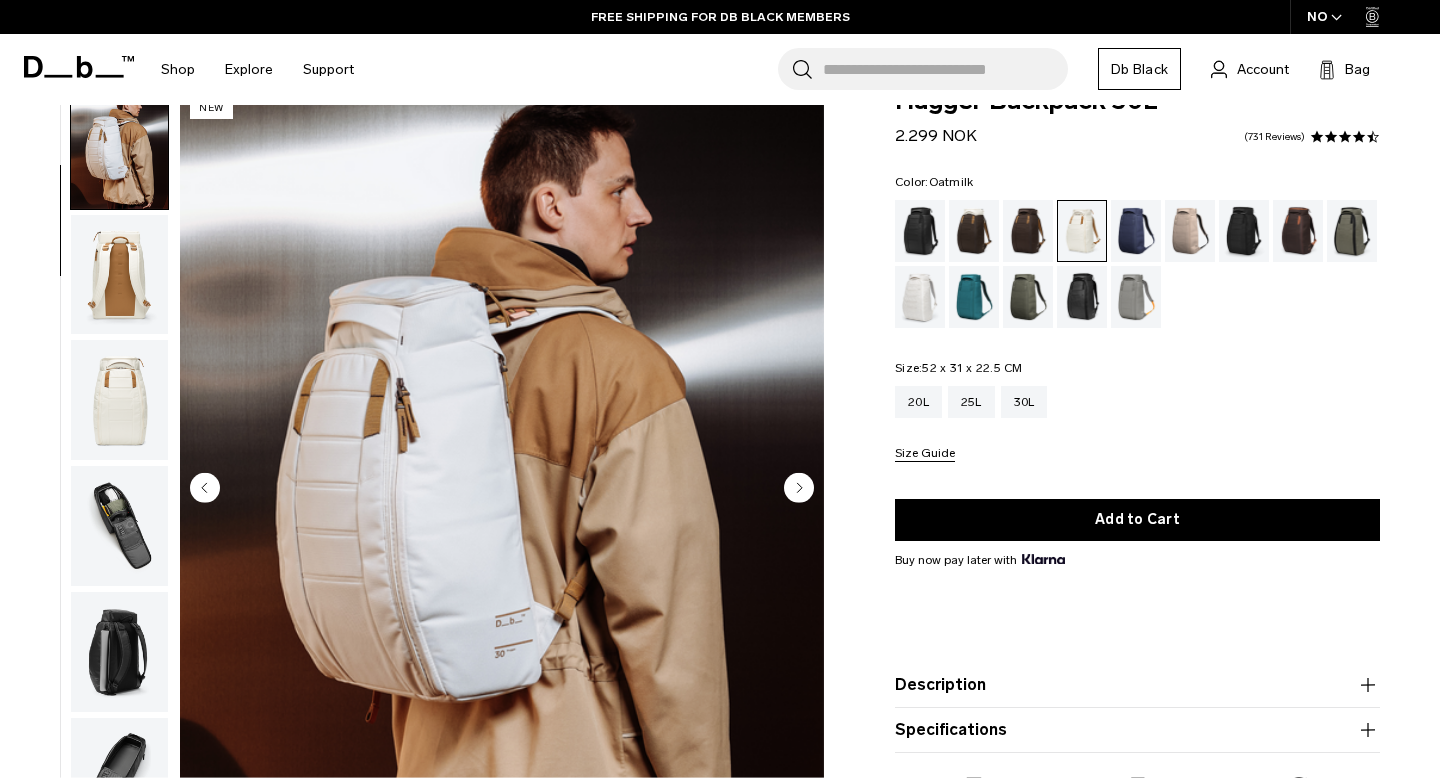 click 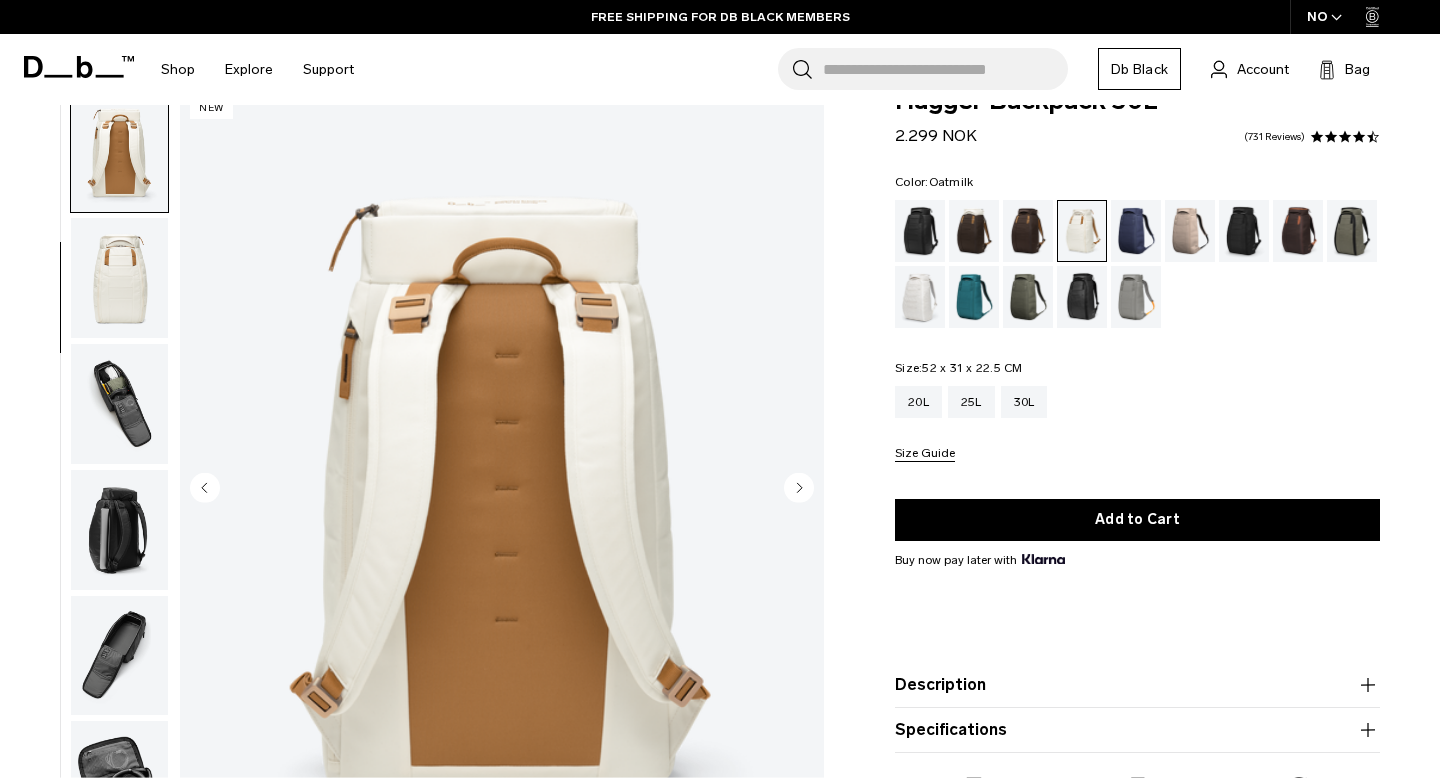 scroll, scrollTop: 252, scrollLeft: 0, axis: vertical 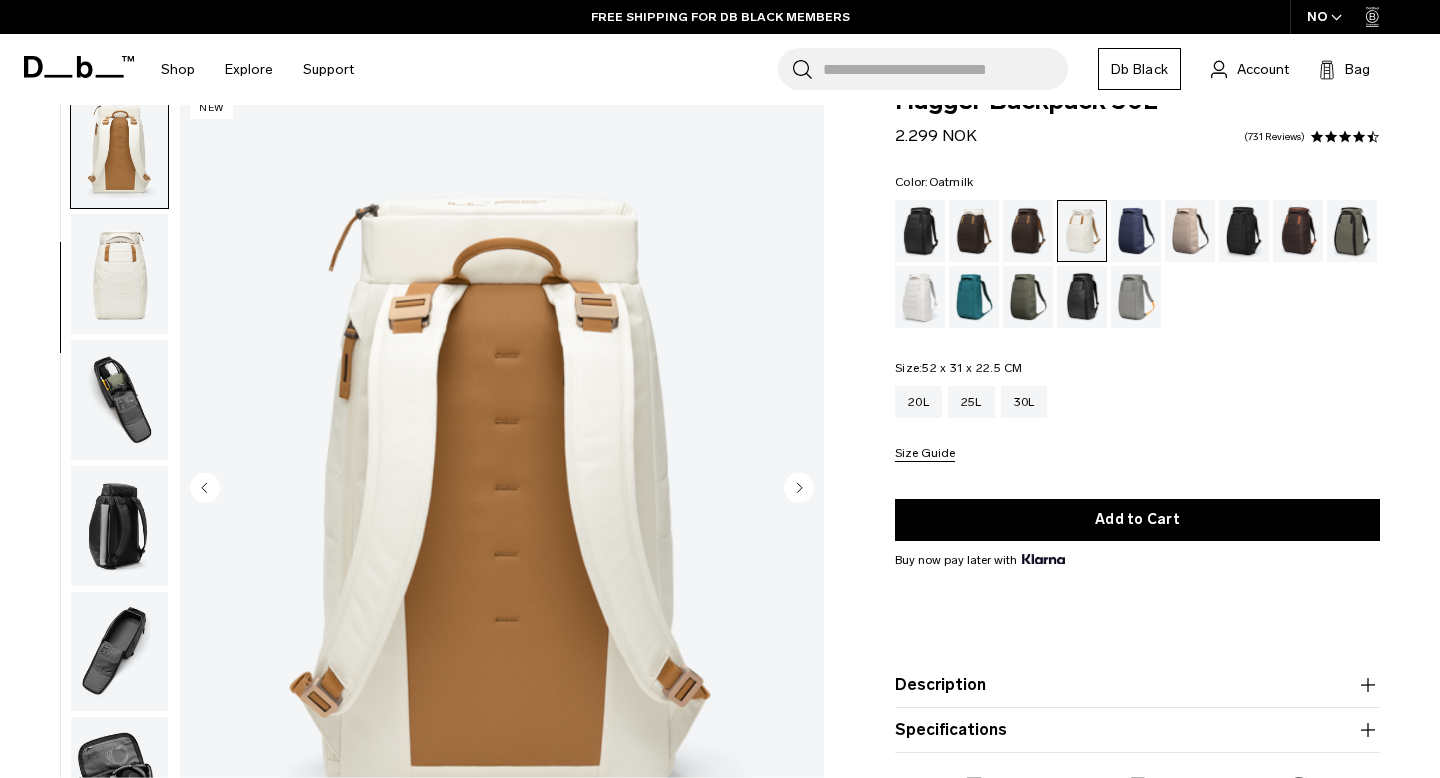 click 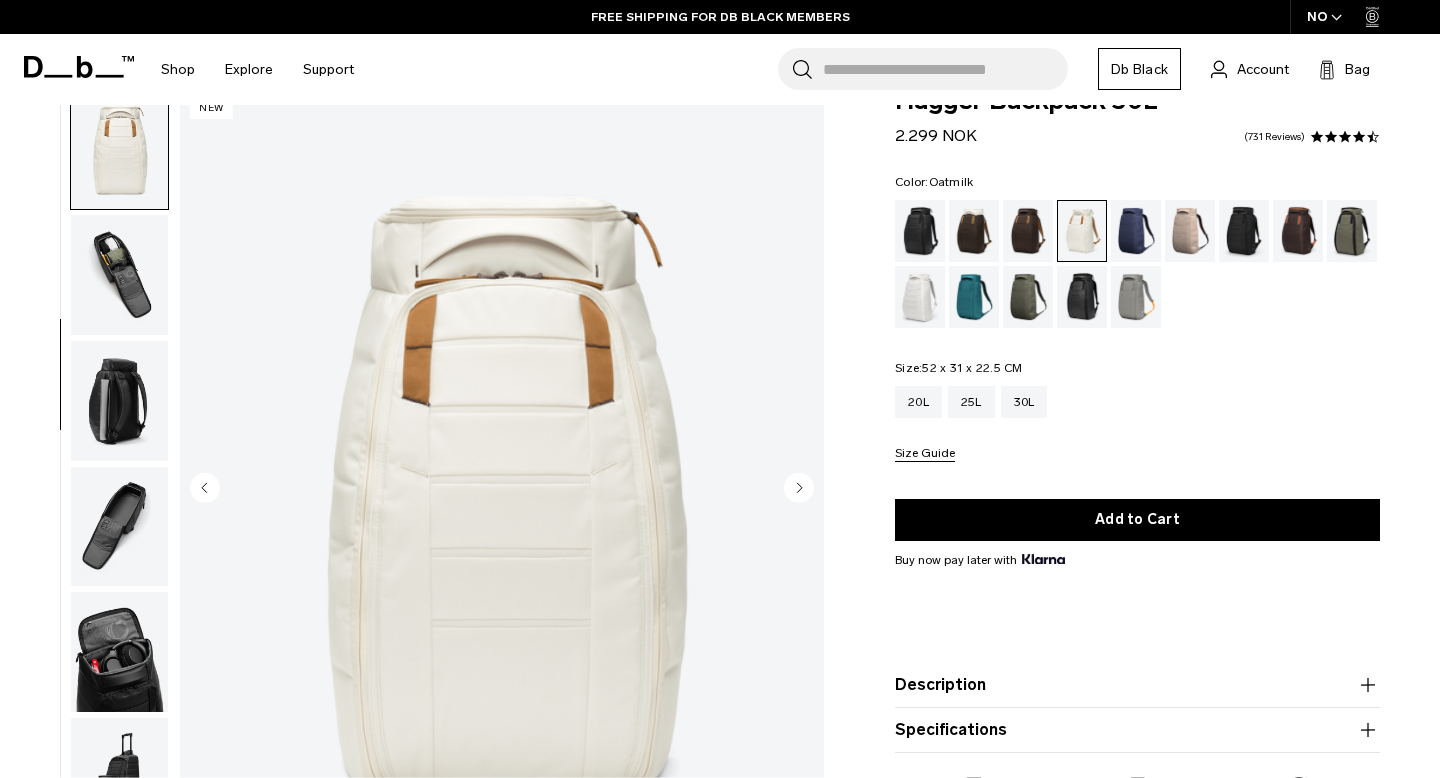 click 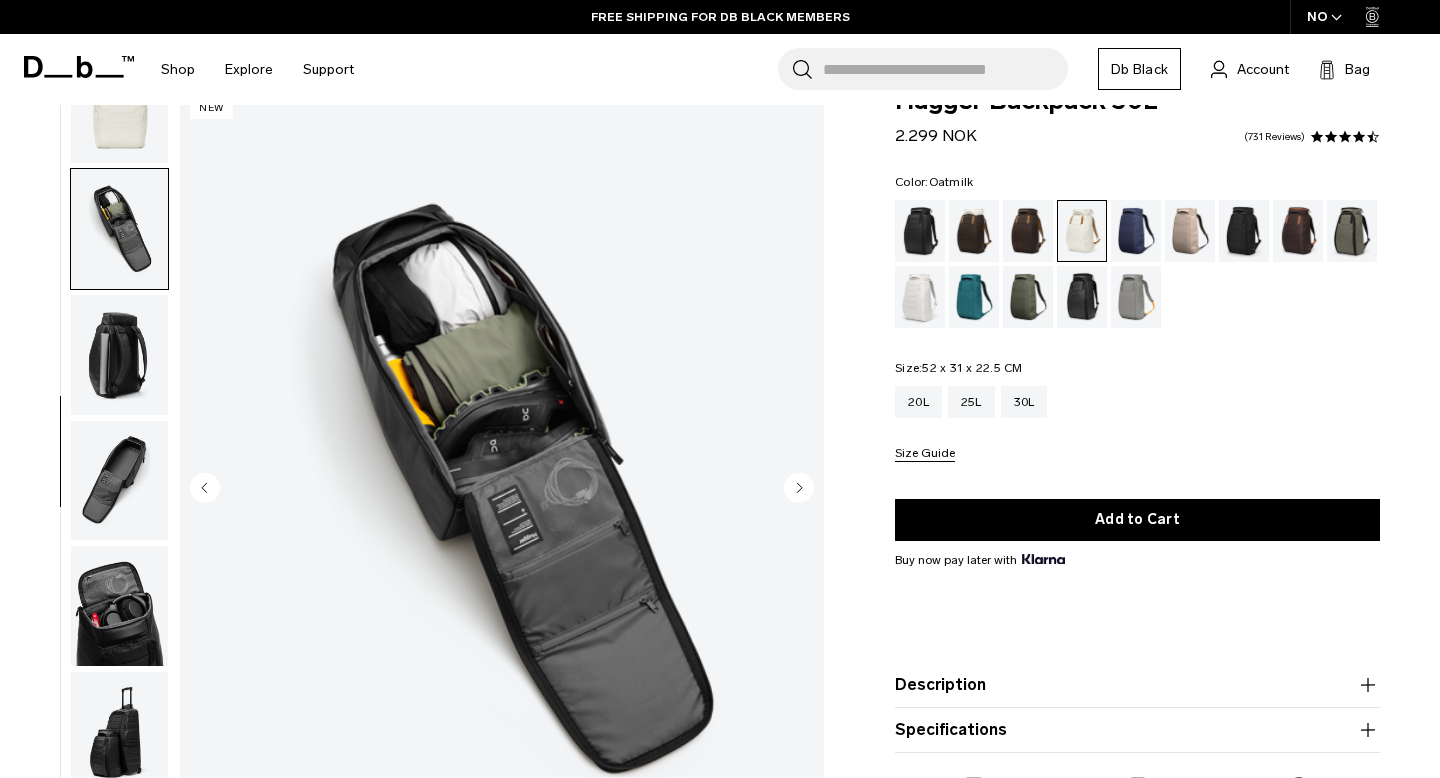scroll, scrollTop: 450, scrollLeft: 0, axis: vertical 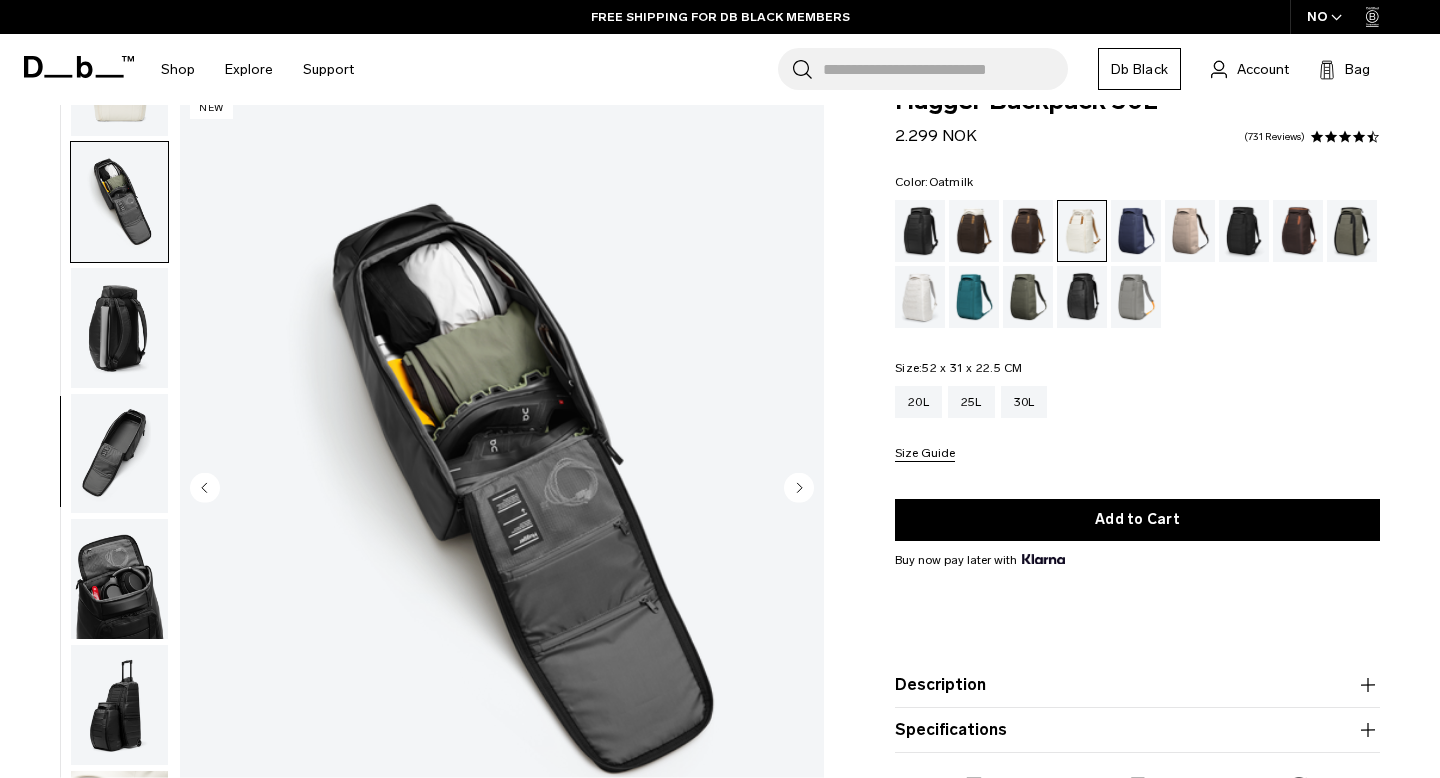 click 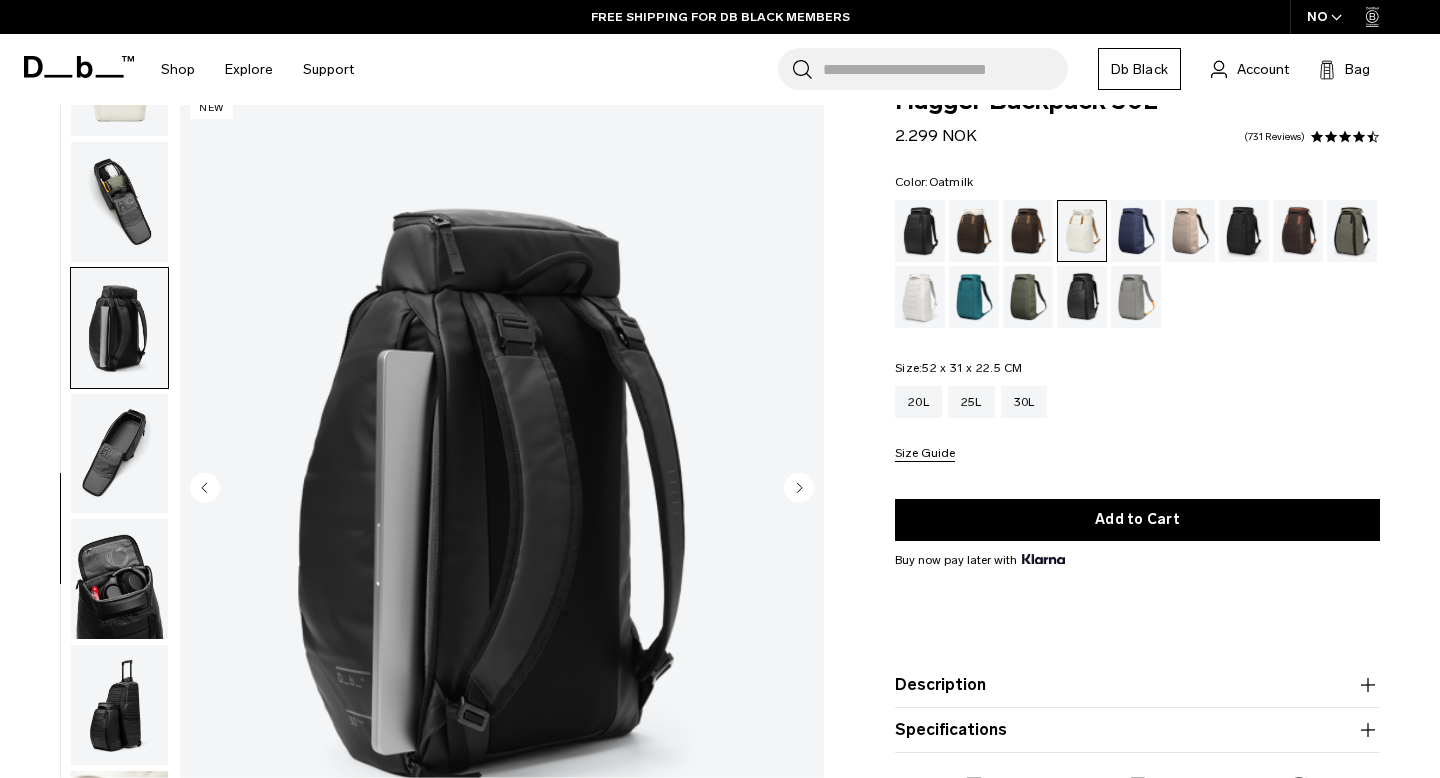 click 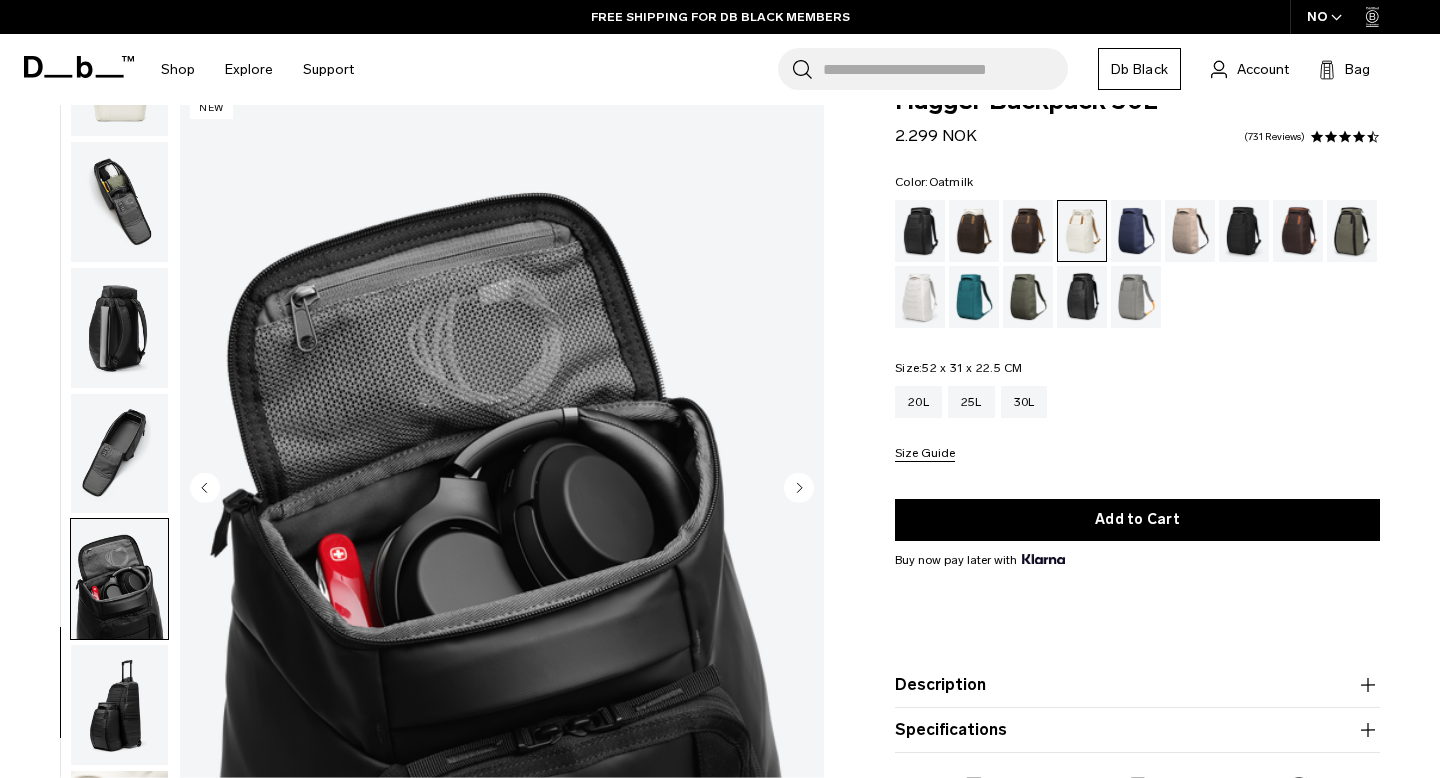 click 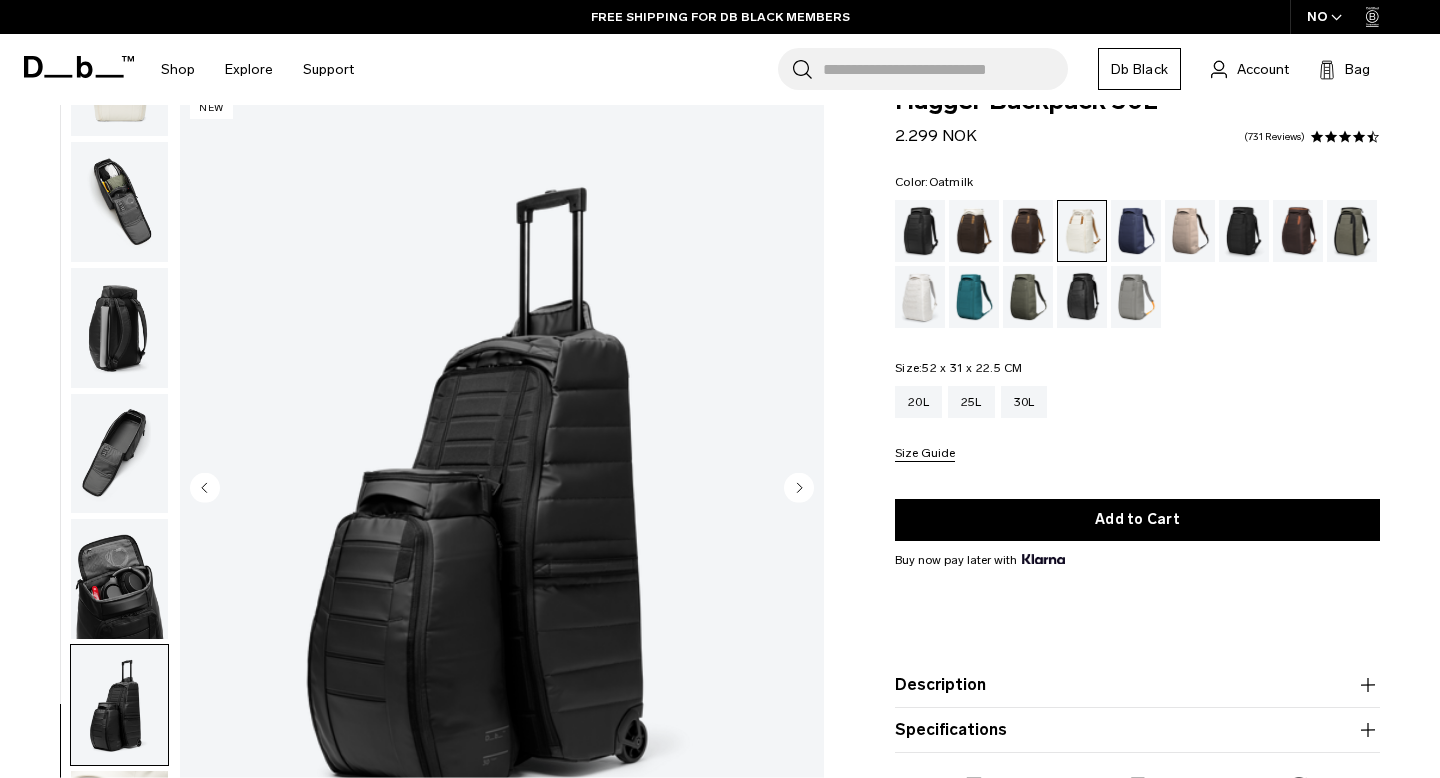 click 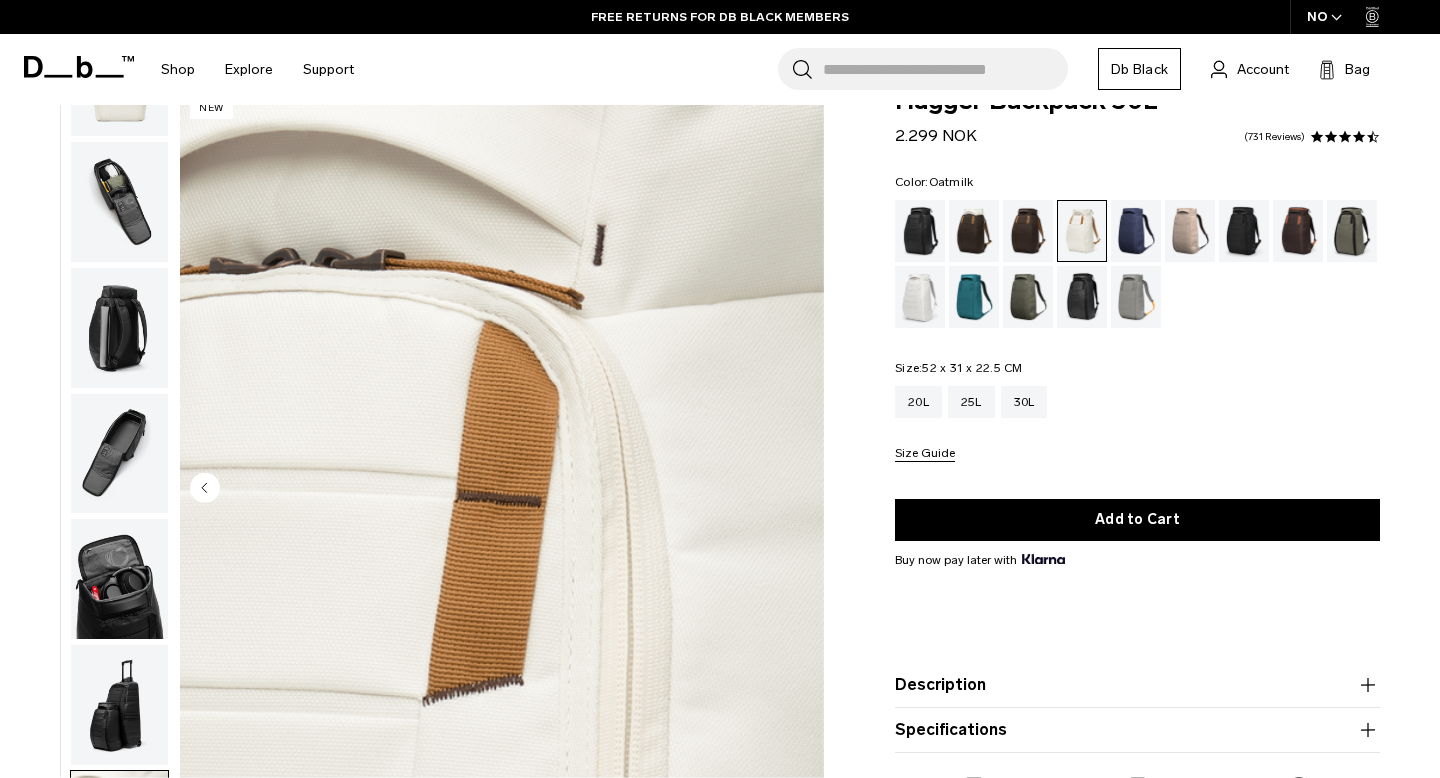 scroll, scrollTop: 0, scrollLeft: 0, axis: both 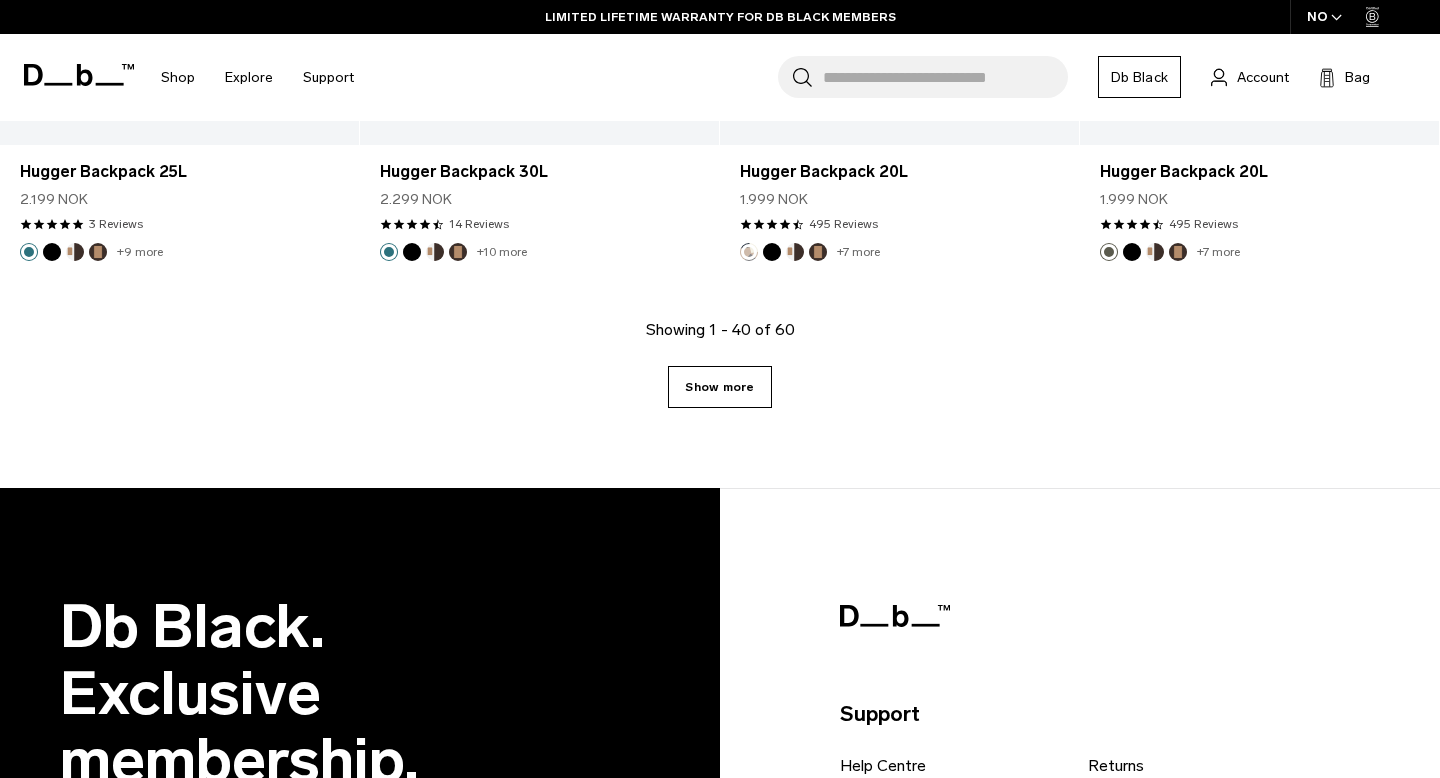 click on "Show more" at bounding box center (719, 387) 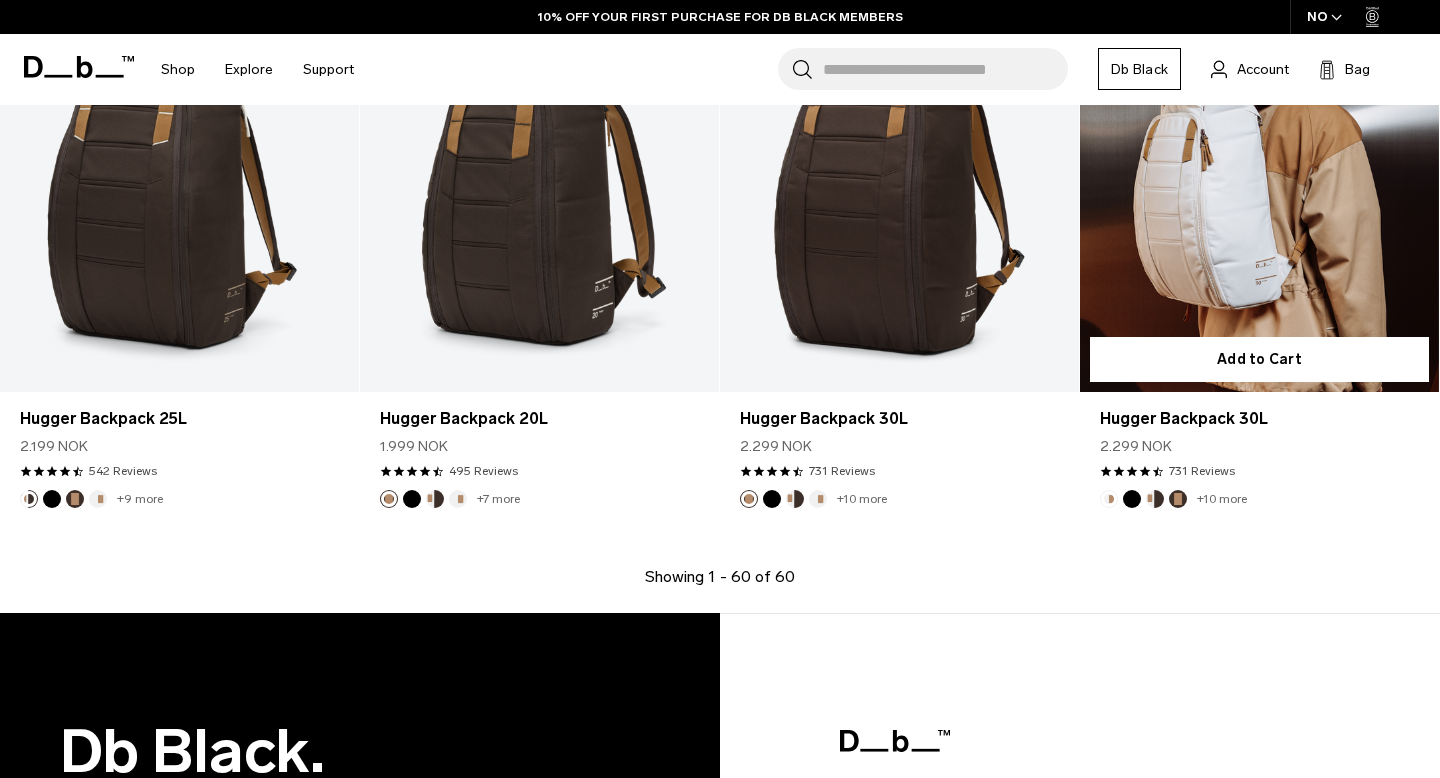 scroll, scrollTop: 8348, scrollLeft: 0, axis: vertical 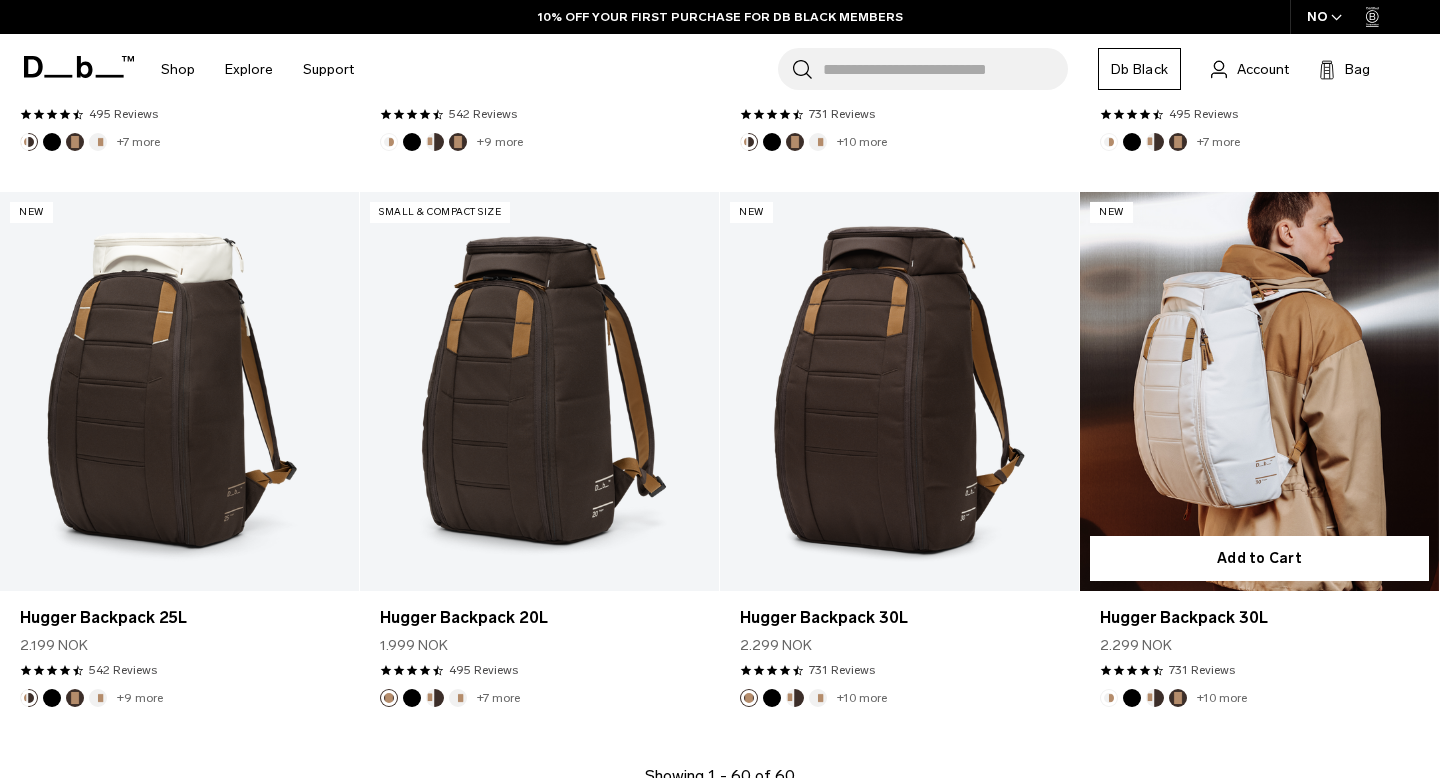 click at bounding box center (1259, 391) 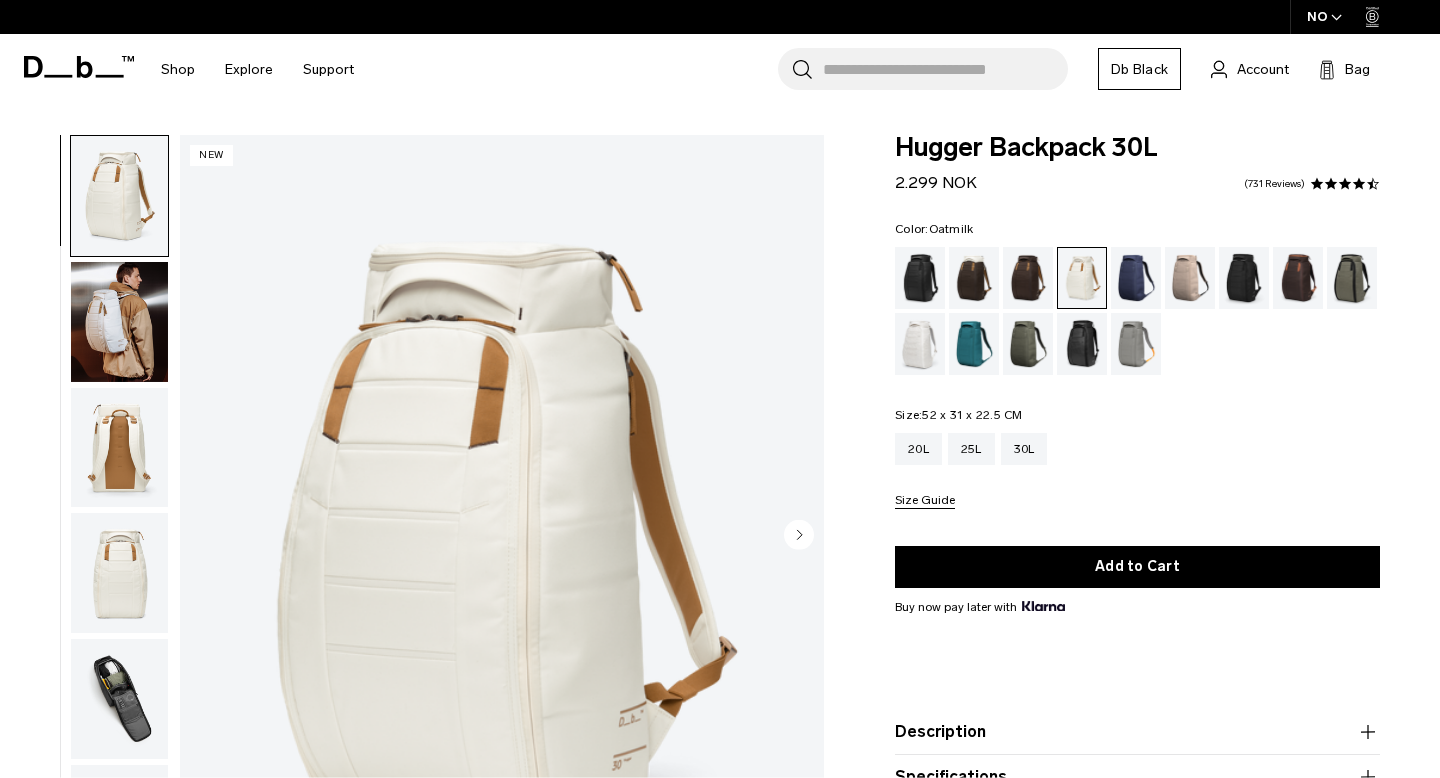 scroll, scrollTop: 0, scrollLeft: 0, axis: both 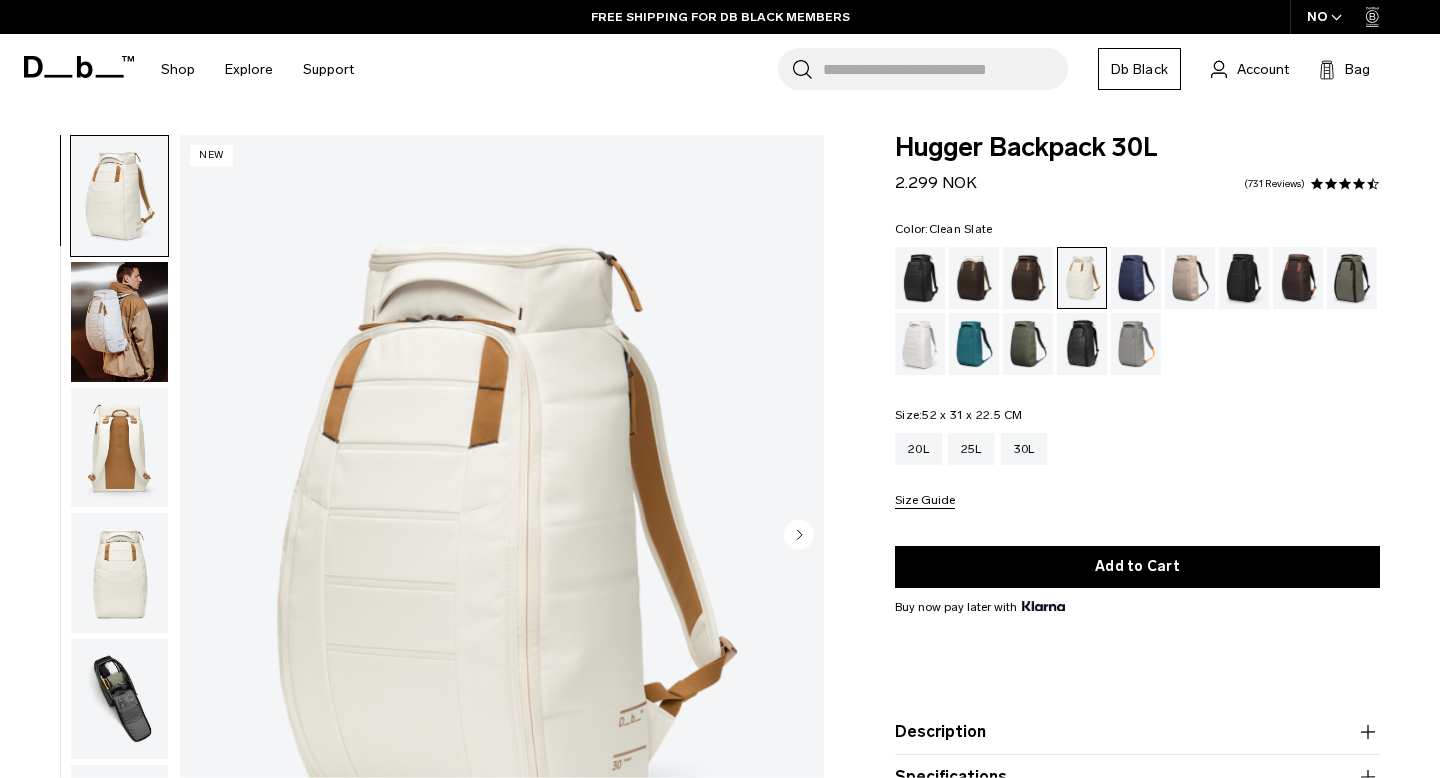 click at bounding box center [920, 344] 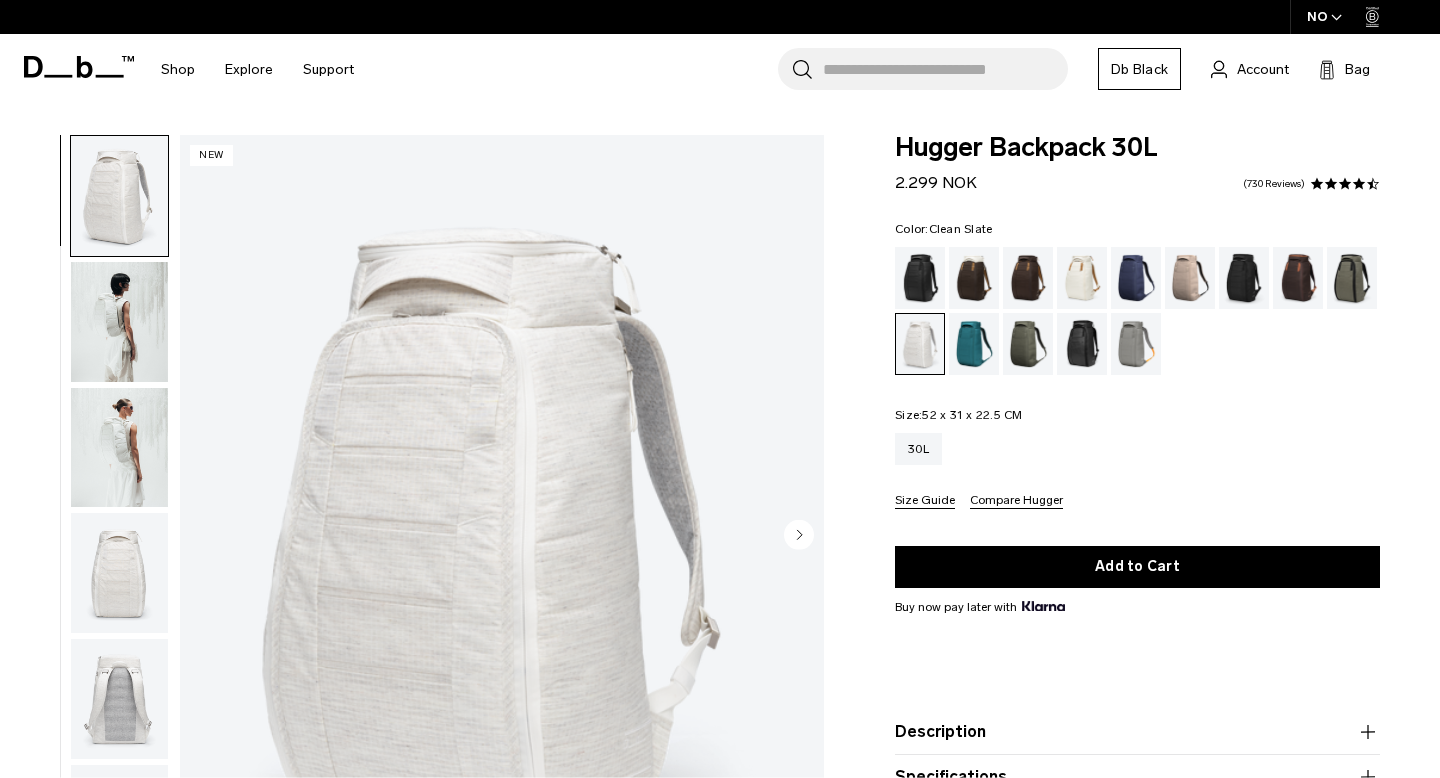 scroll, scrollTop: 0, scrollLeft: 0, axis: both 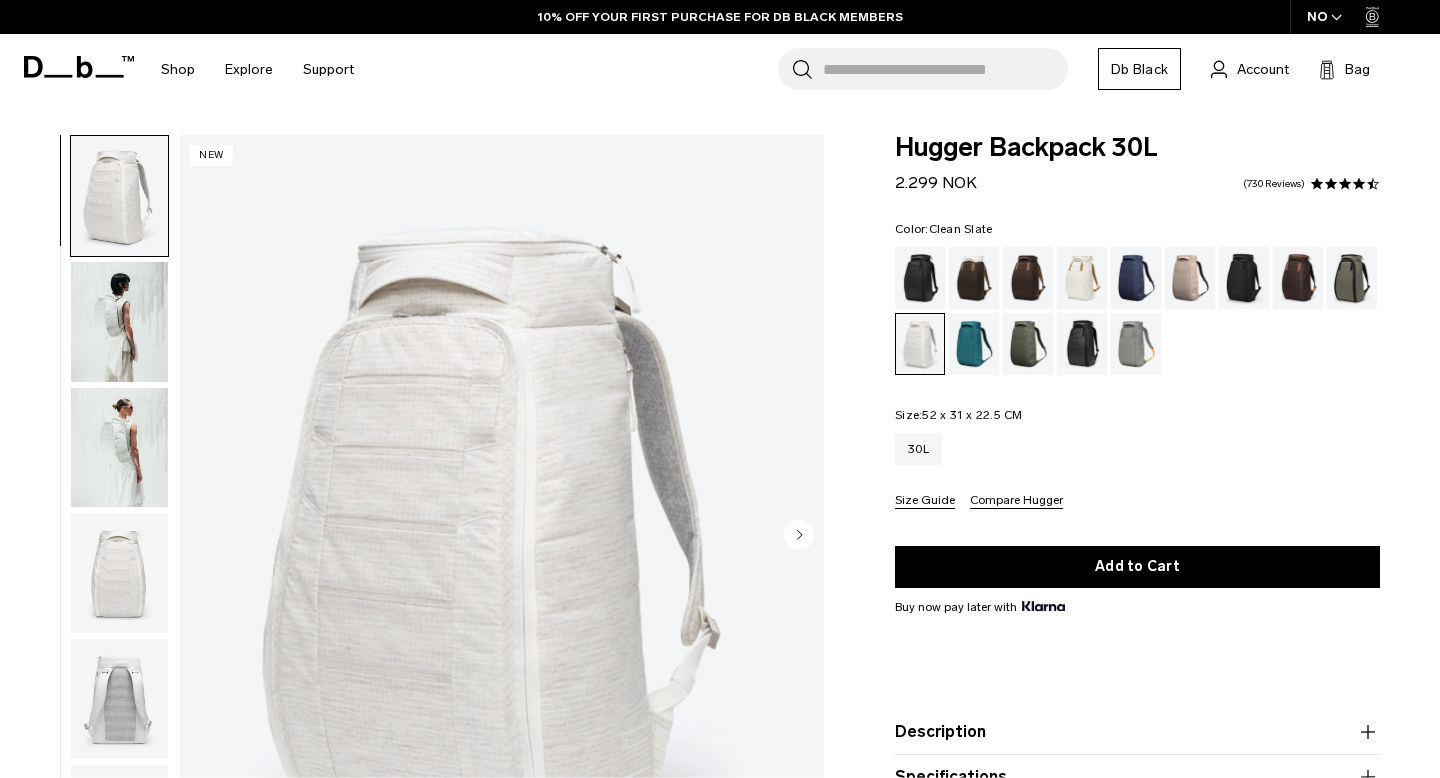 click at bounding box center [502, 537] 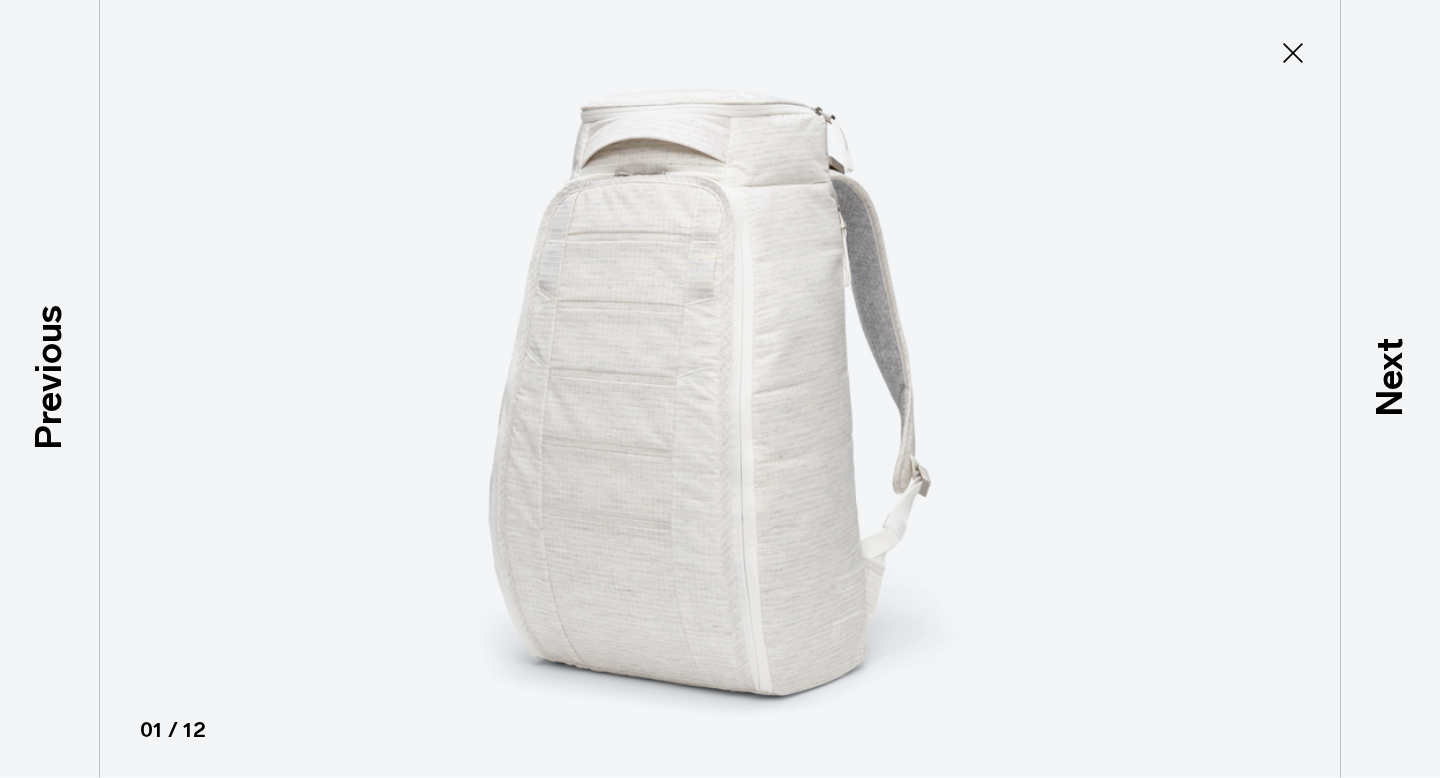 click at bounding box center [720, 389] 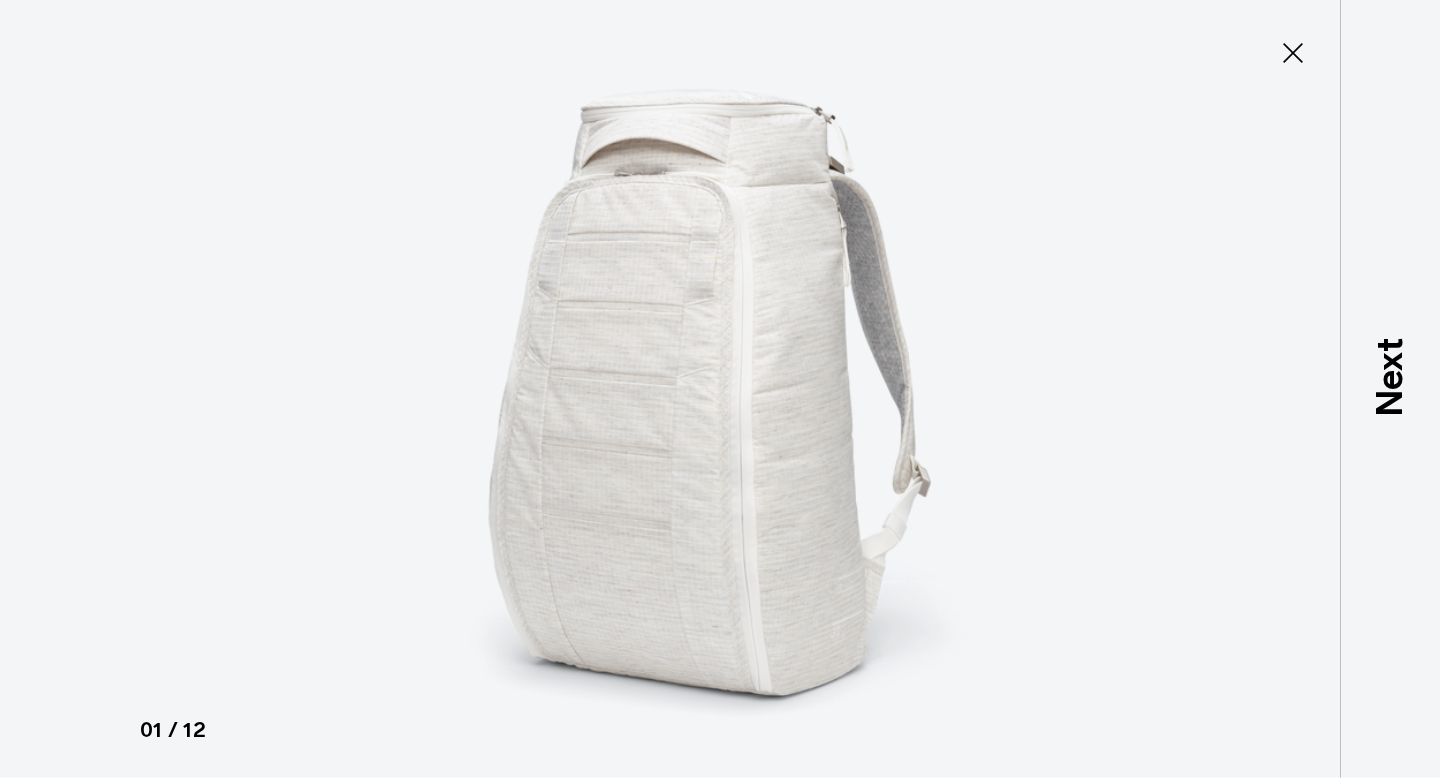 click at bounding box center (720, 389) 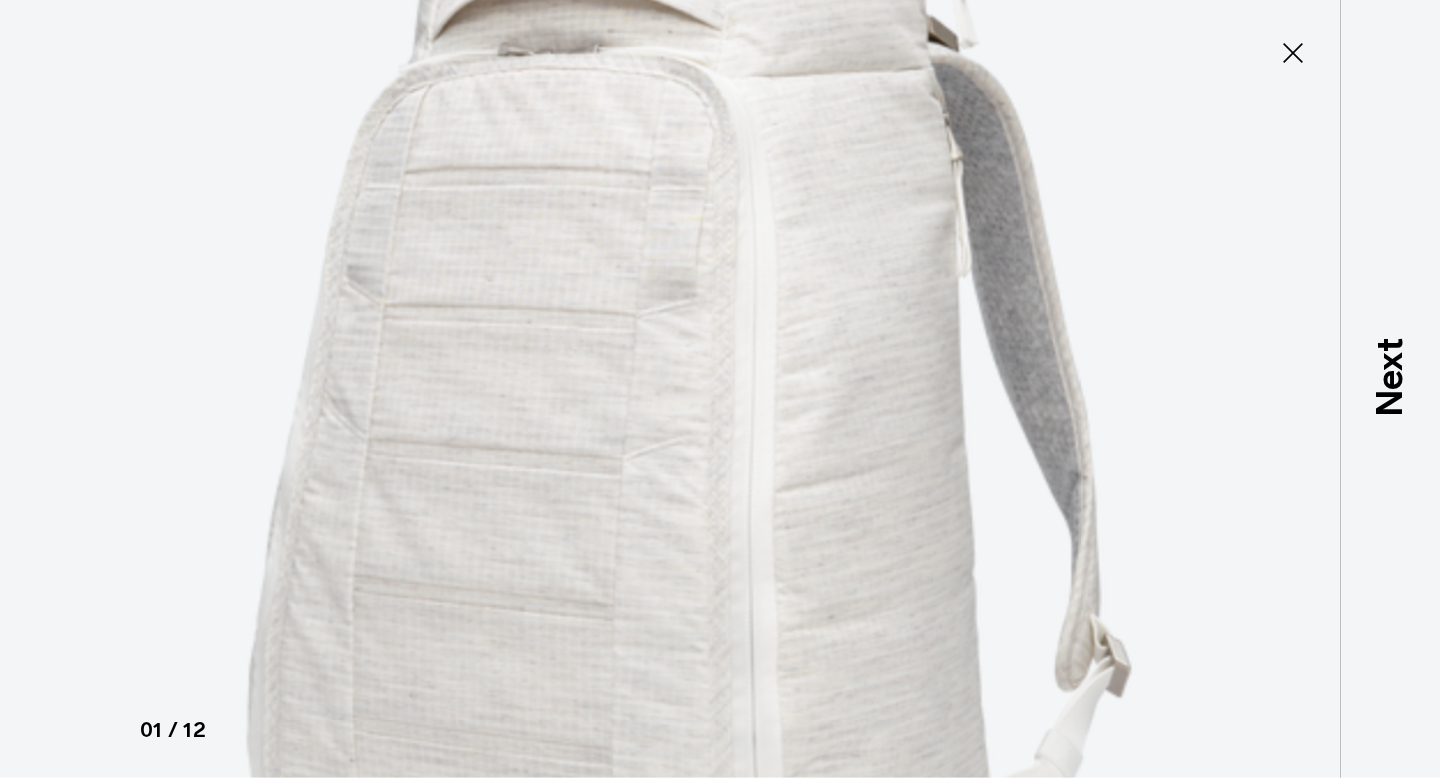 click at bounding box center (710, 481) 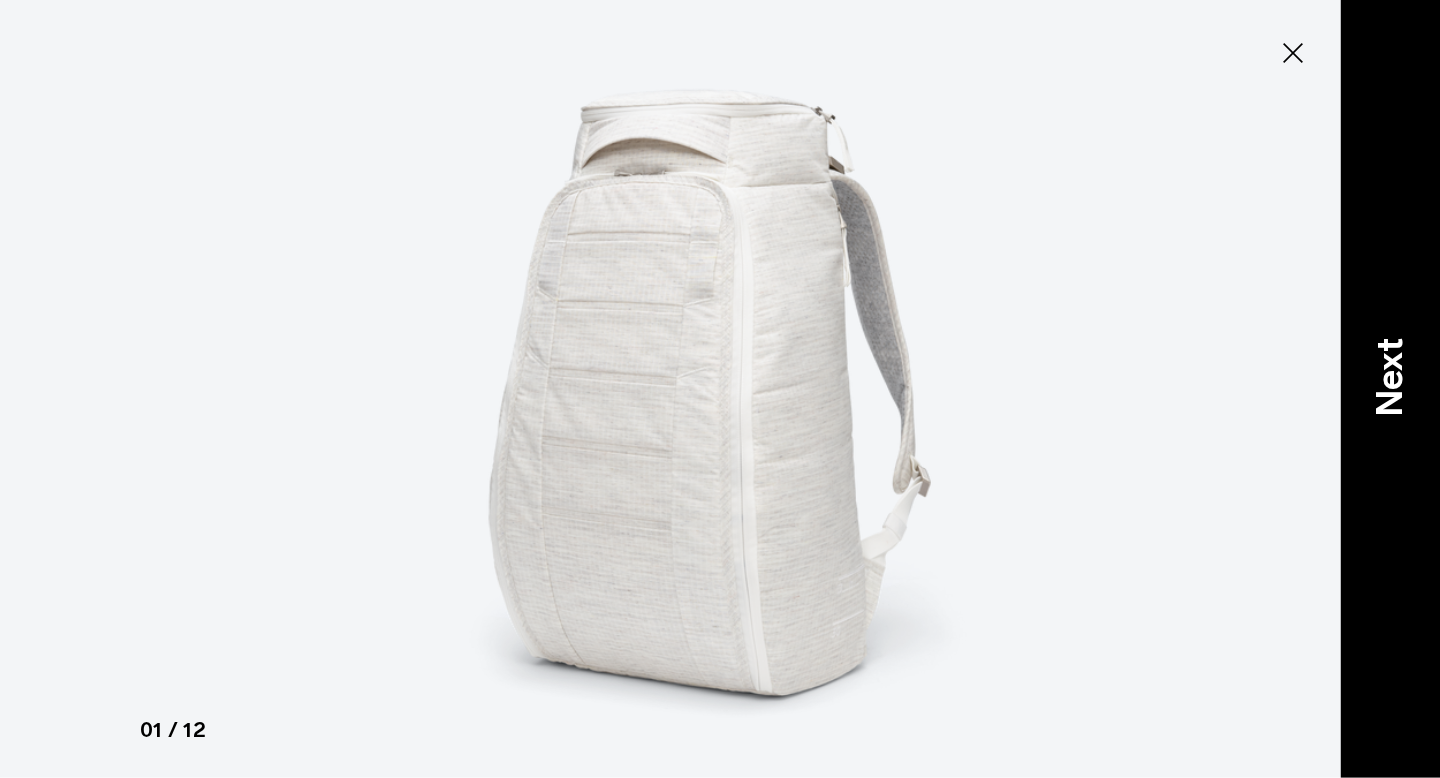 click on "Next" at bounding box center (1390, 376) 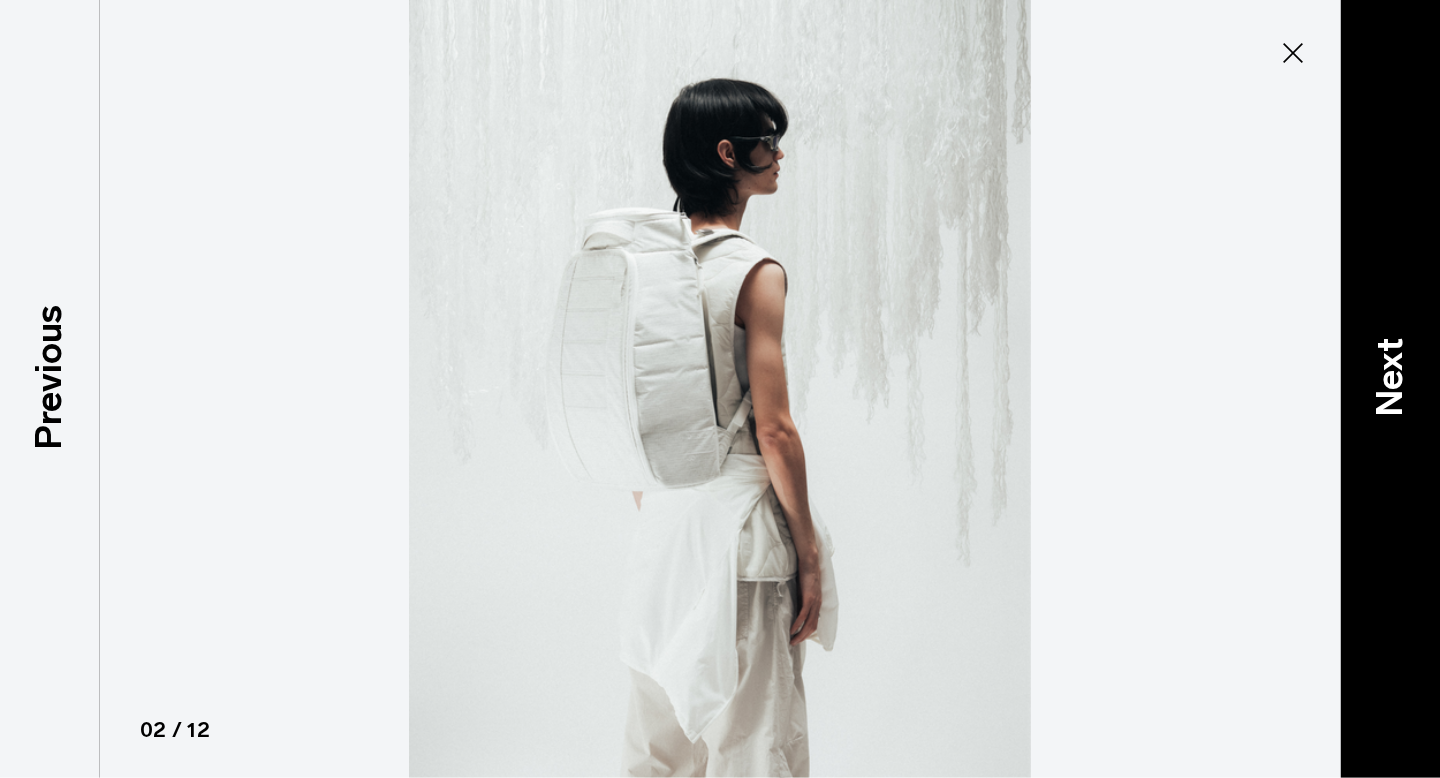 click on "Next" at bounding box center (1390, 376) 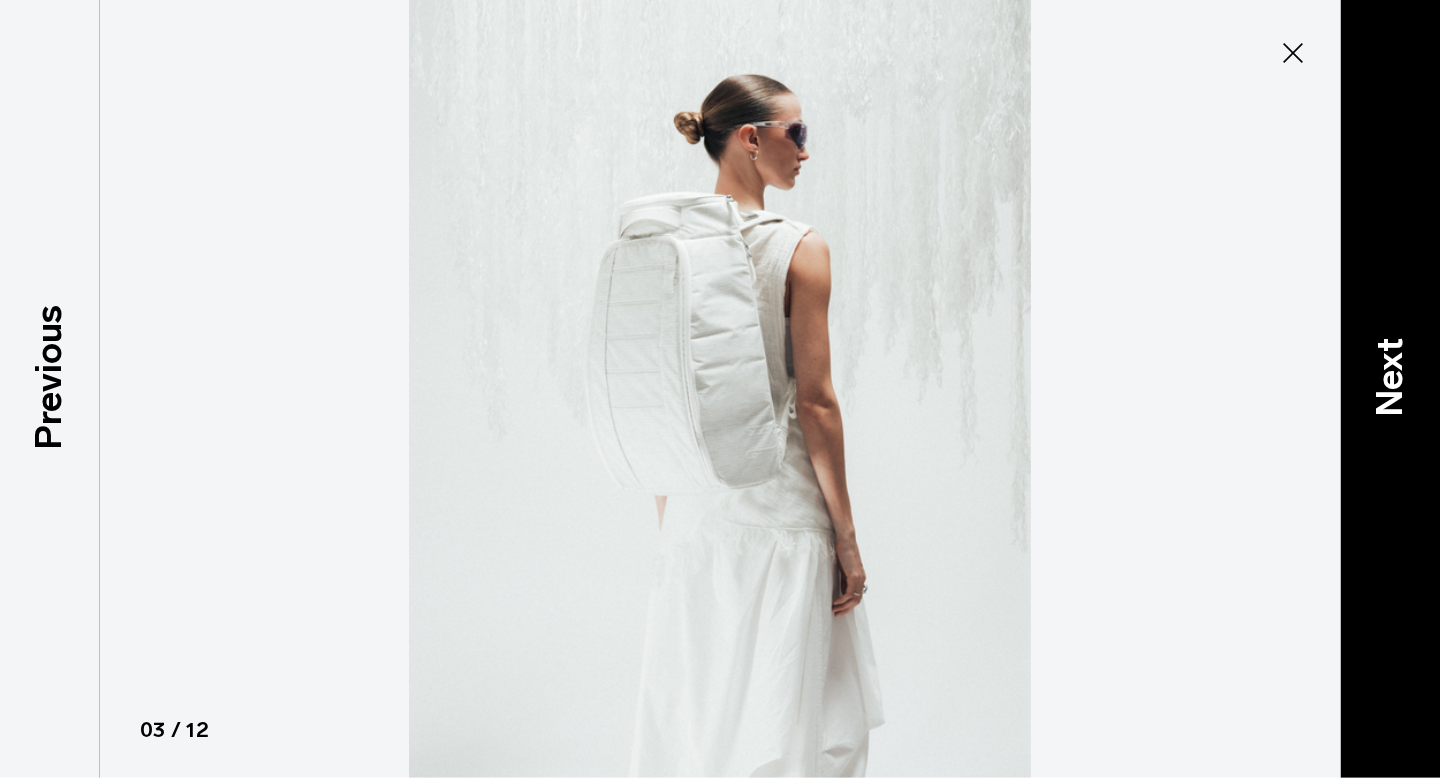 click on "Next" at bounding box center (1390, 376) 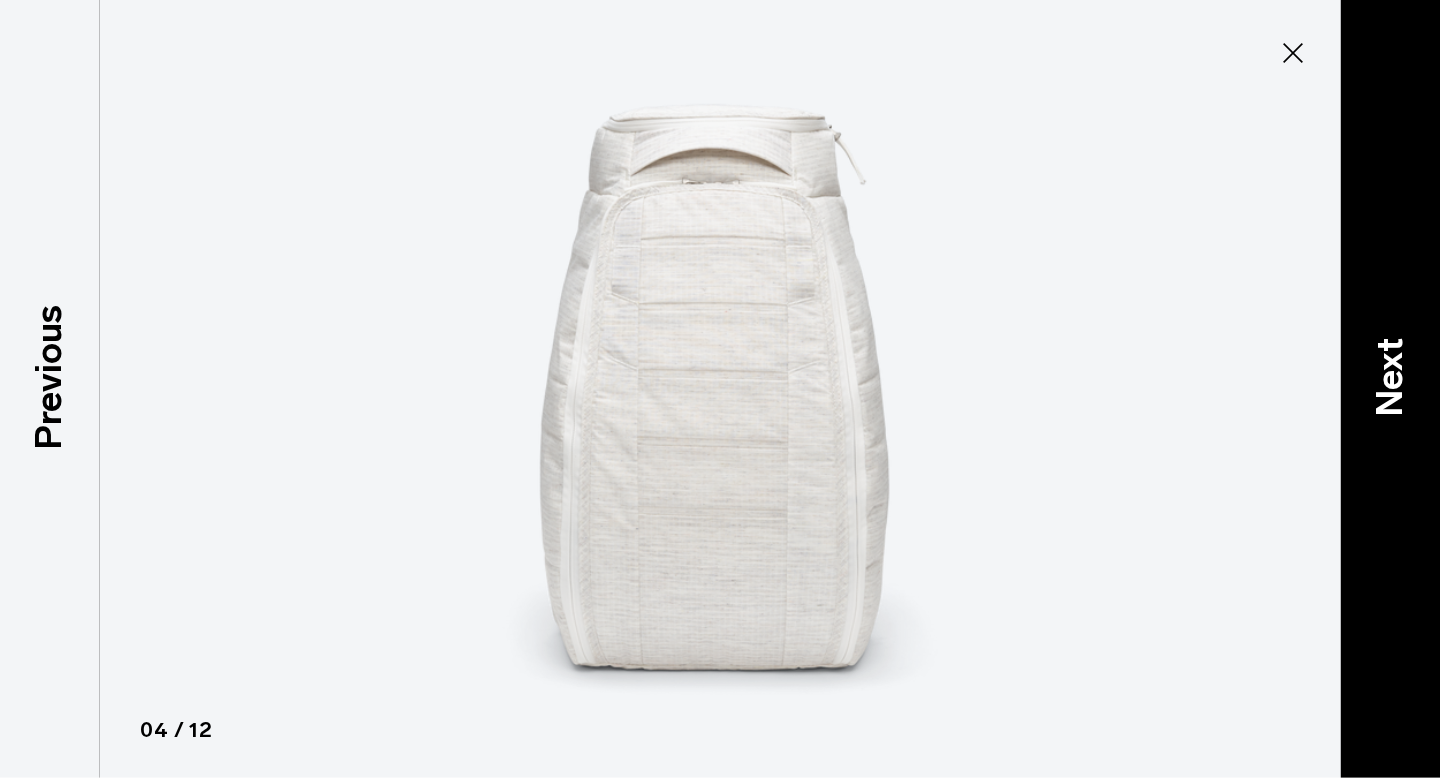 click on "Next" at bounding box center [1390, 376] 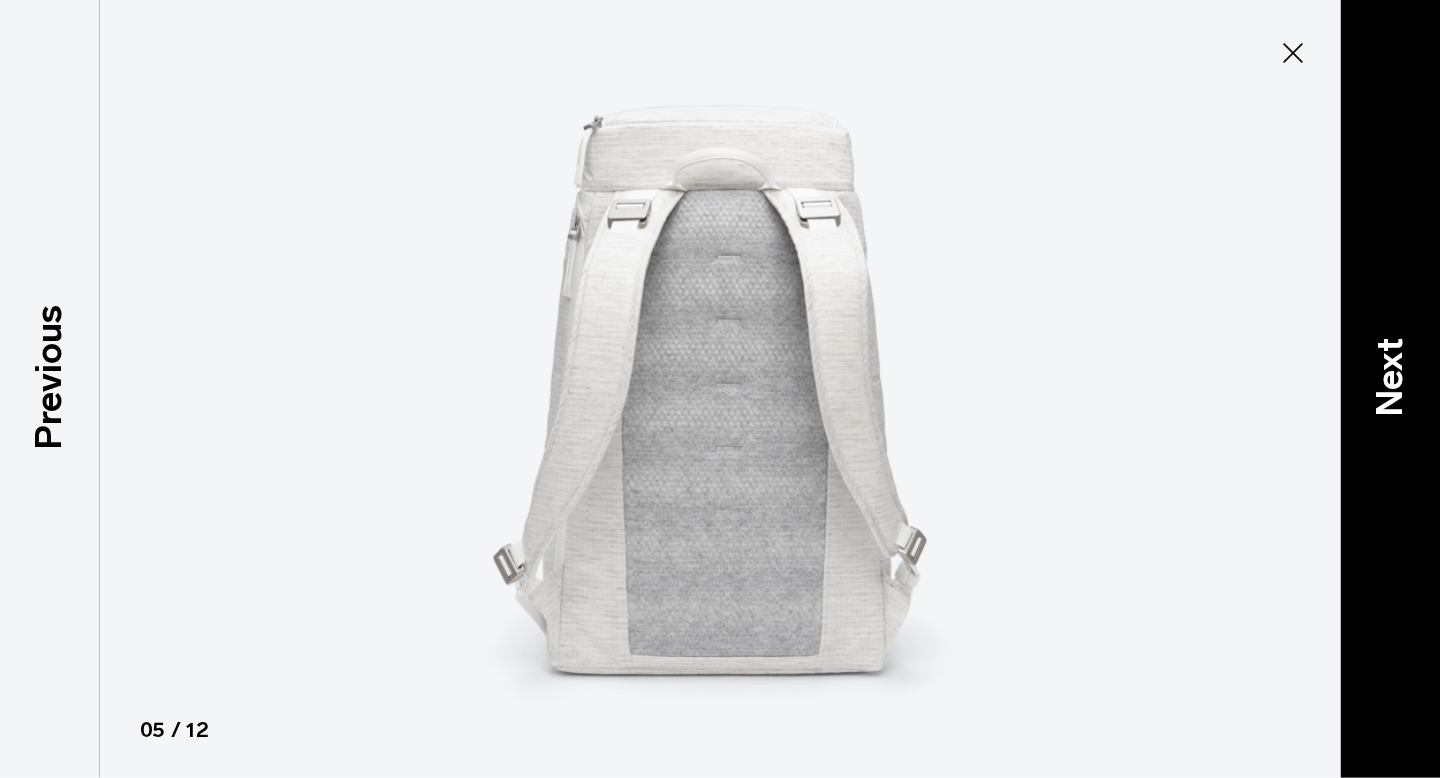 click on "Next" at bounding box center [1390, 376] 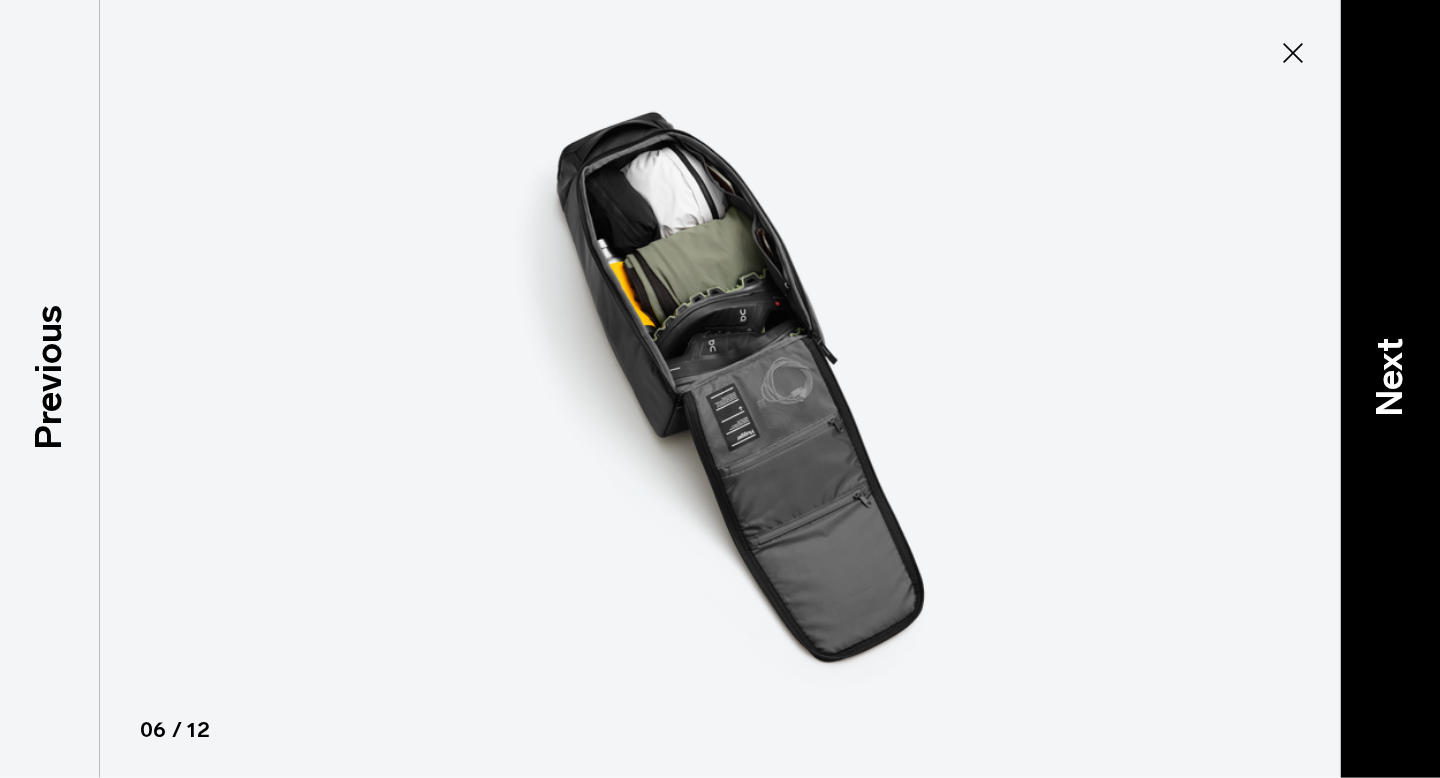 click on "Next" at bounding box center [1390, 376] 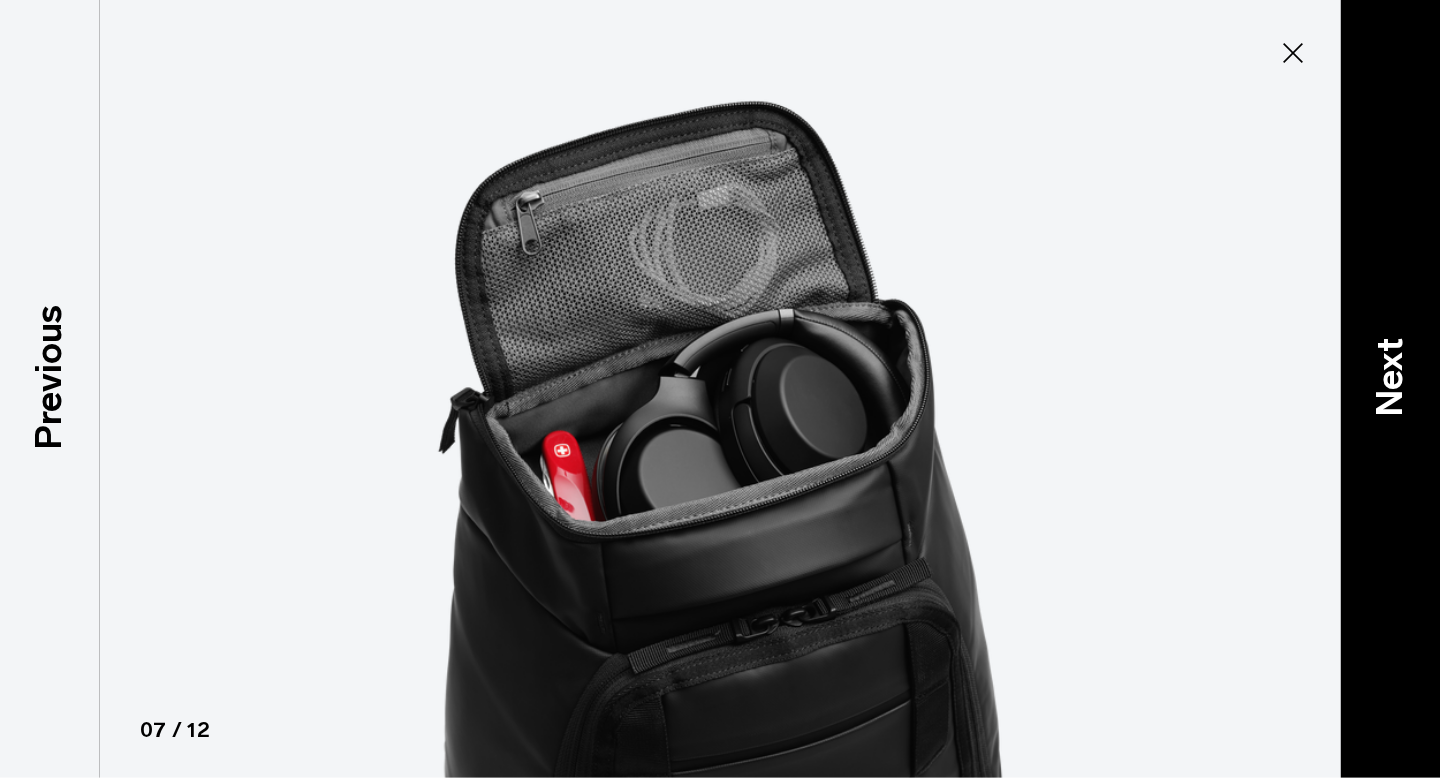 click on "Next" at bounding box center (1390, 376) 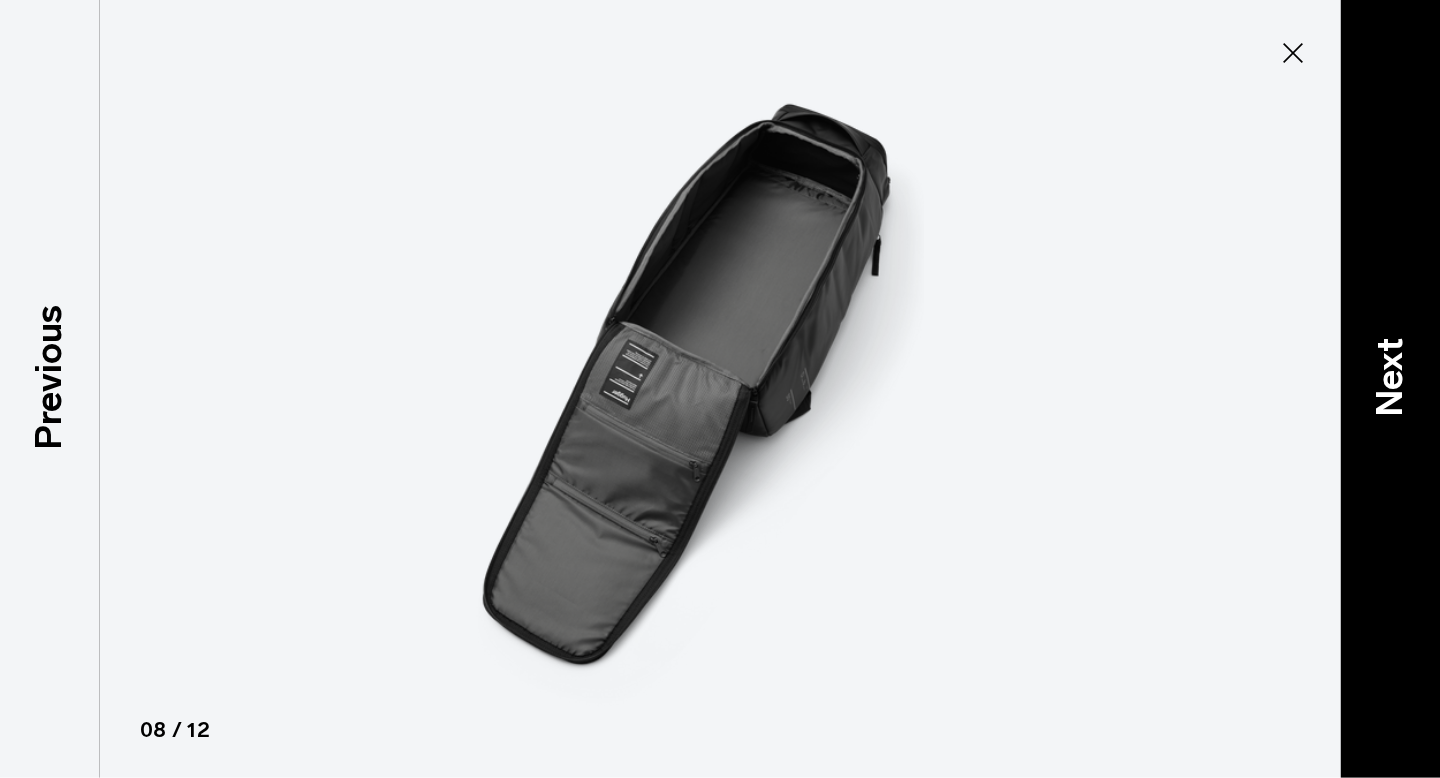 click on "Next" at bounding box center (1390, 376) 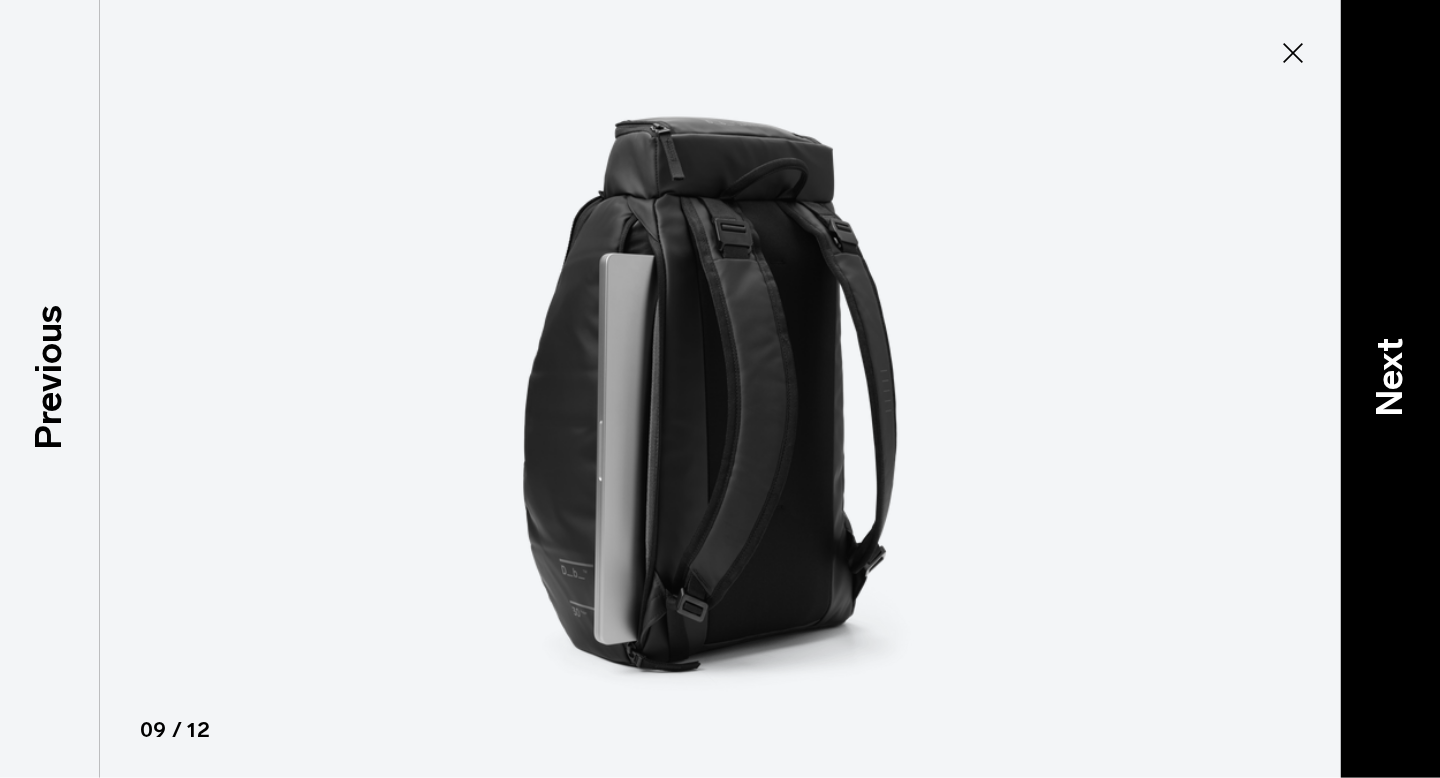 click on "Next" at bounding box center [1390, 376] 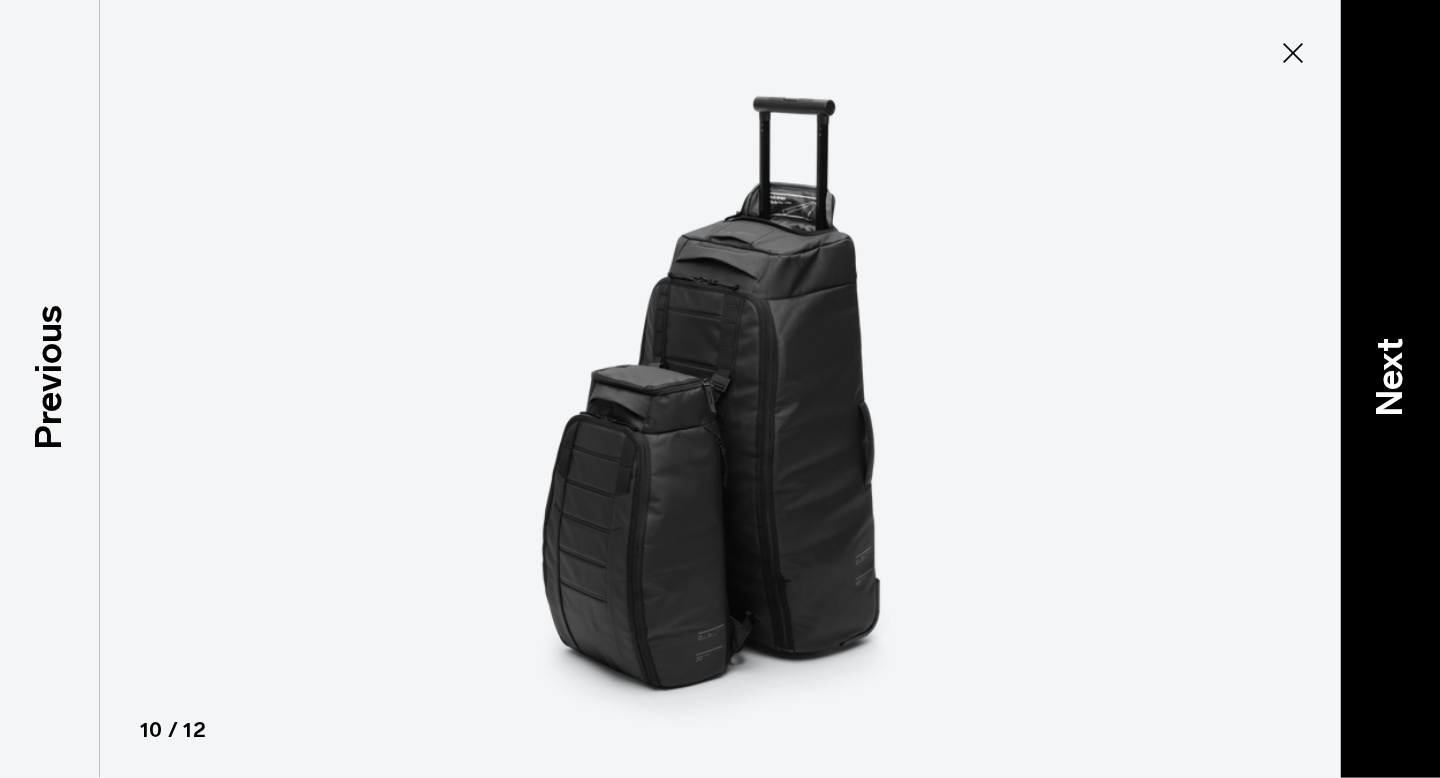 click on "Next" at bounding box center (1390, 376) 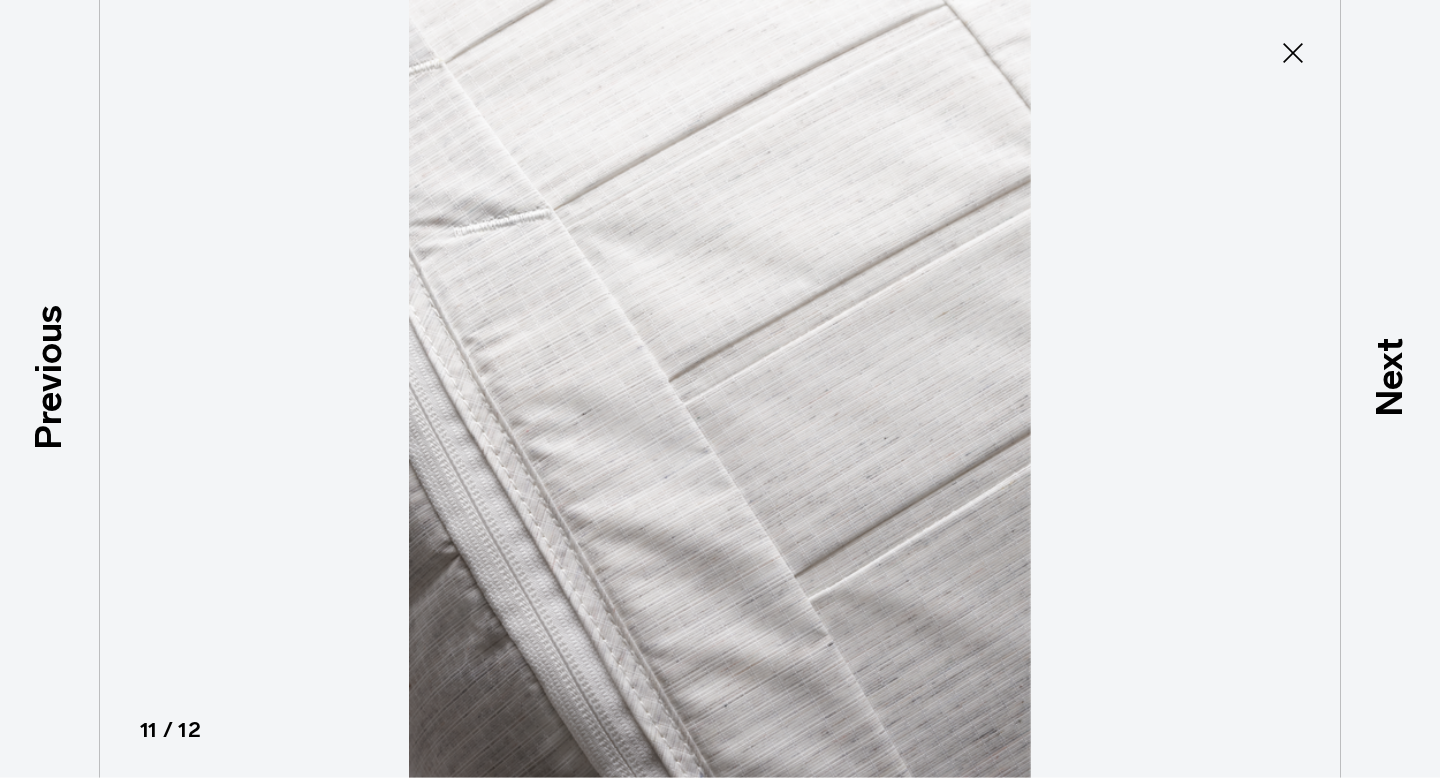 click 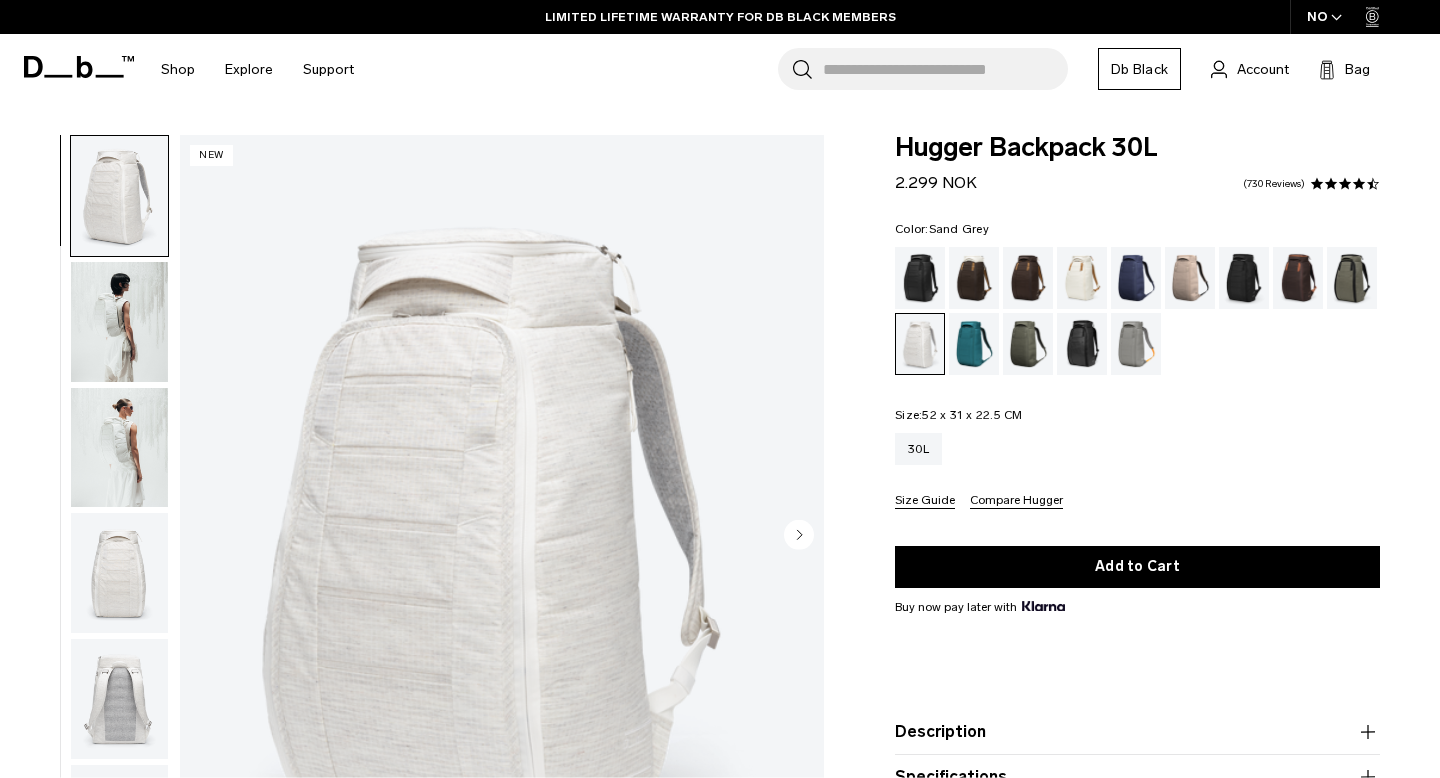 click at bounding box center [1136, 344] 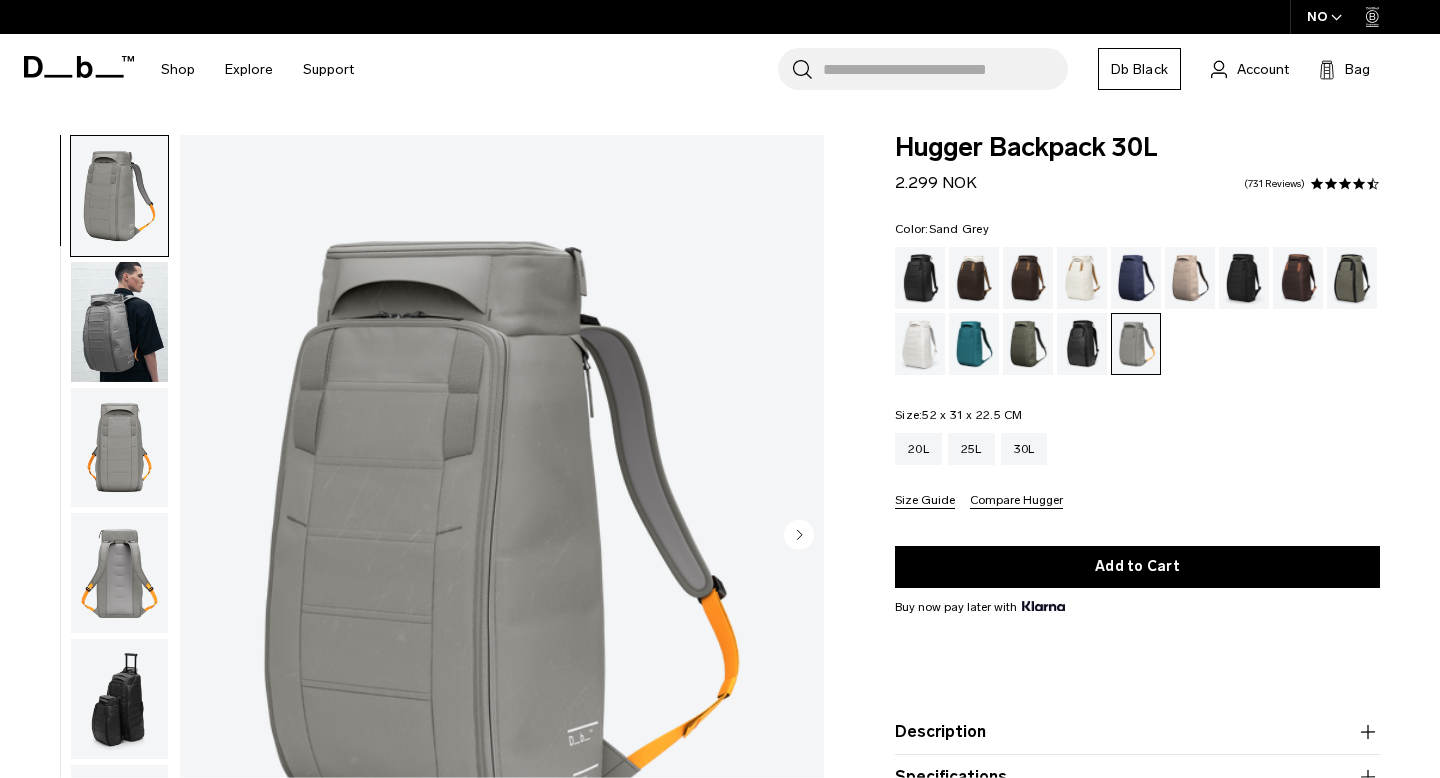scroll, scrollTop: 0, scrollLeft: 0, axis: both 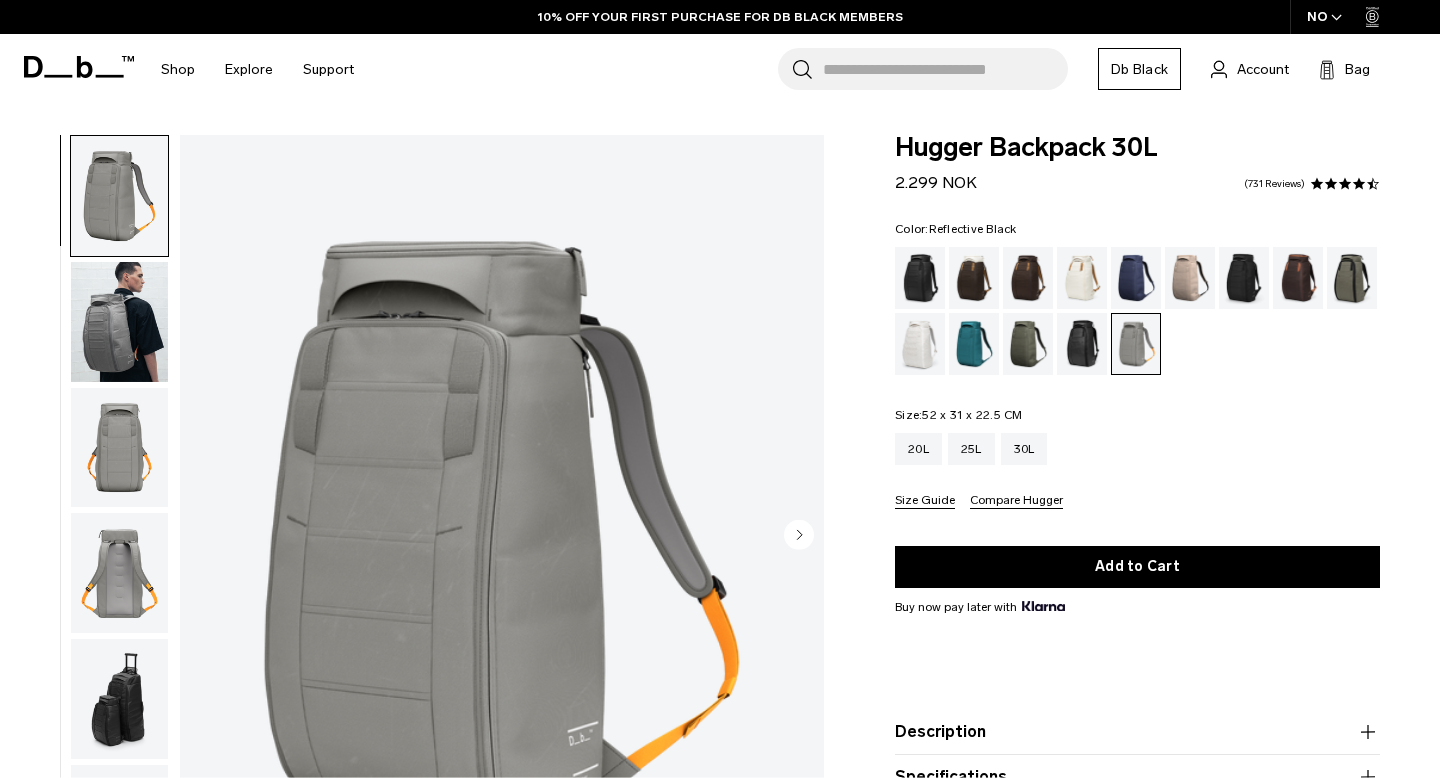 click at bounding box center [1082, 344] 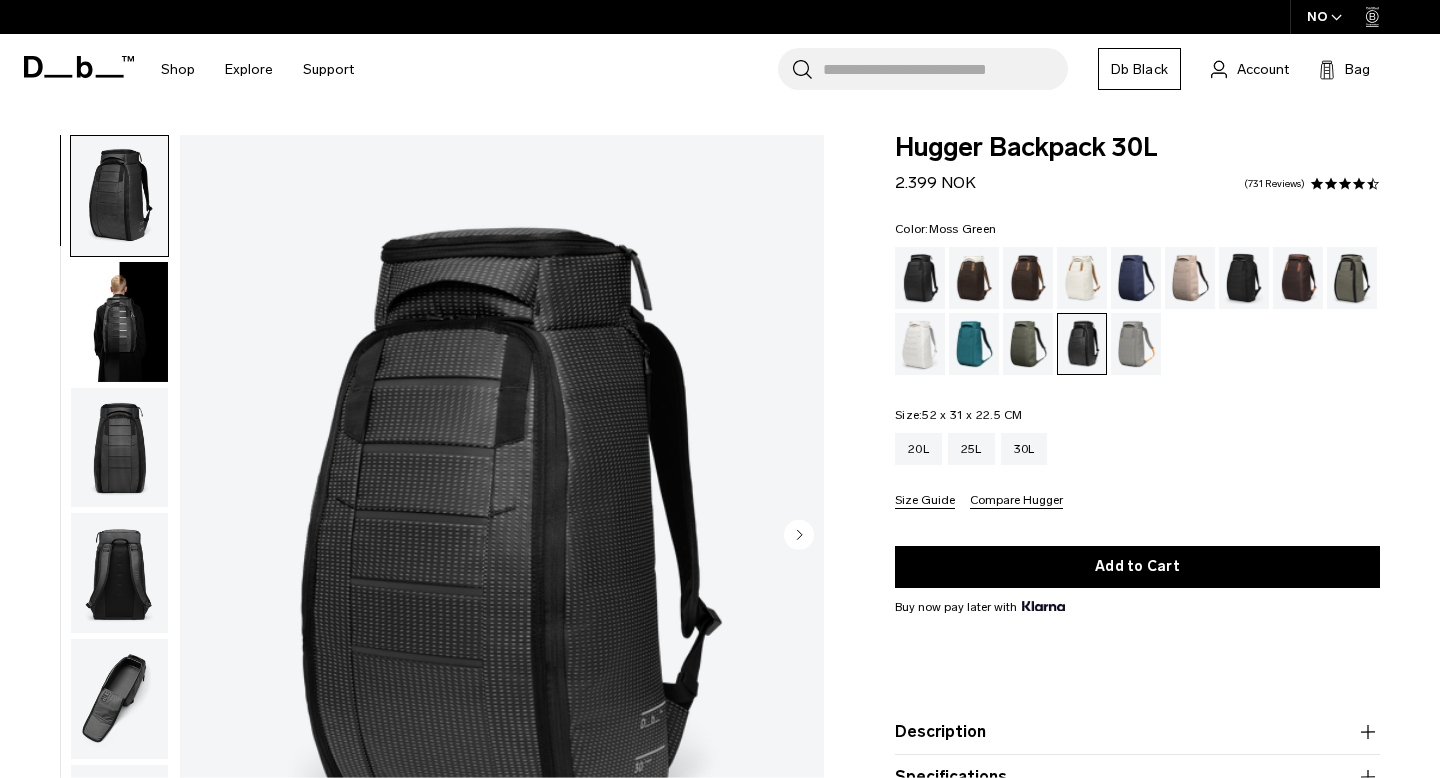 scroll, scrollTop: 0, scrollLeft: 0, axis: both 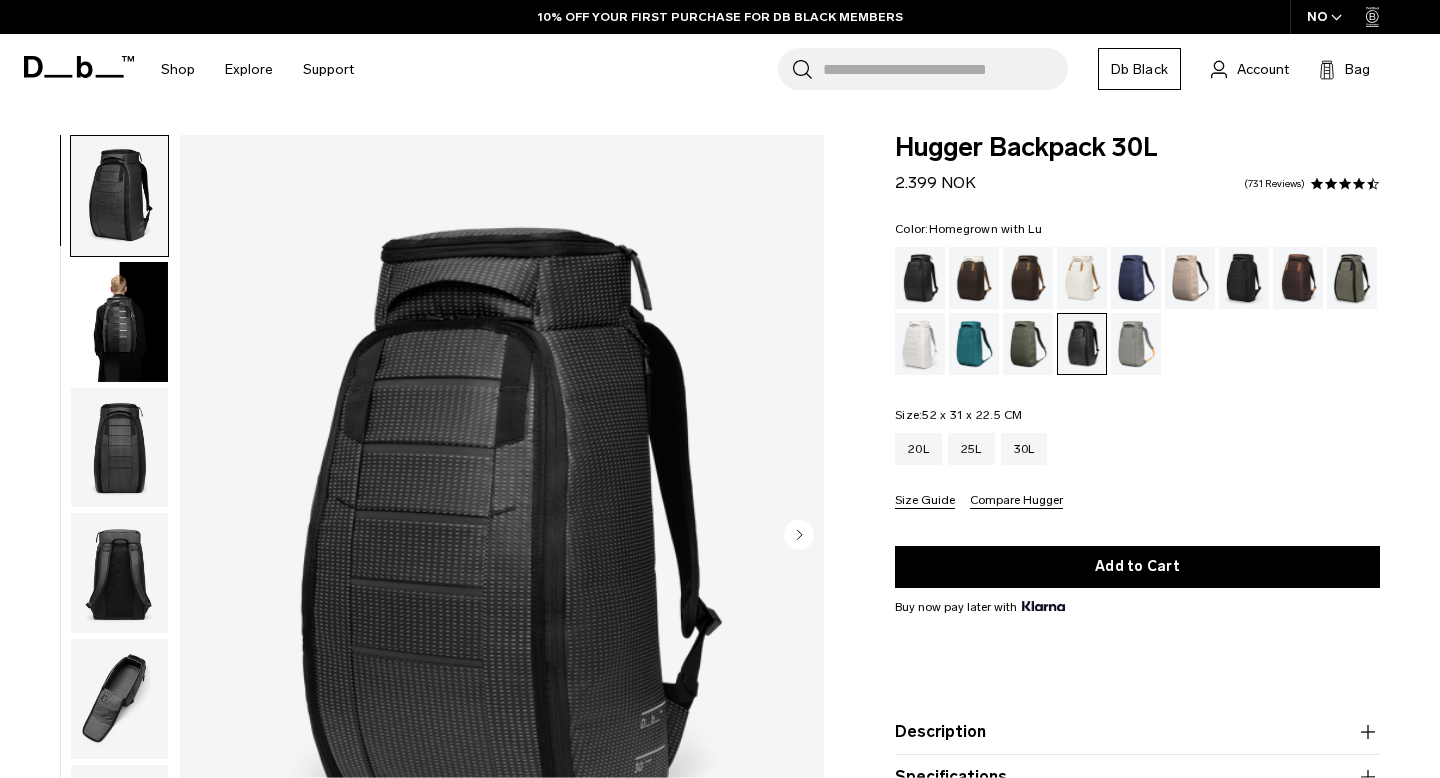 click at bounding box center [1298, 278] 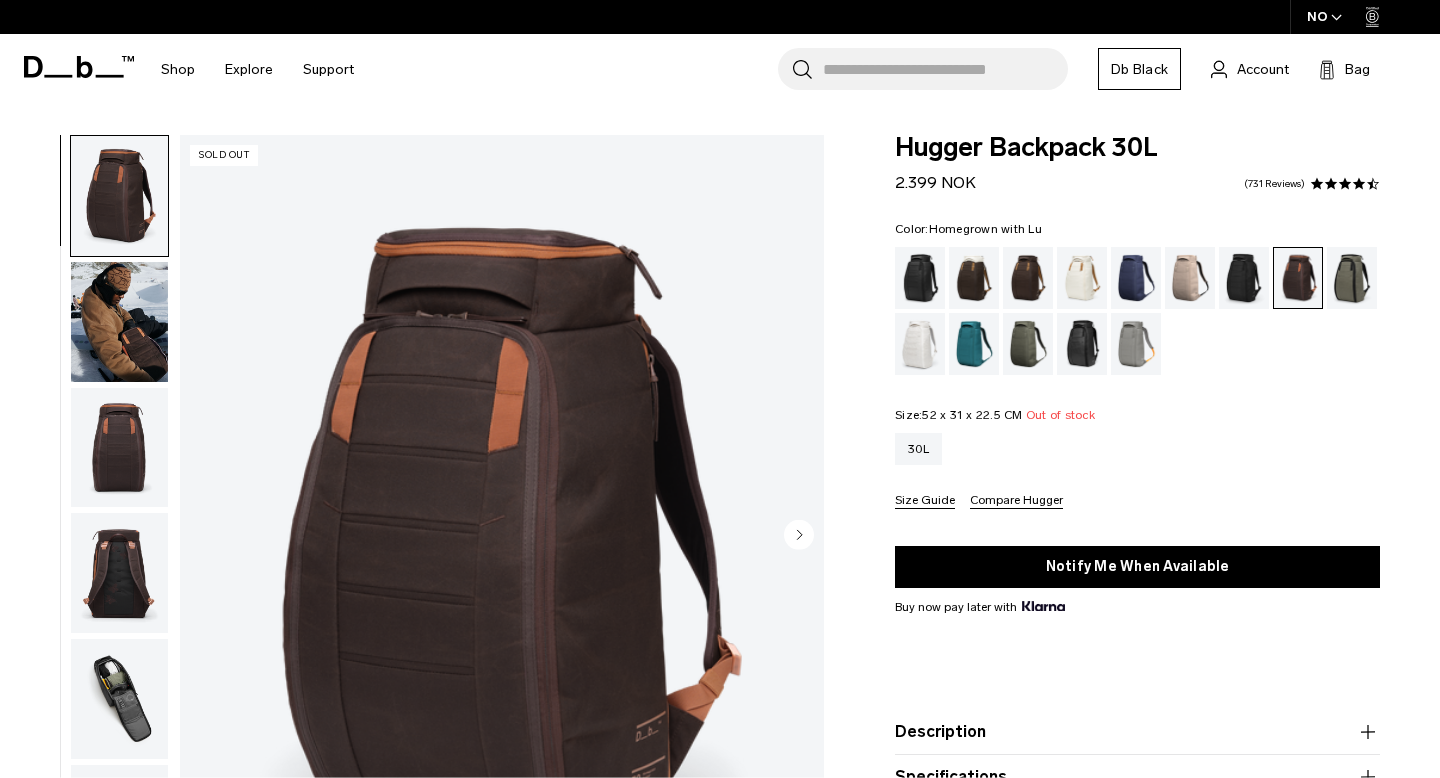 scroll, scrollTop: 0, scrollLeft: 0, axis: both 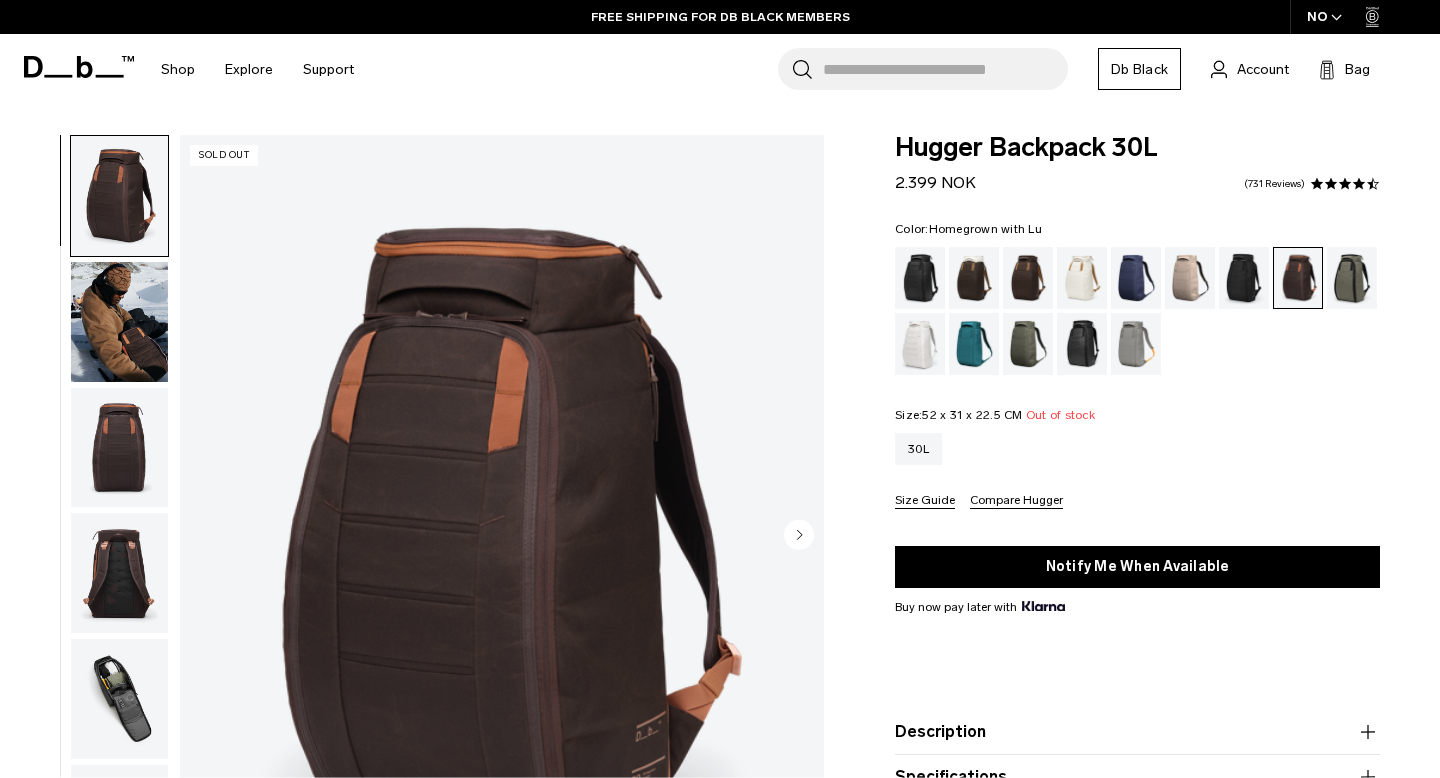 click 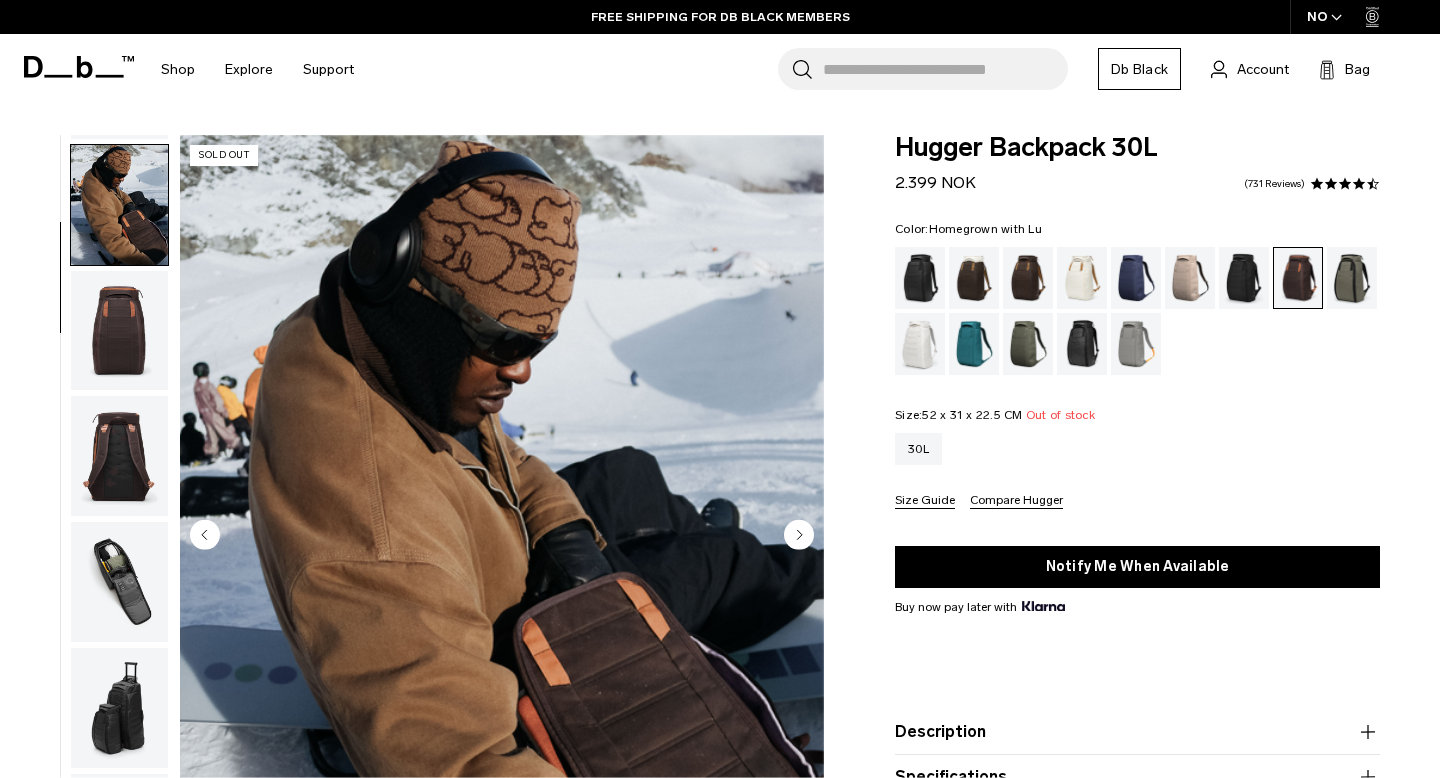 scroll, scrollTop: 126, scrollLeft: 0, axis: vertical 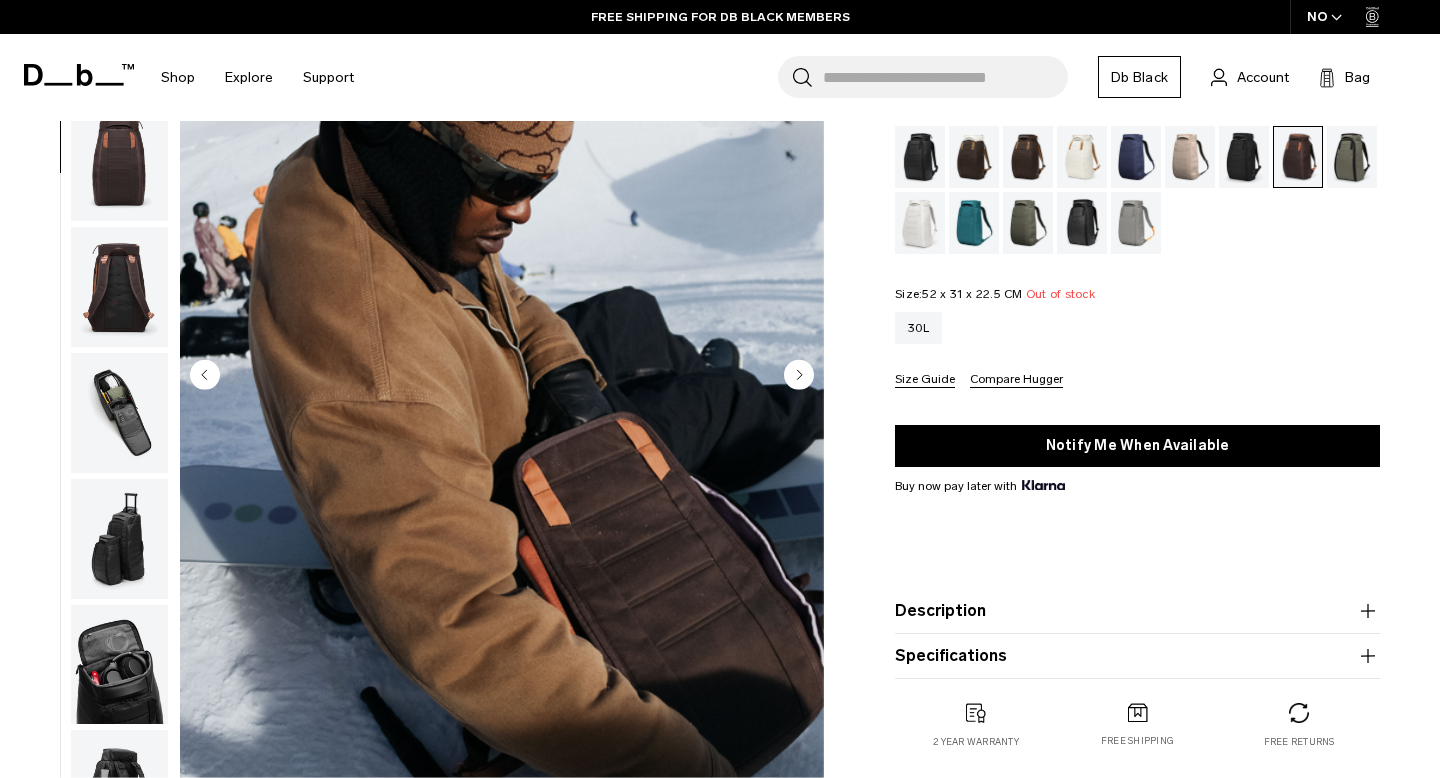 click 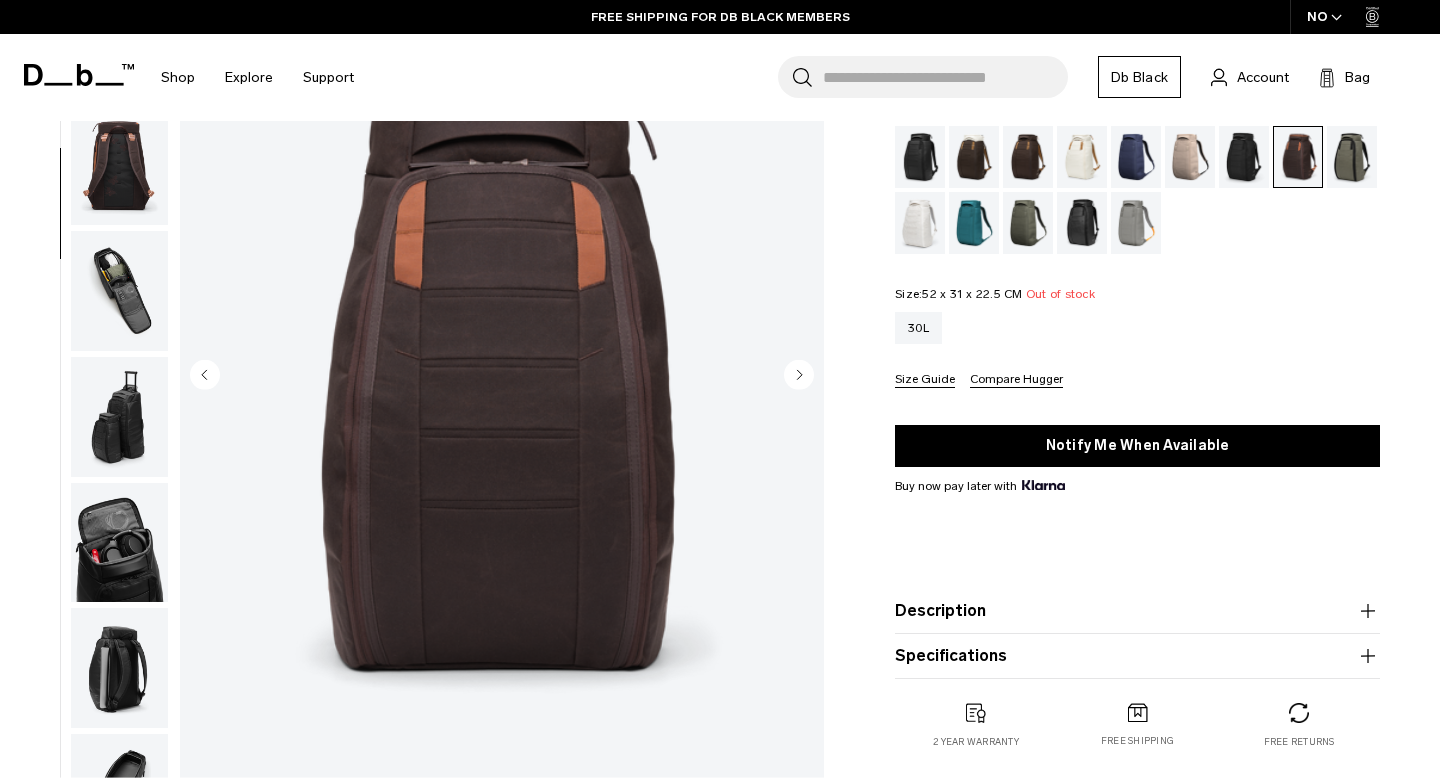 scroll, scrollTop: 252, scrollLeft: 0, axis: vertical 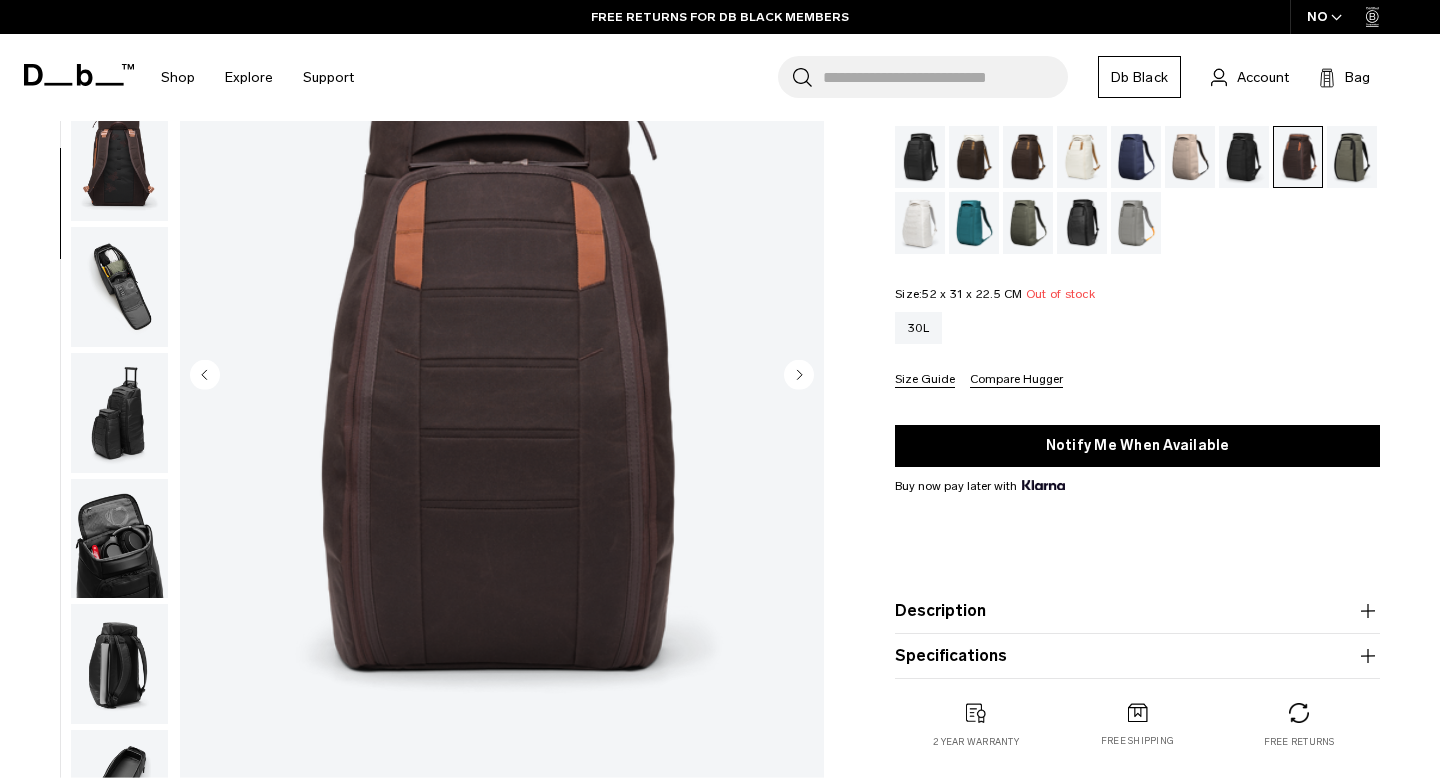 click 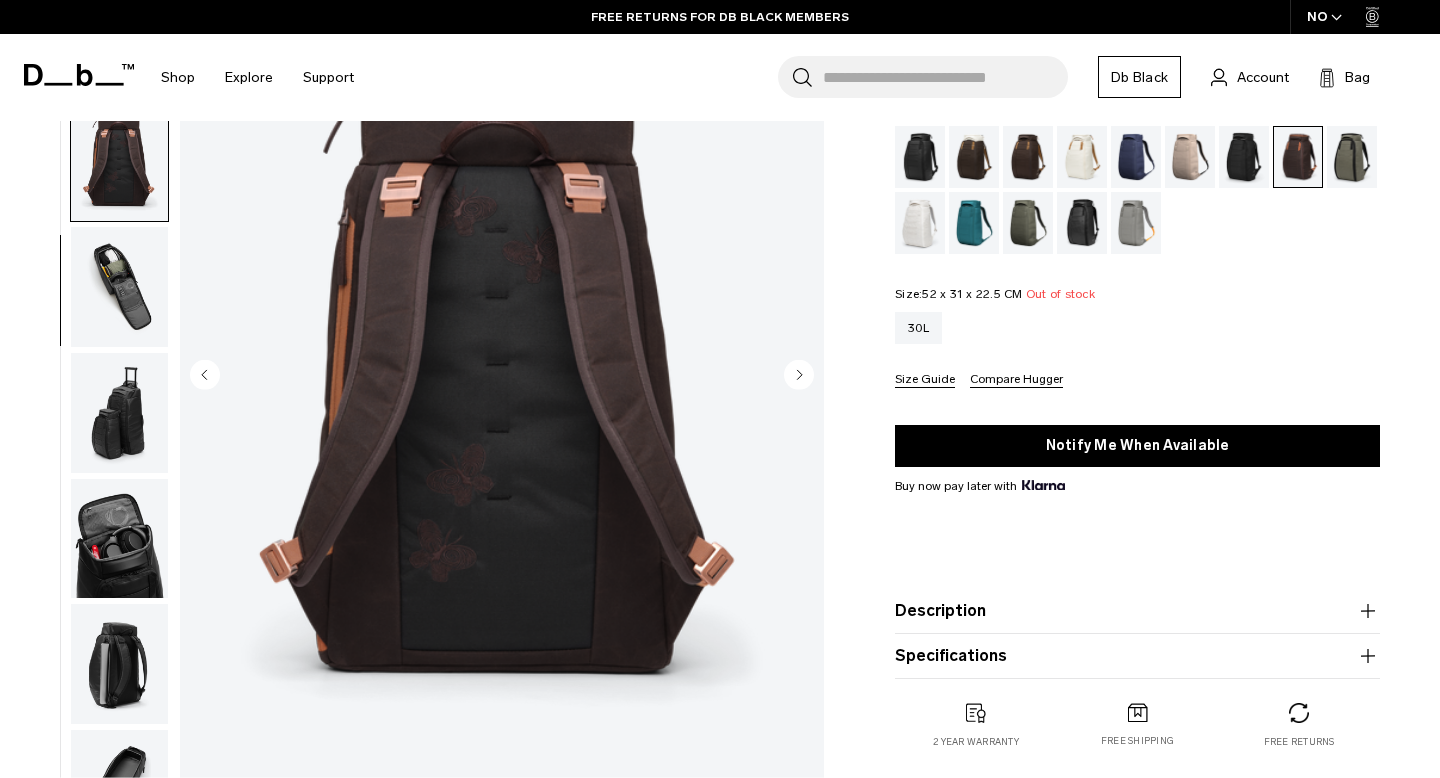 scroll, scrollTop: 324, scrollLeft: 0, axis: vertical 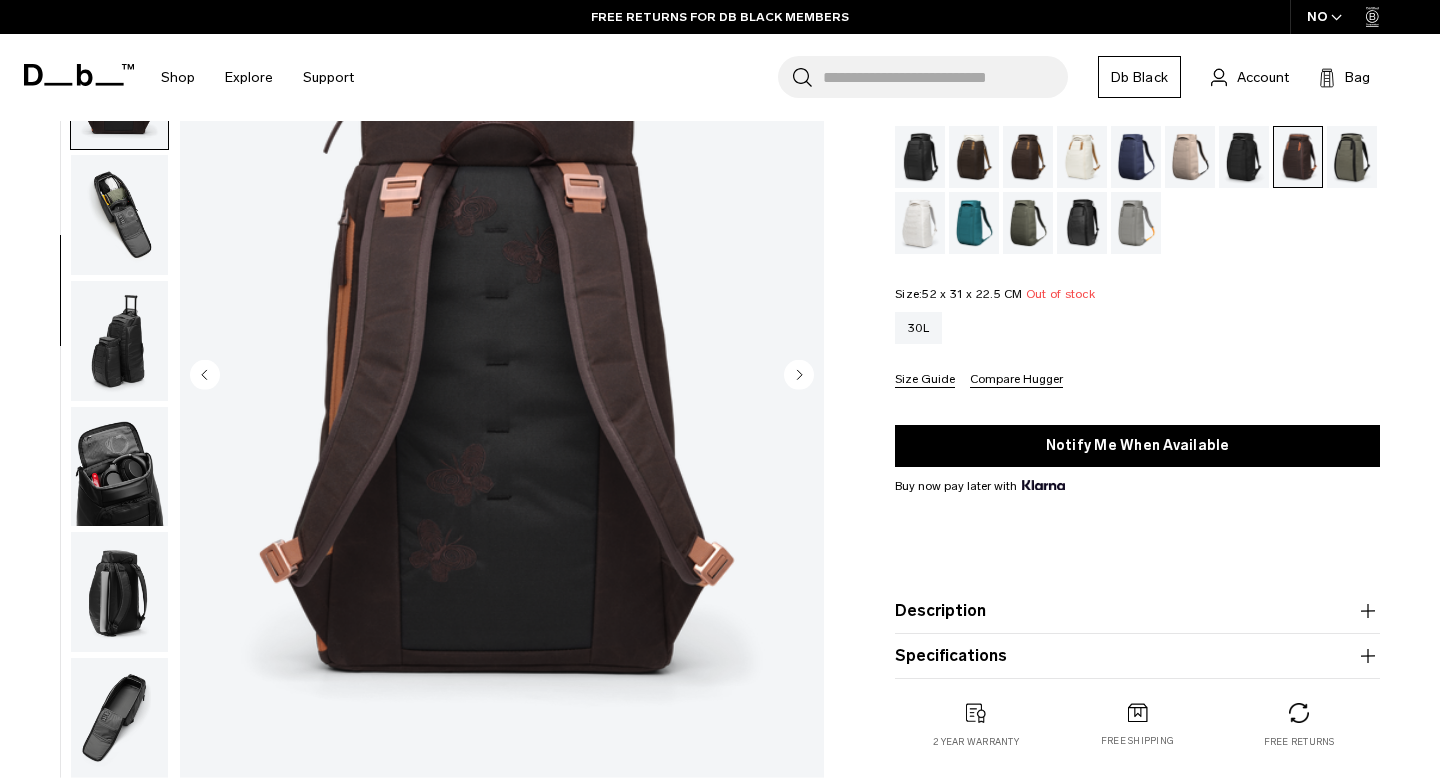 click at bounding box center (1082, 157) 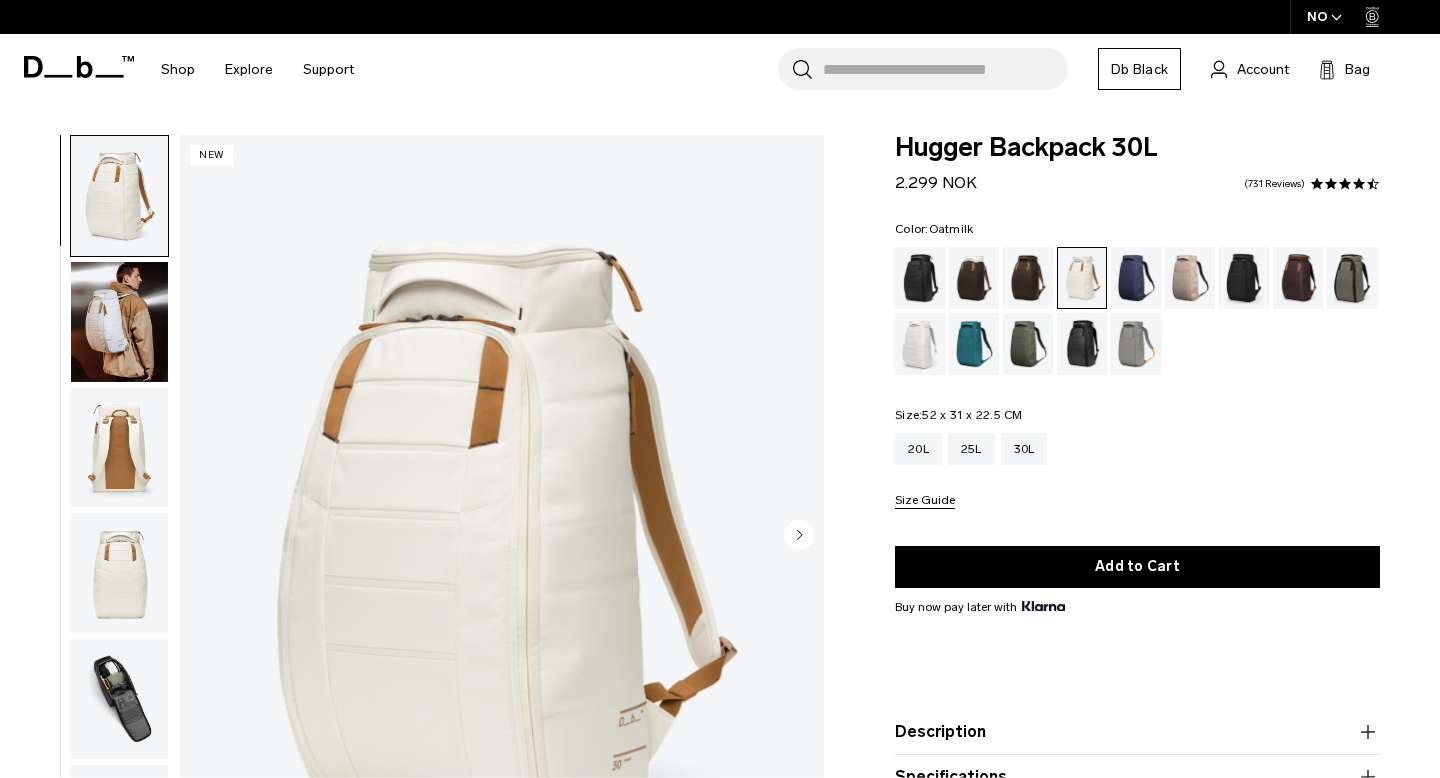 scroll, scrollTop: 0, scrollLeft: 0, axis: both 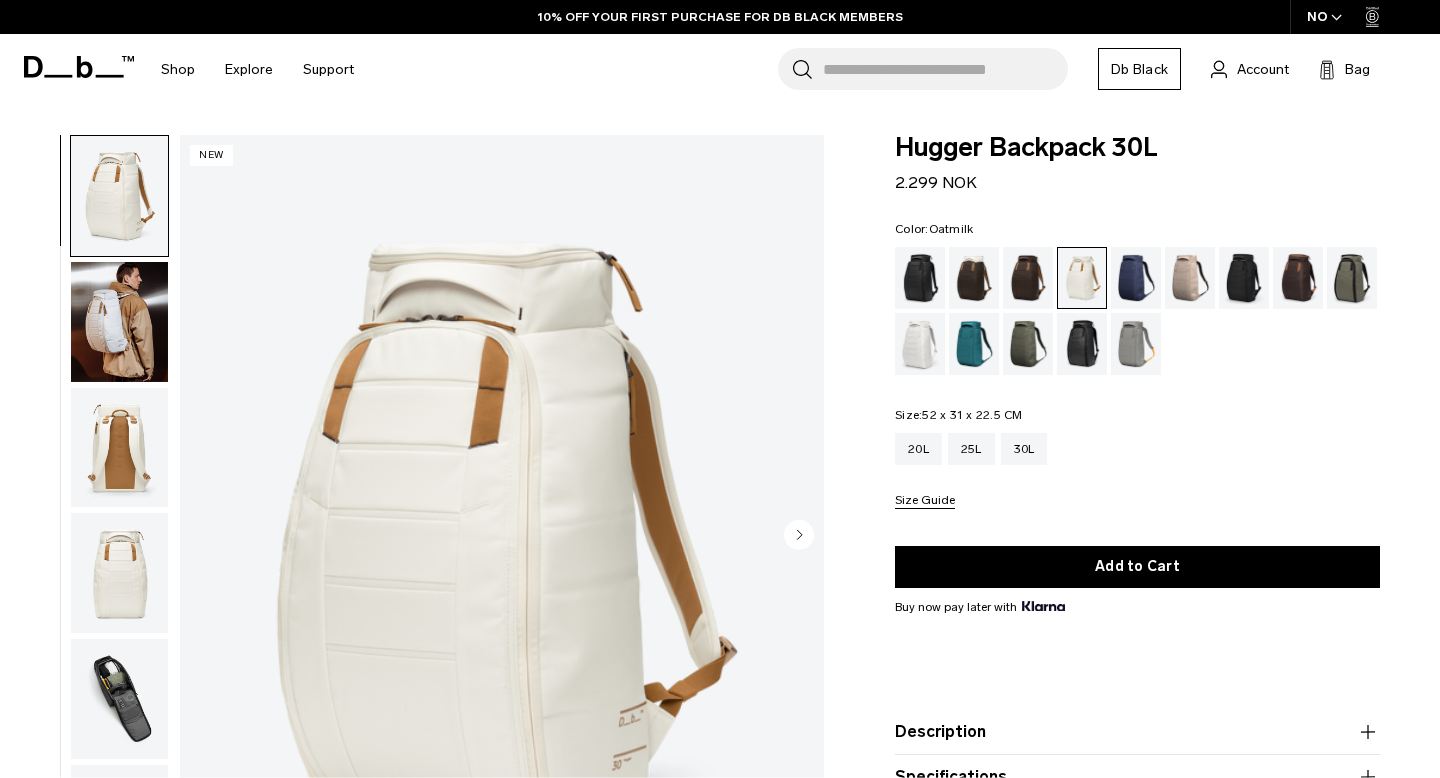 click 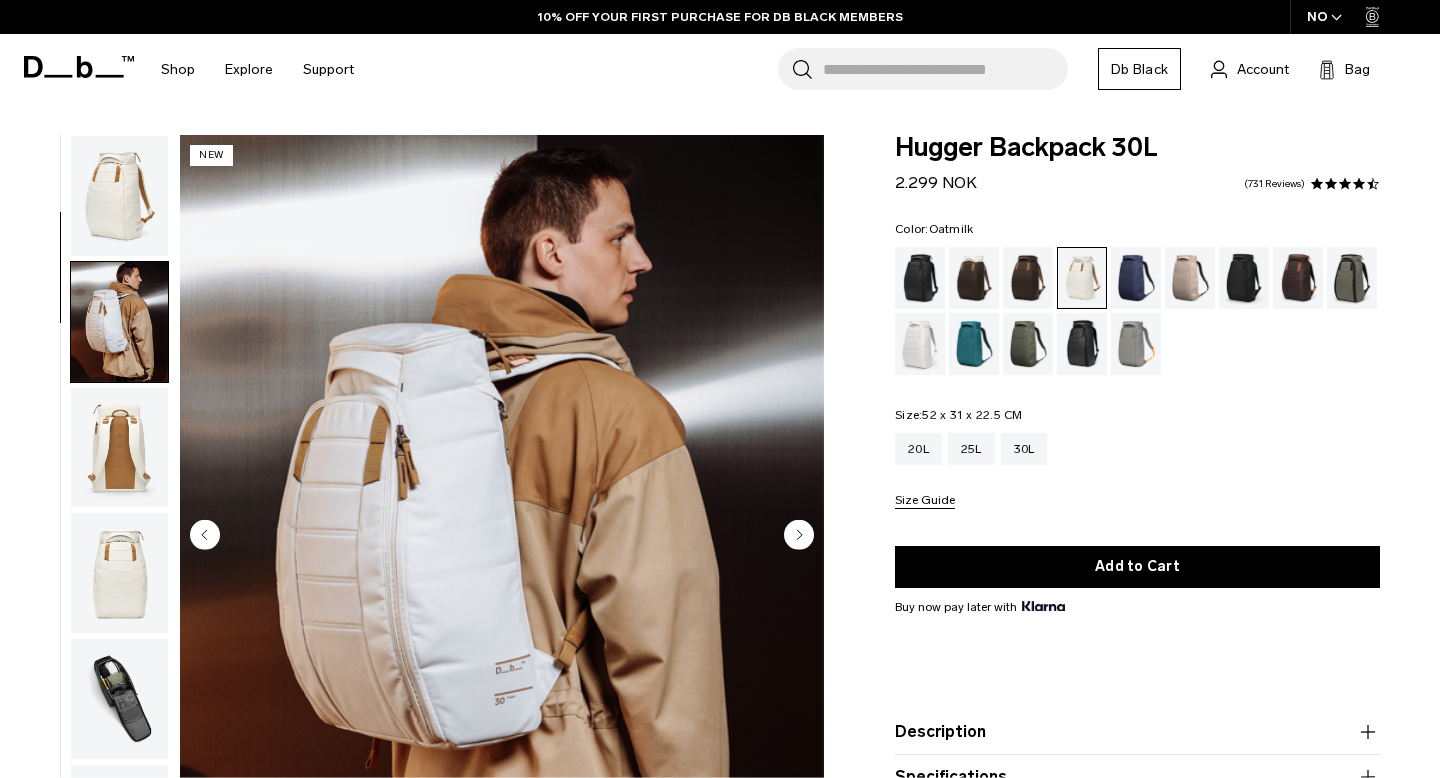 scroll, scrollTop: 126, scrollLeft: 0, axis: vertical 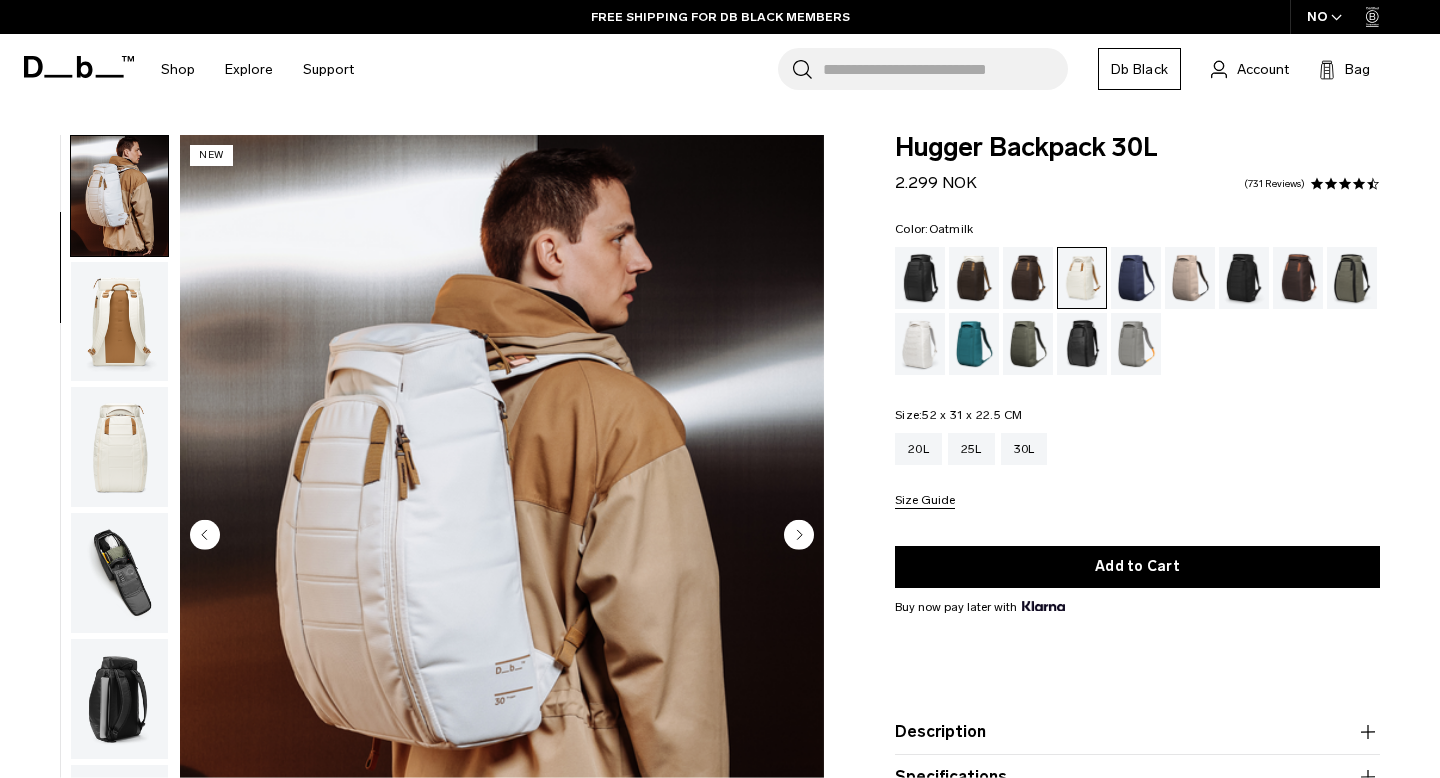 click 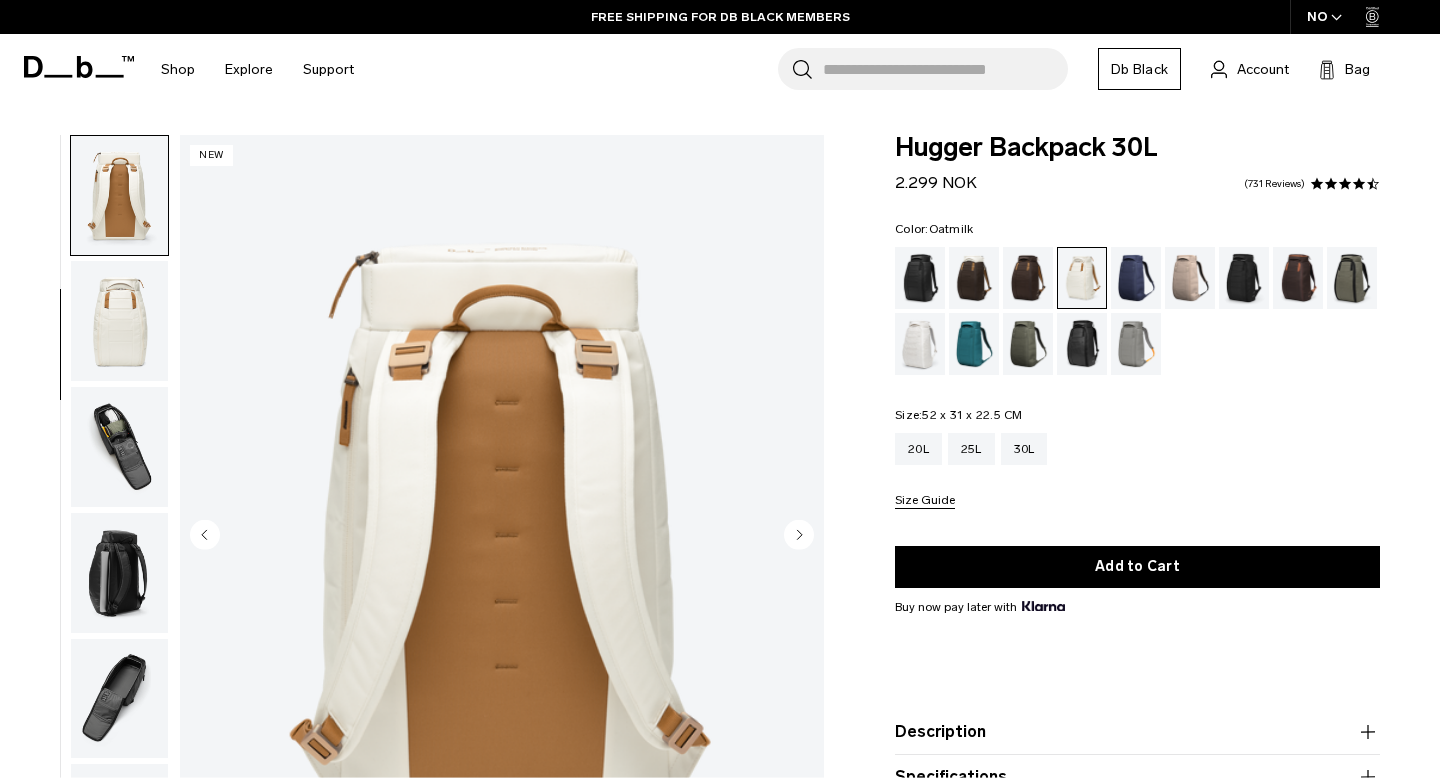 click 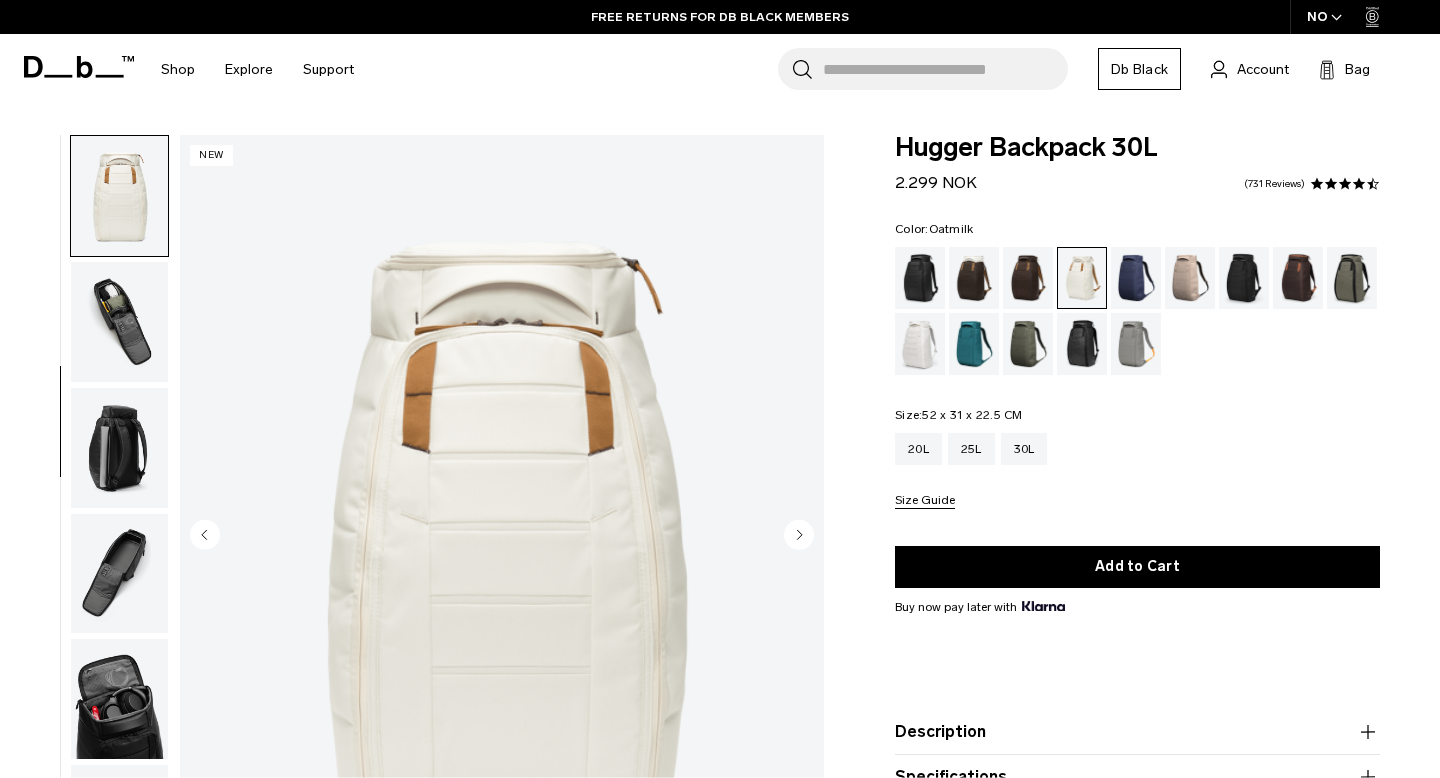 click 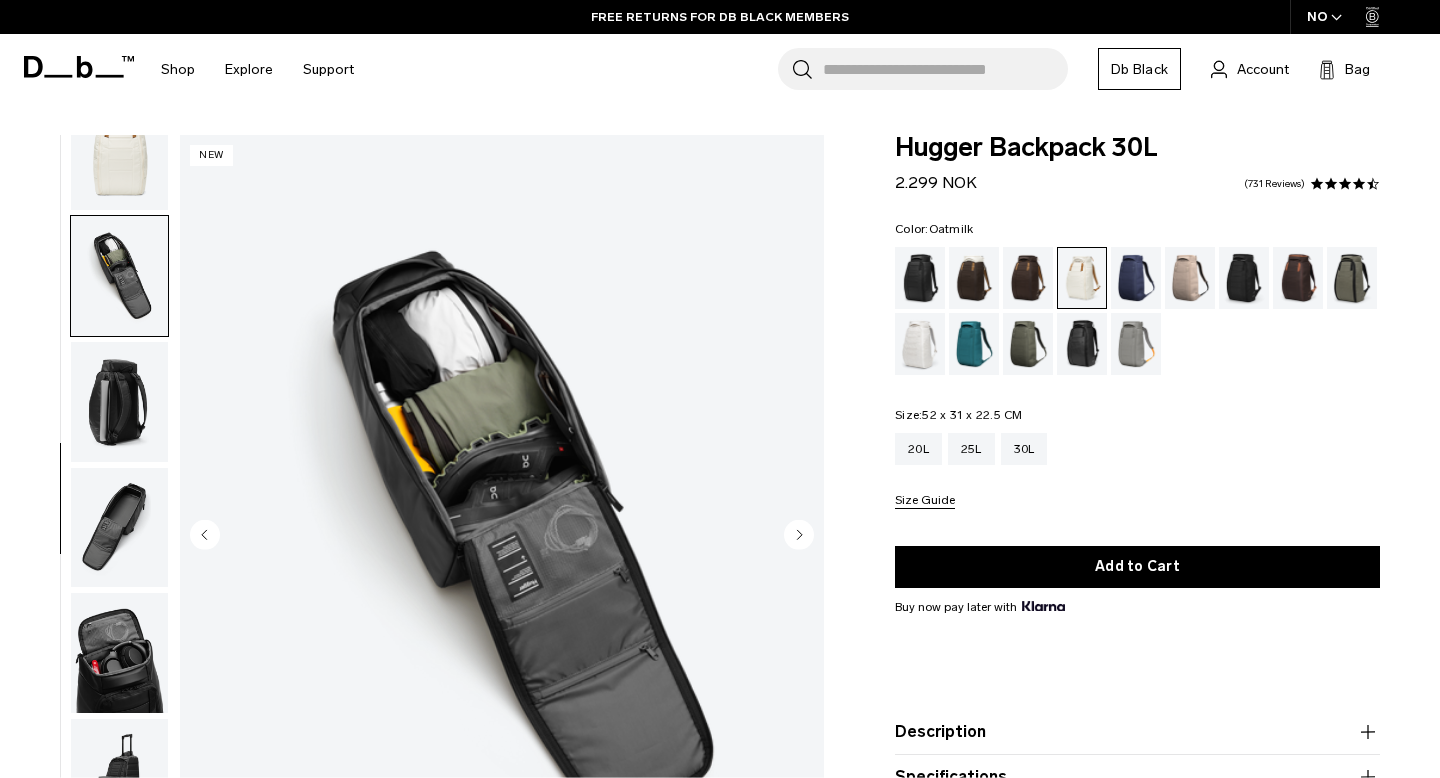 scroll, scrollTop: 450, scrollLeft: 0, axis: vertical 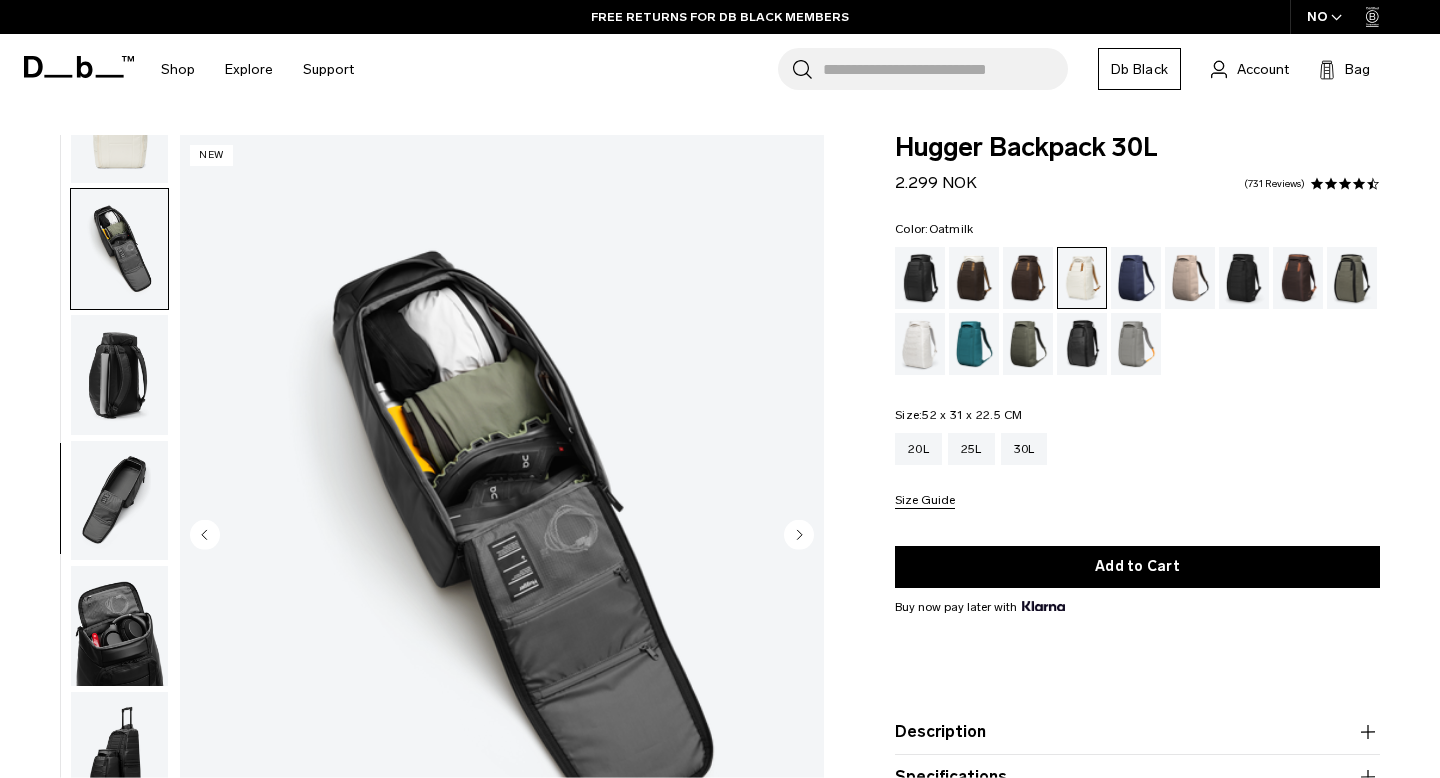 click 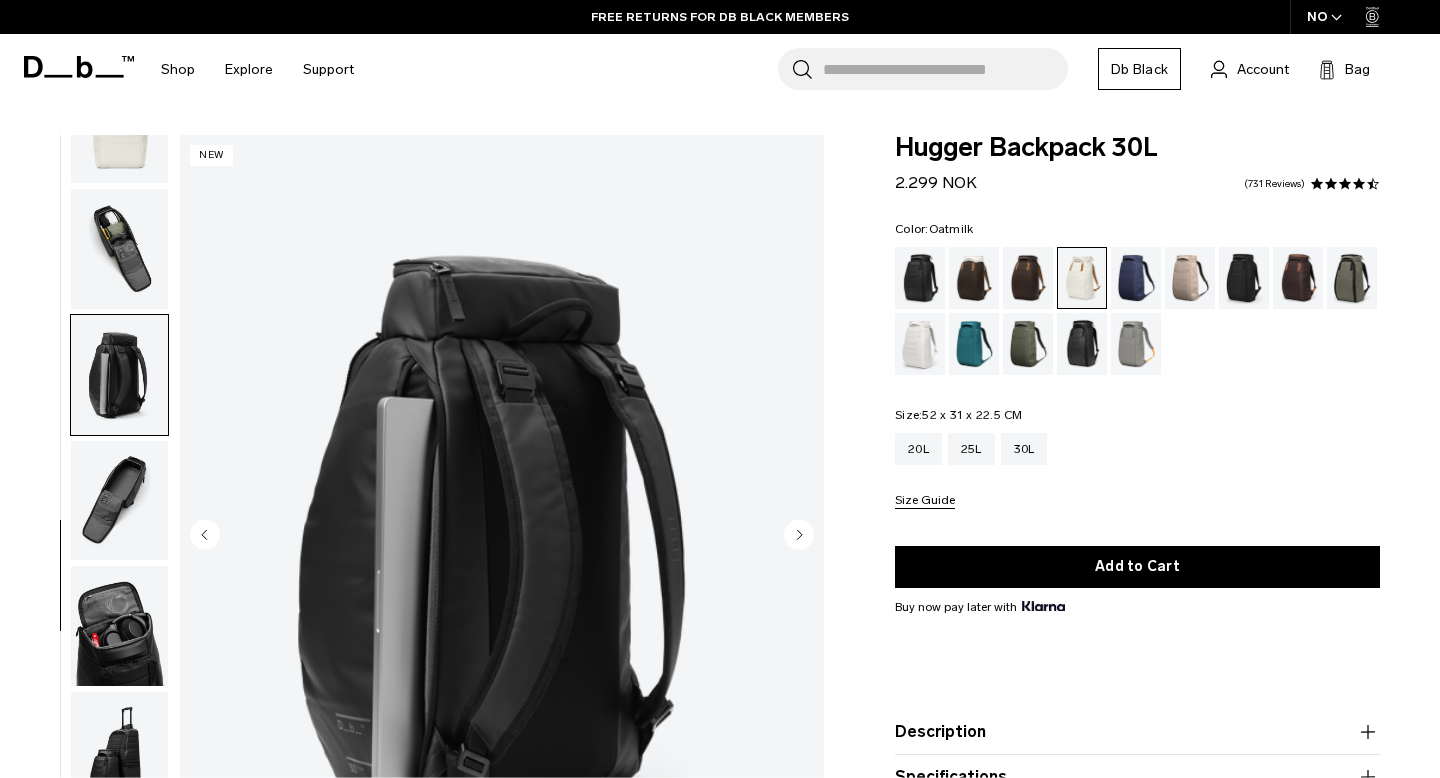 click 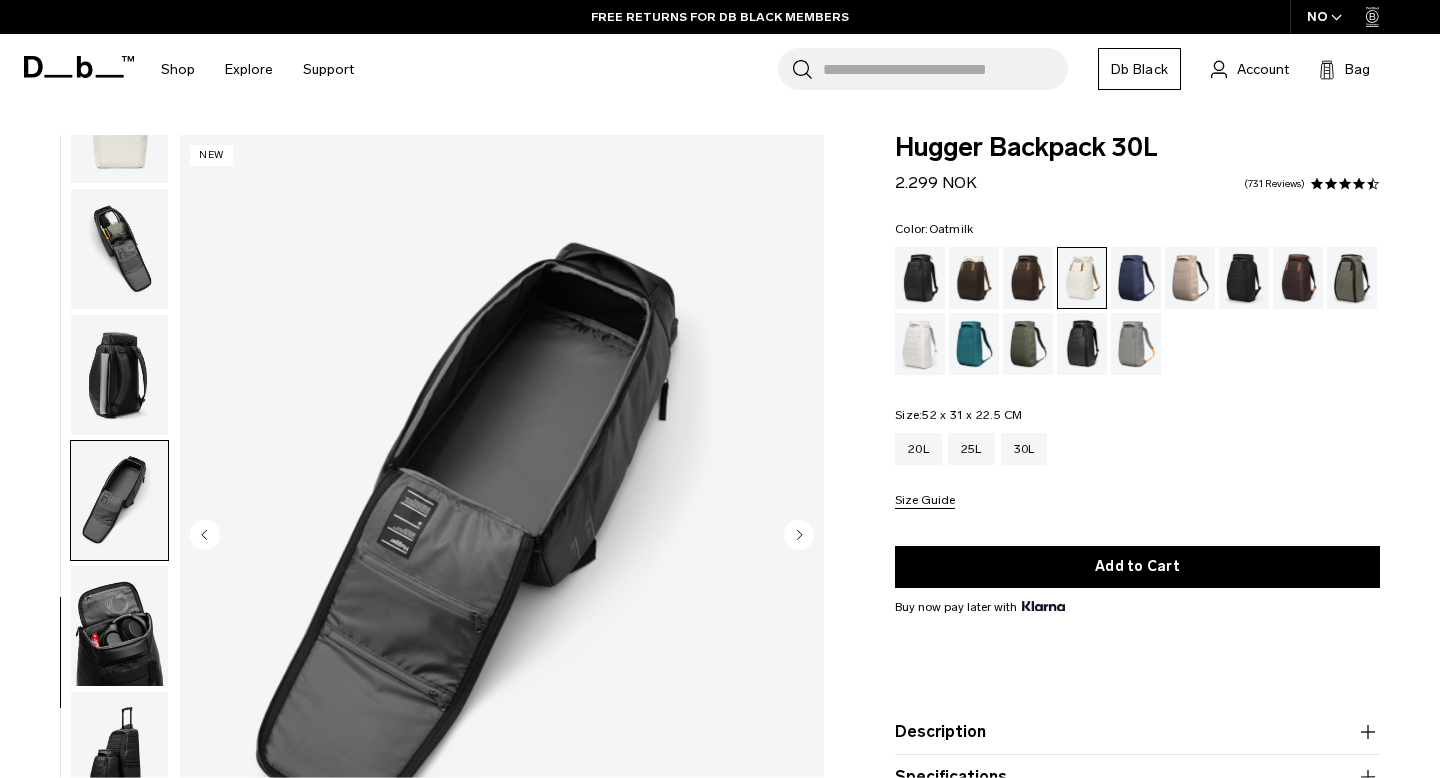 click 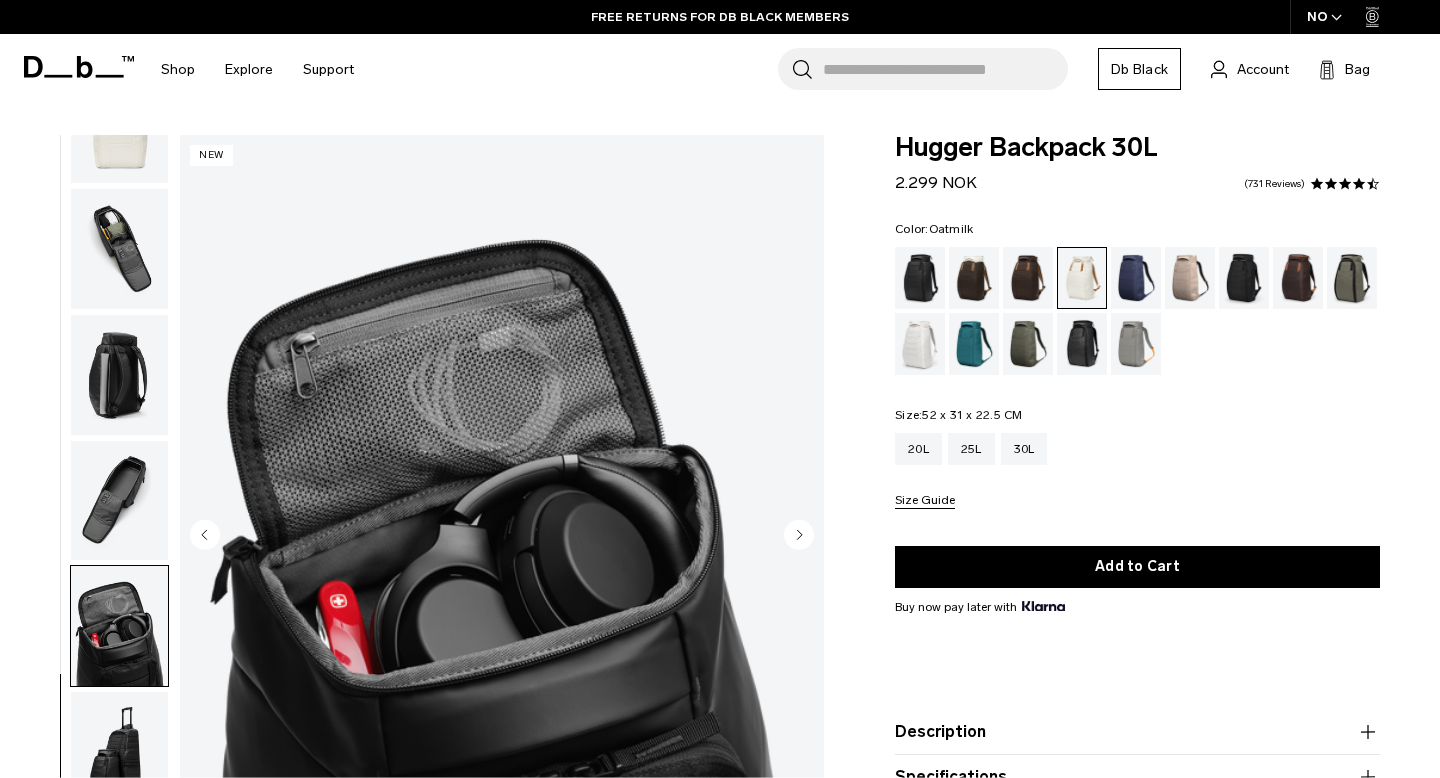 click 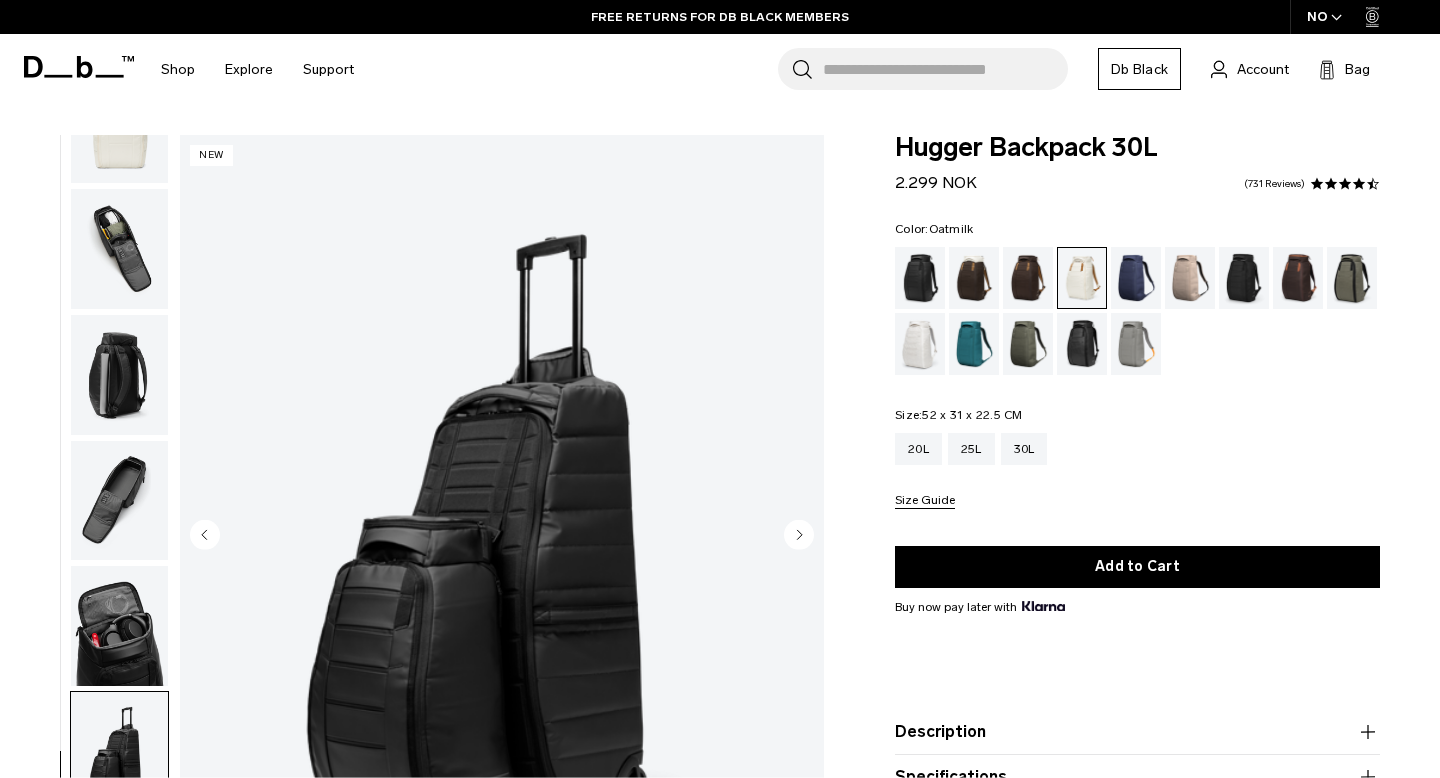 click 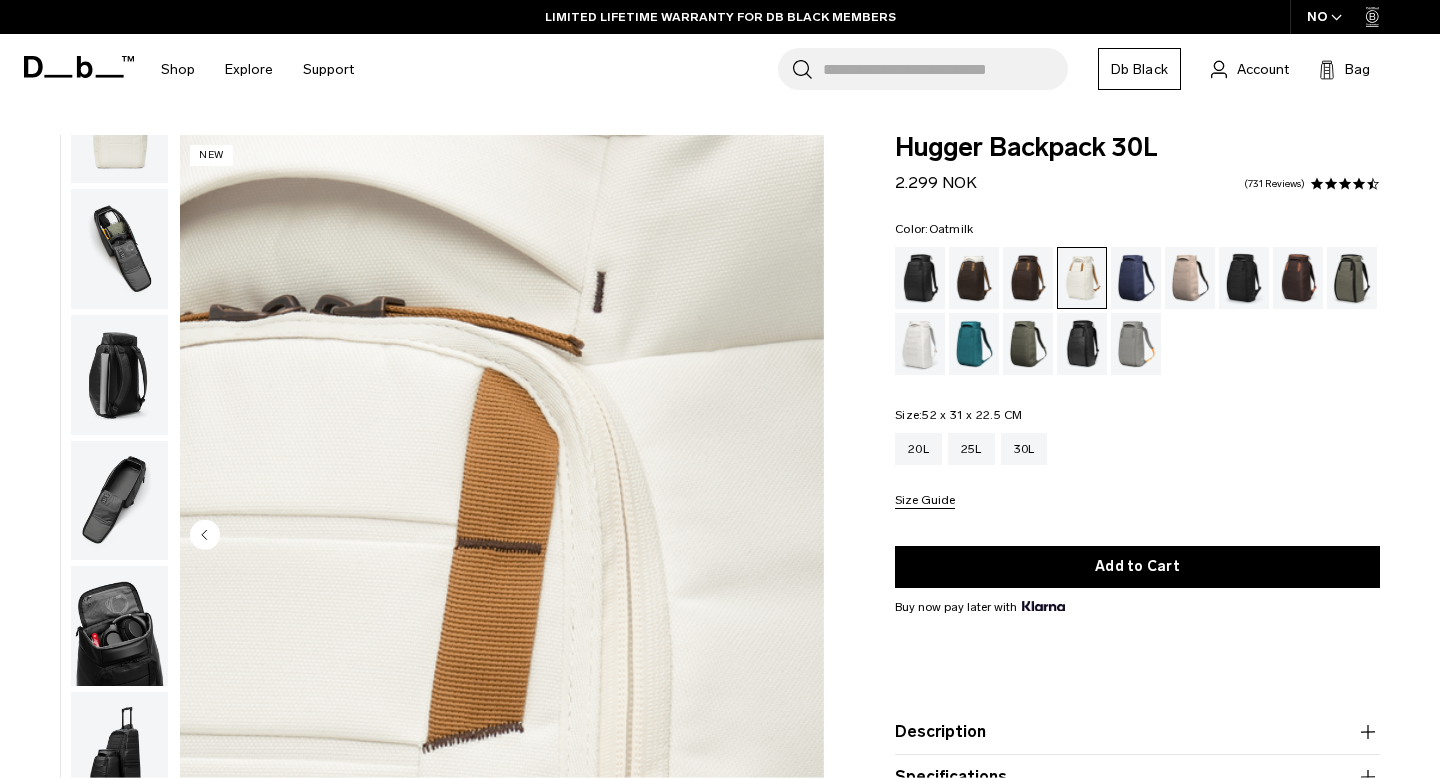 scroll, scrollTop: 143, scrollLeft: 0, axis: vertical 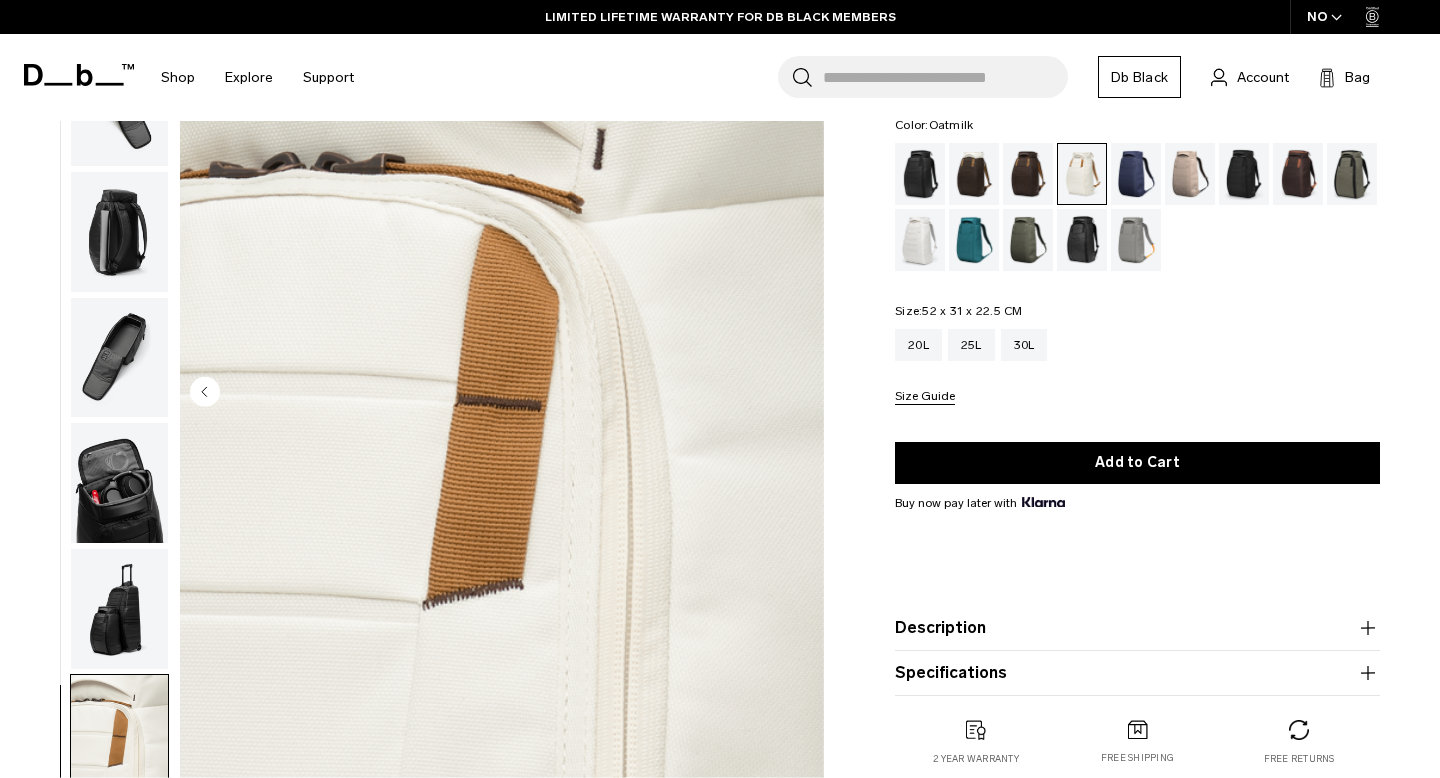 click 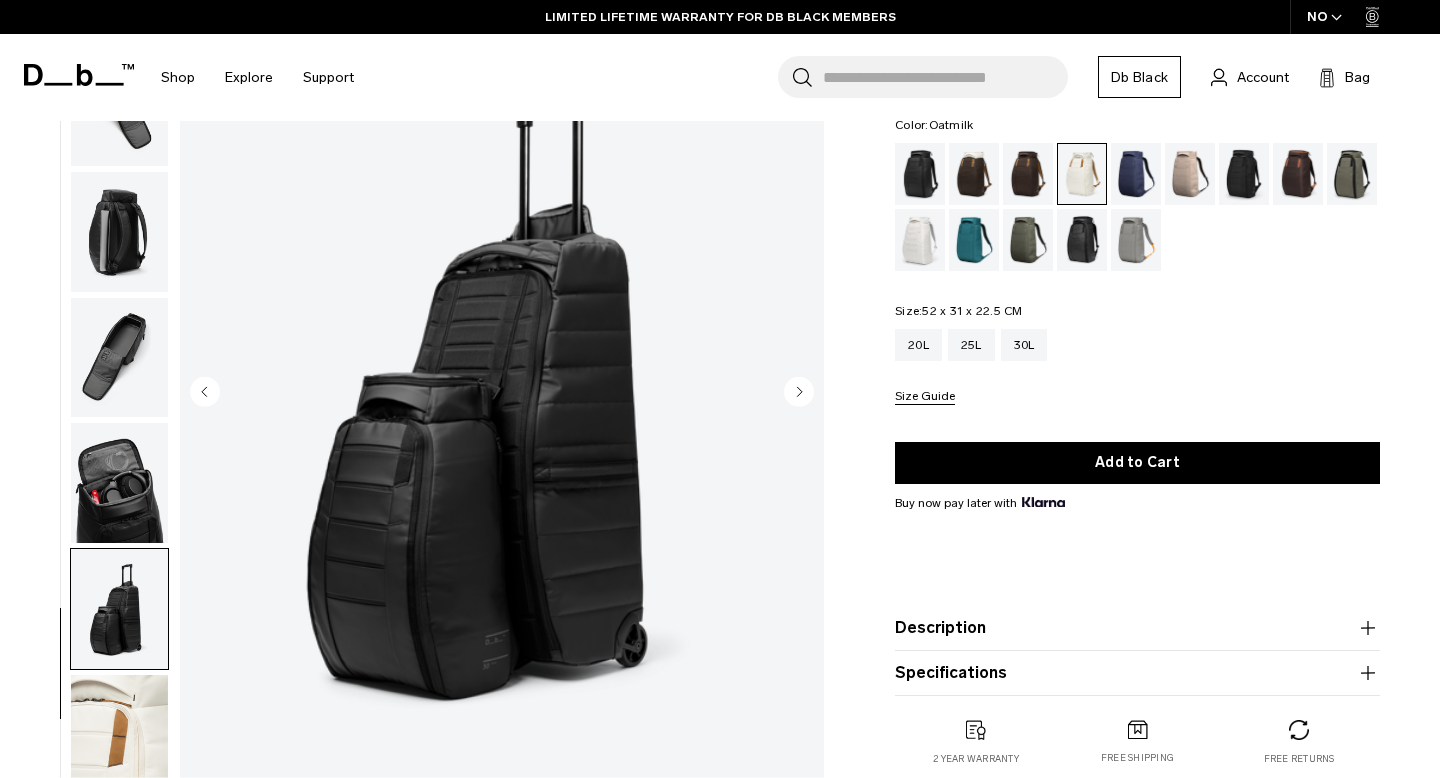 click 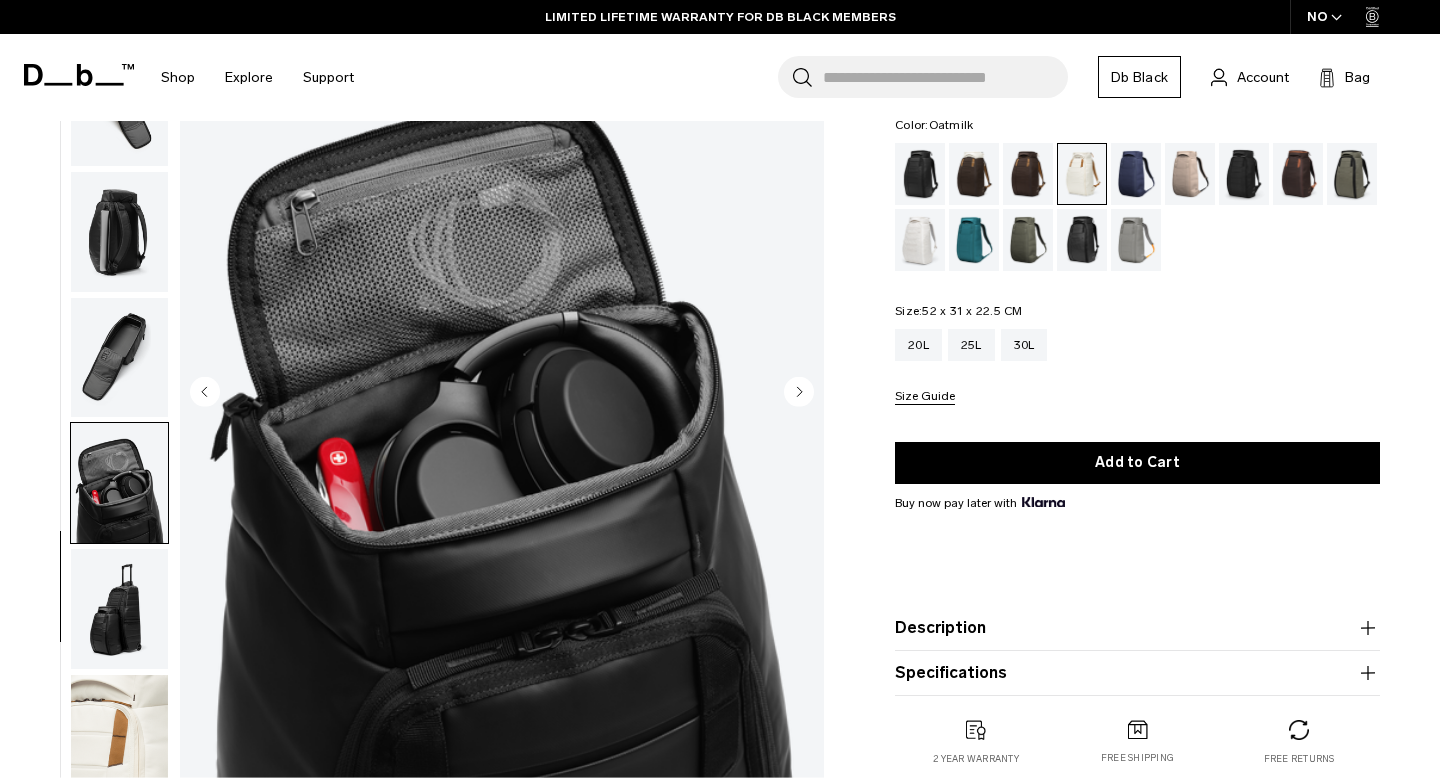 click 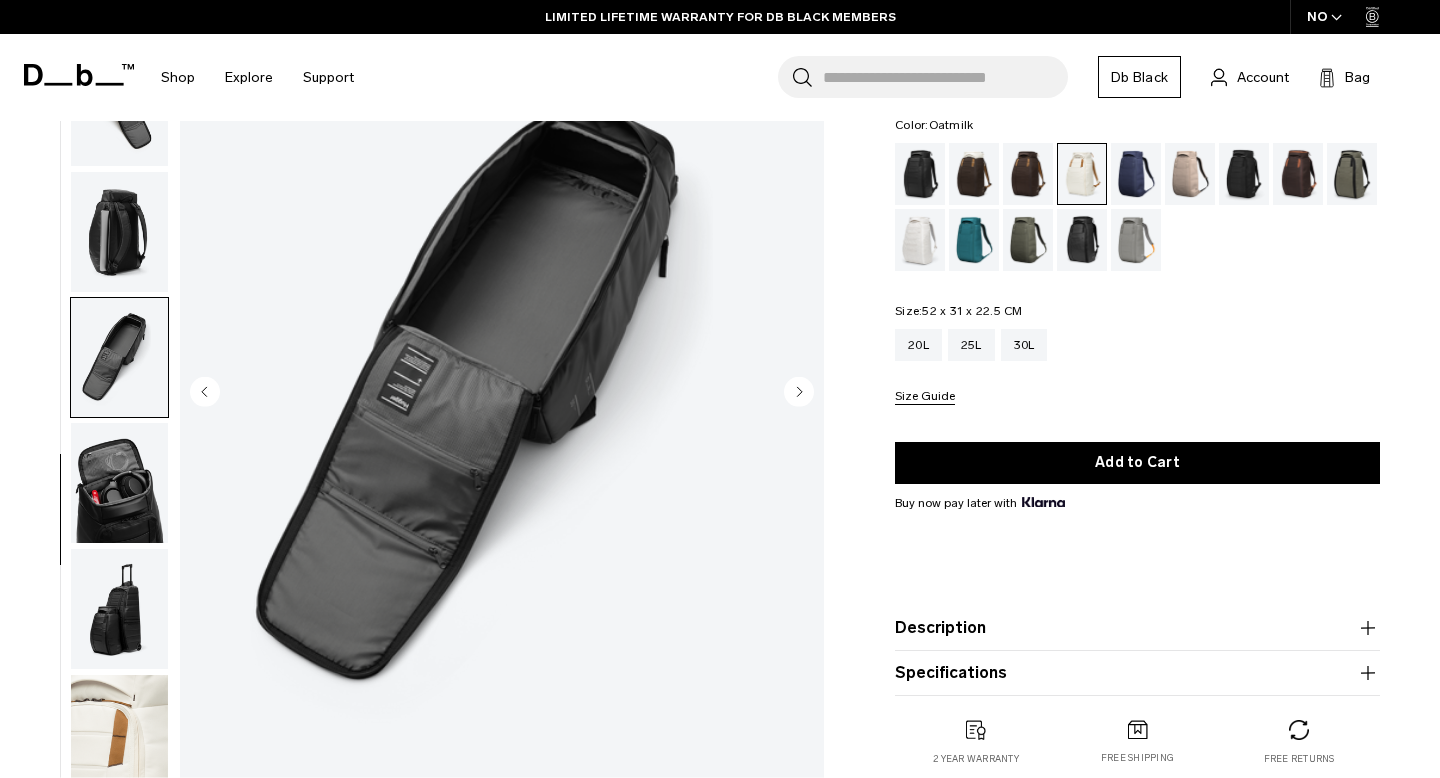 click 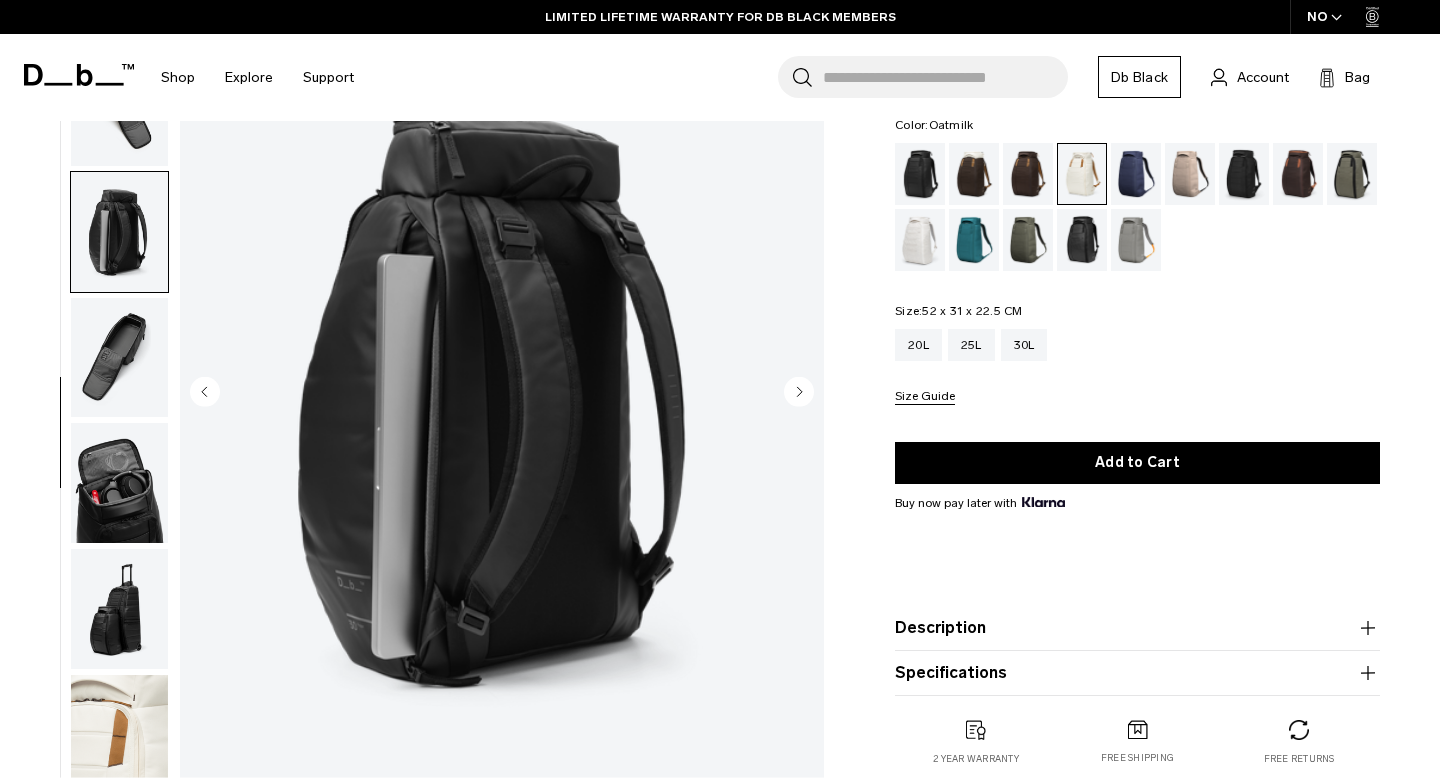 click 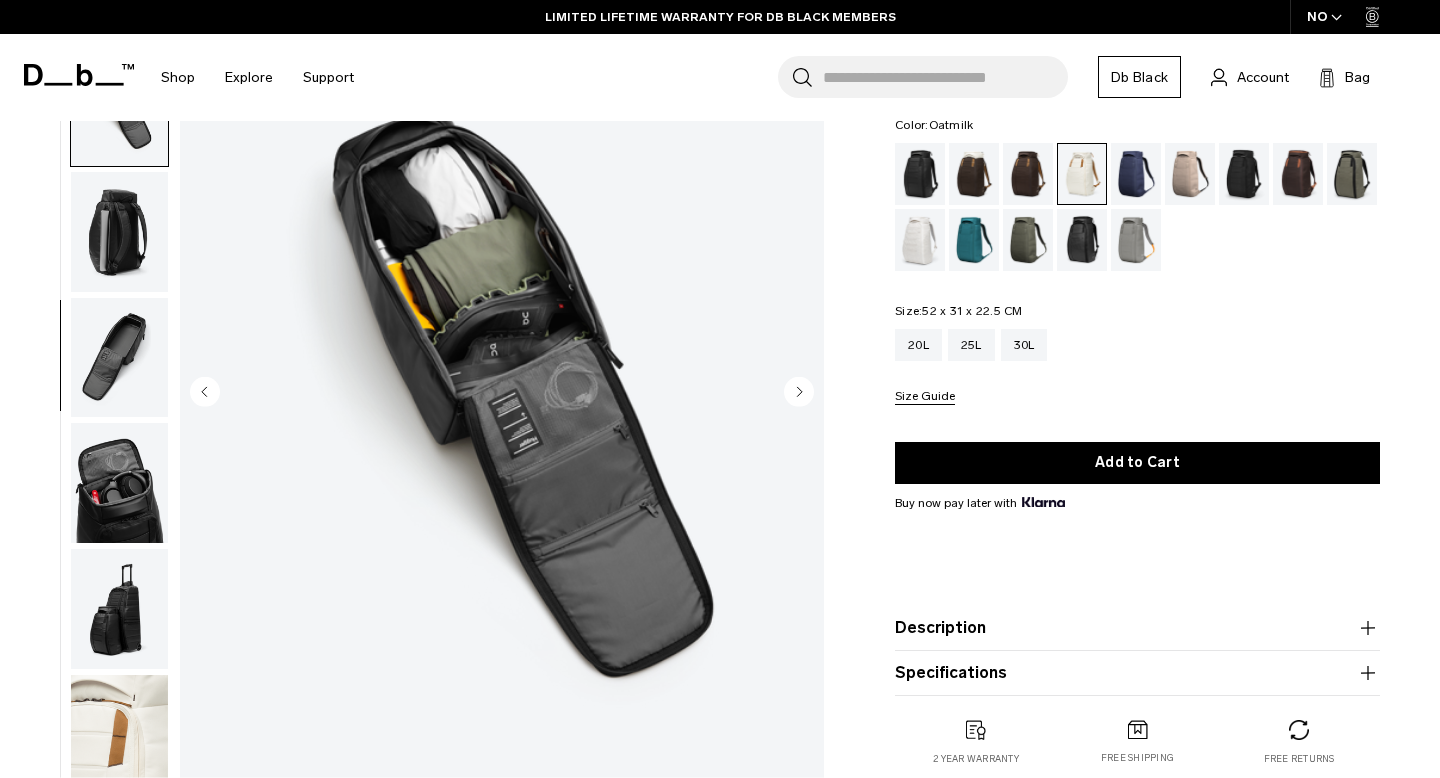 click 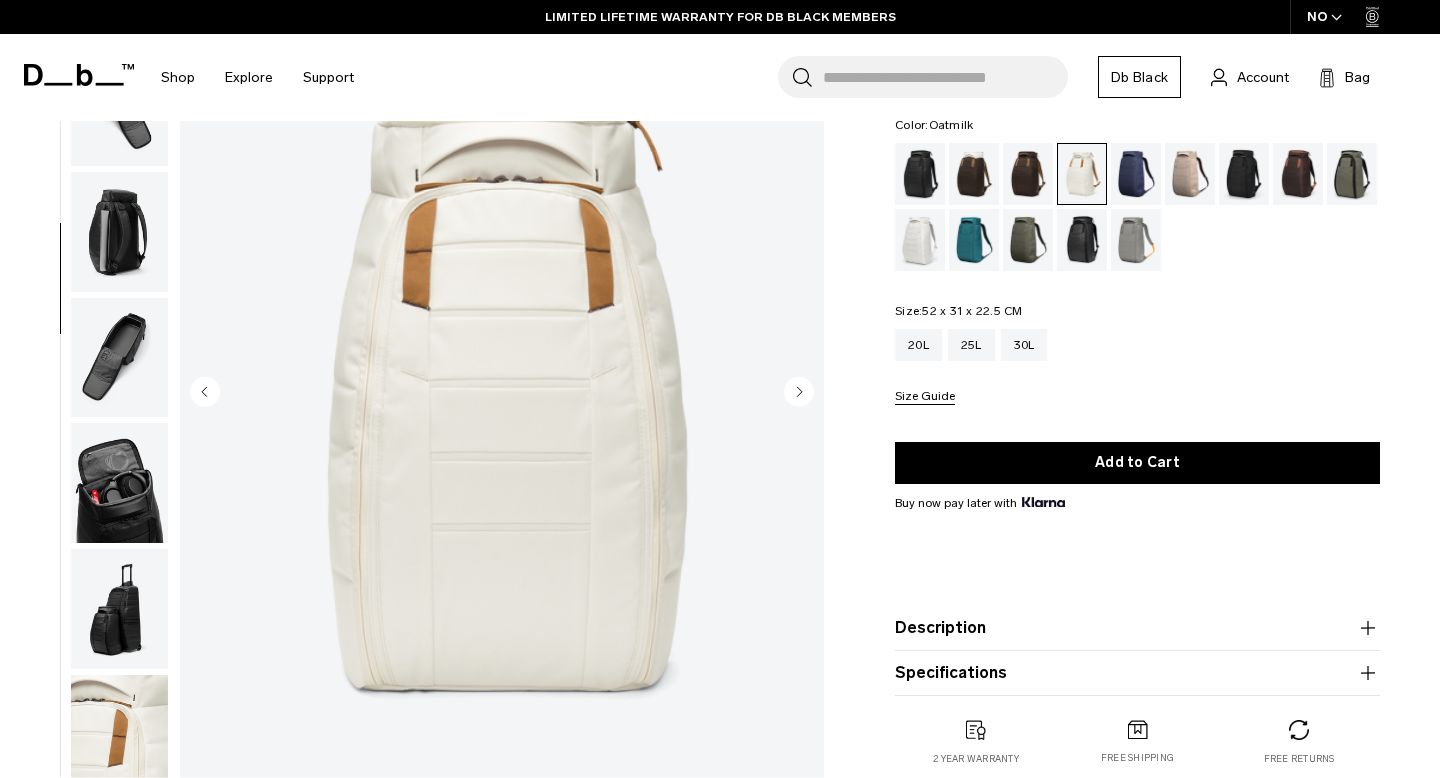 scroll, scrollTop: 377, scrollLeft: 0, axis: vertical 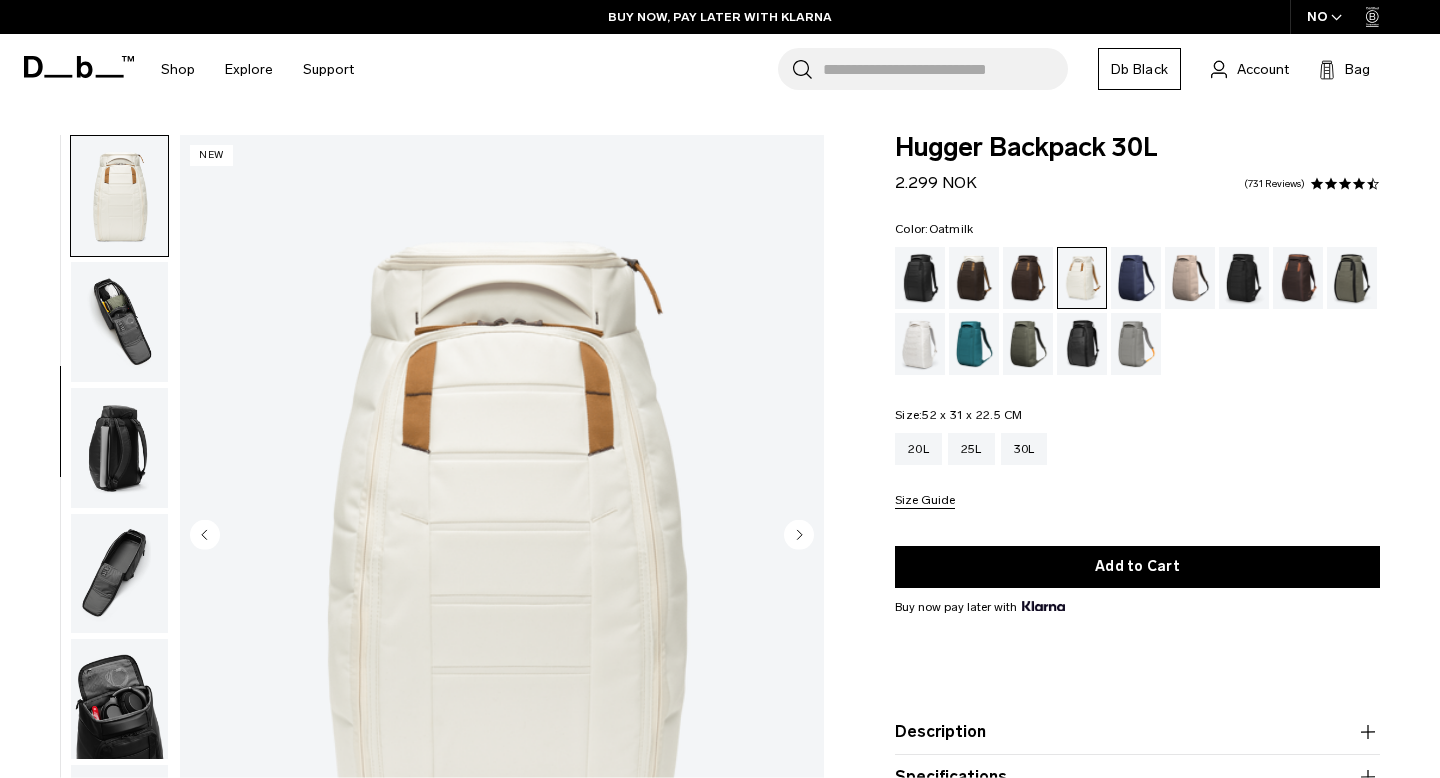 click 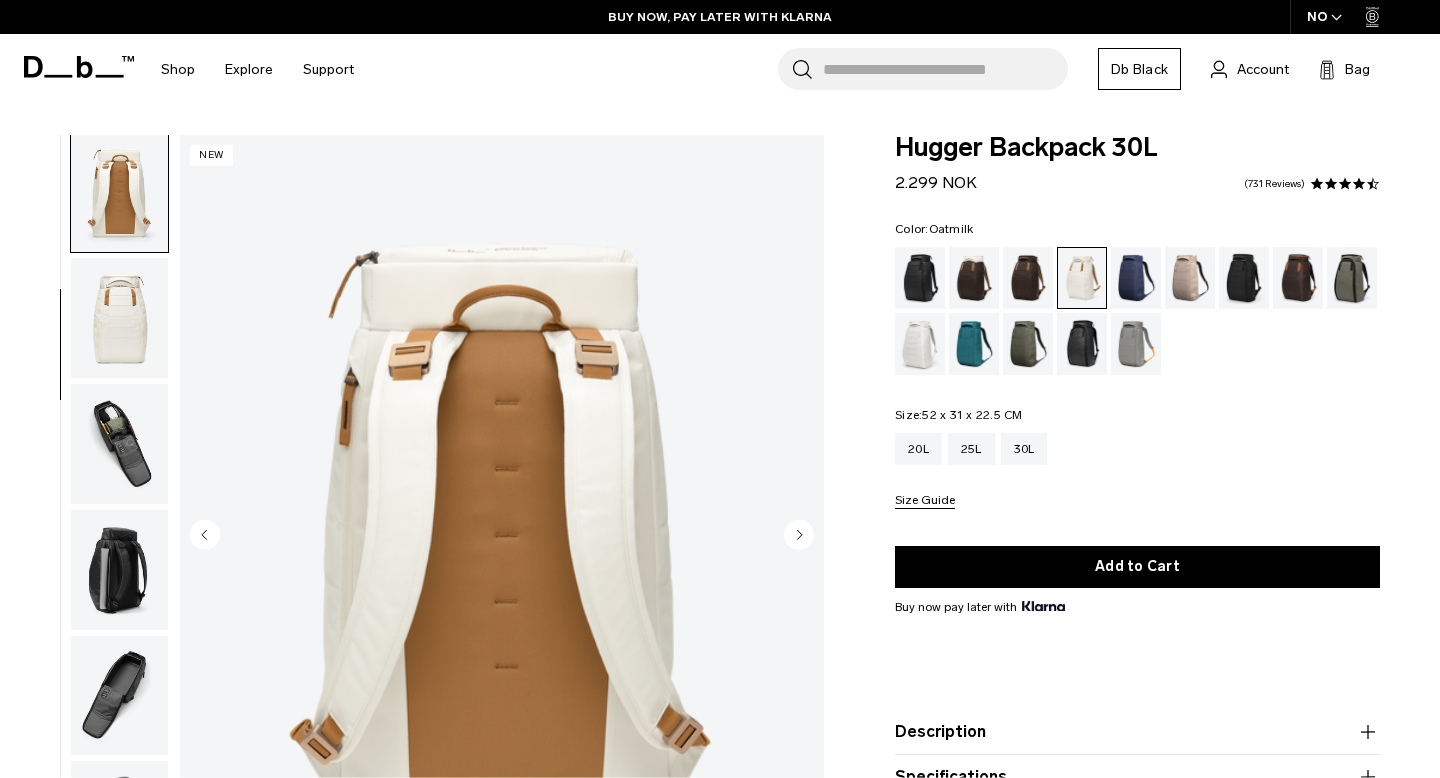 scroll, scrollTop: 252, scrollLeft: 0, axis: vertical 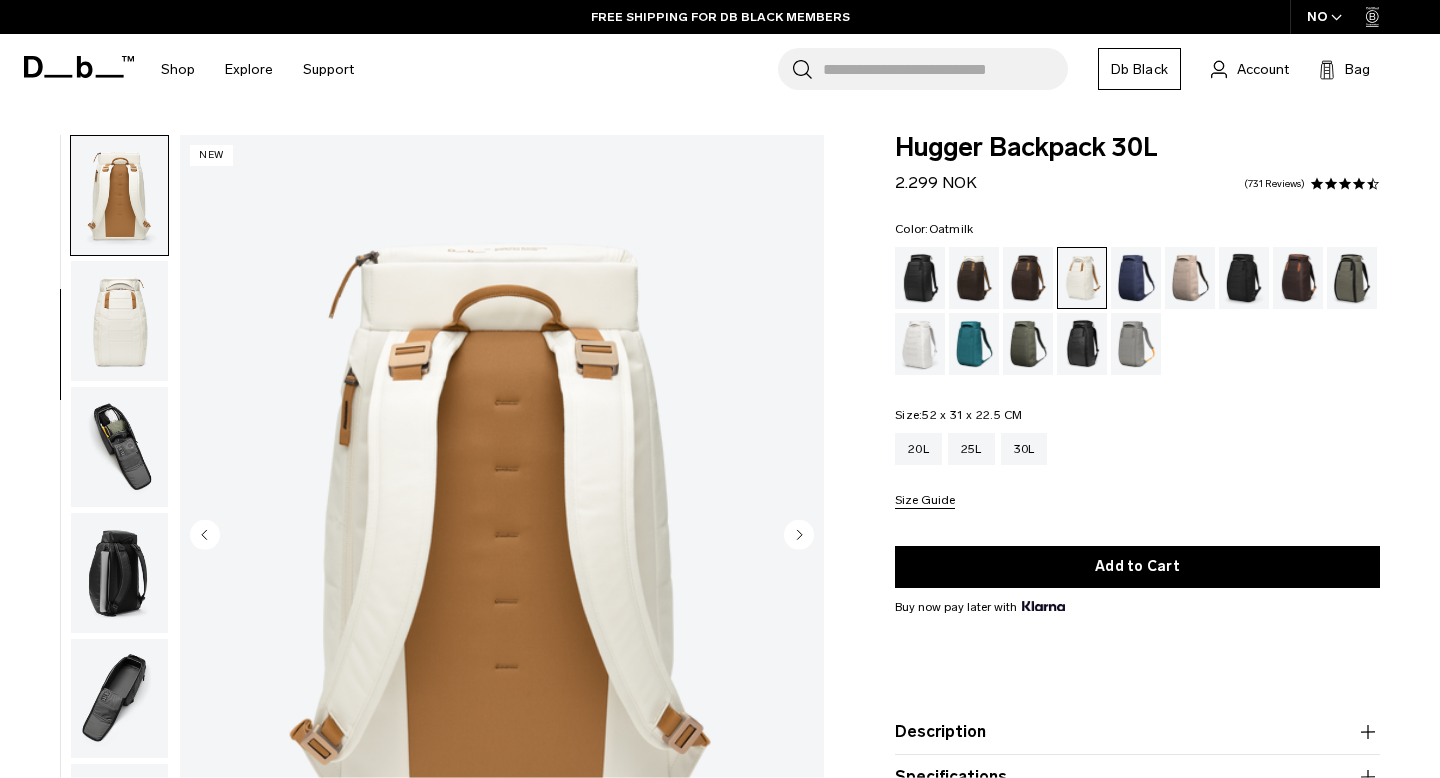 click 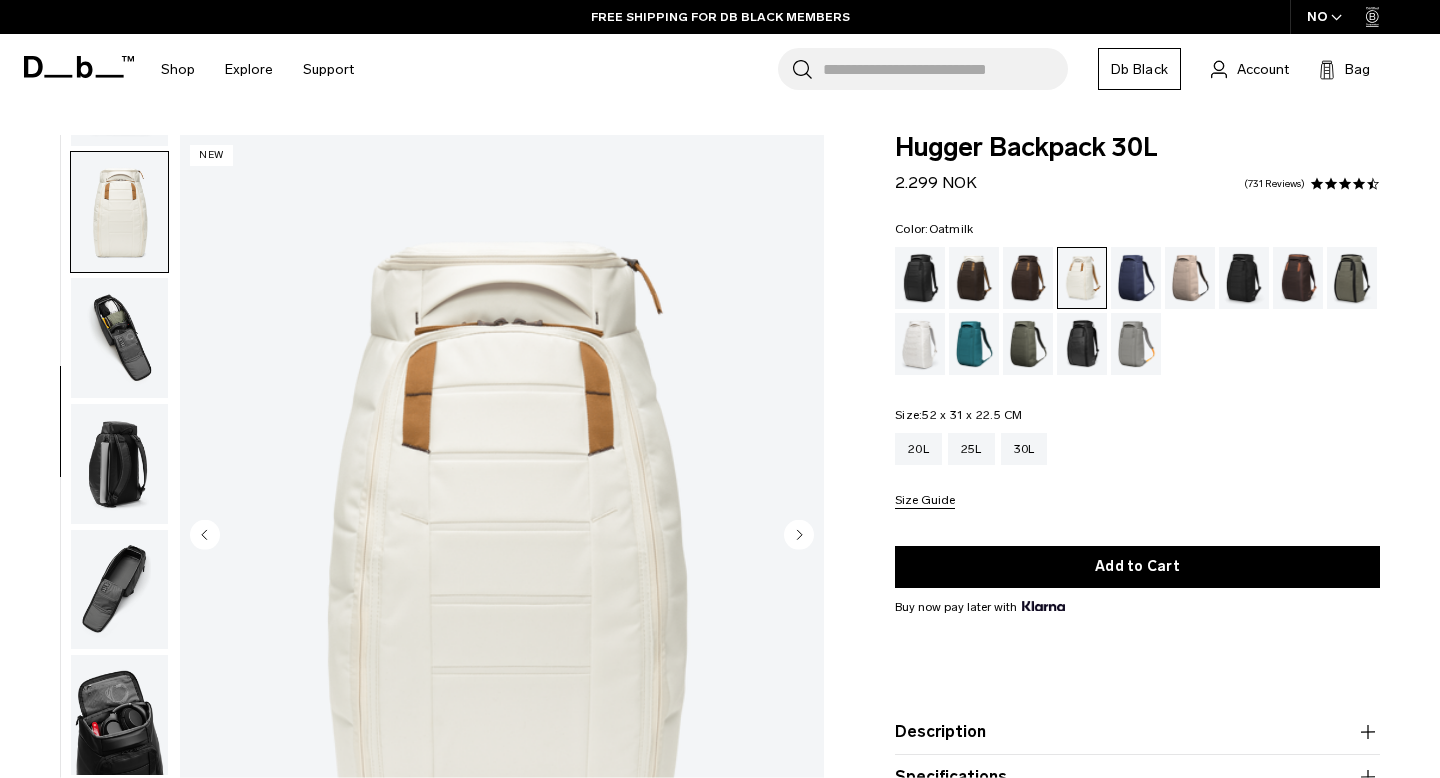 scroll, scrollTop: 377, scrollLeft: 0, axis: vertical 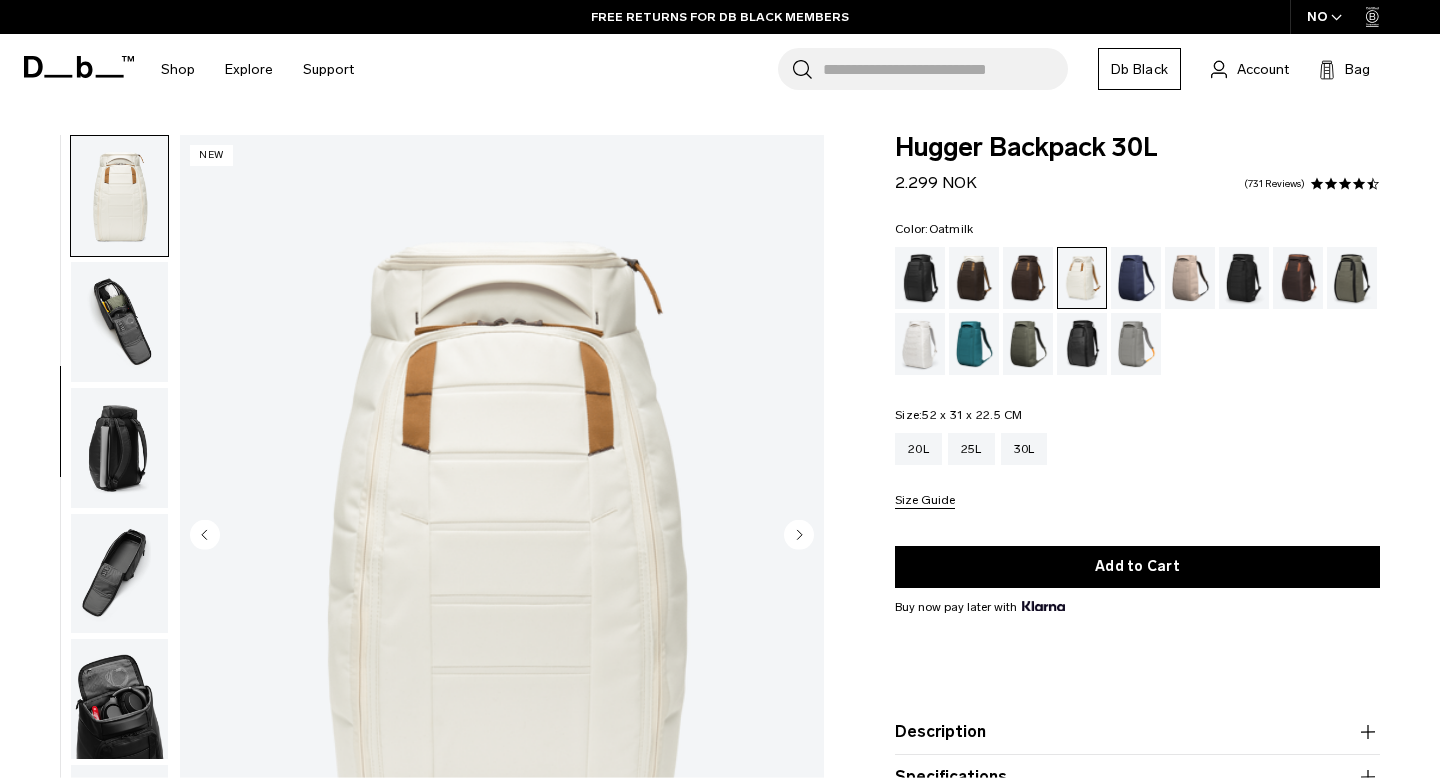 click 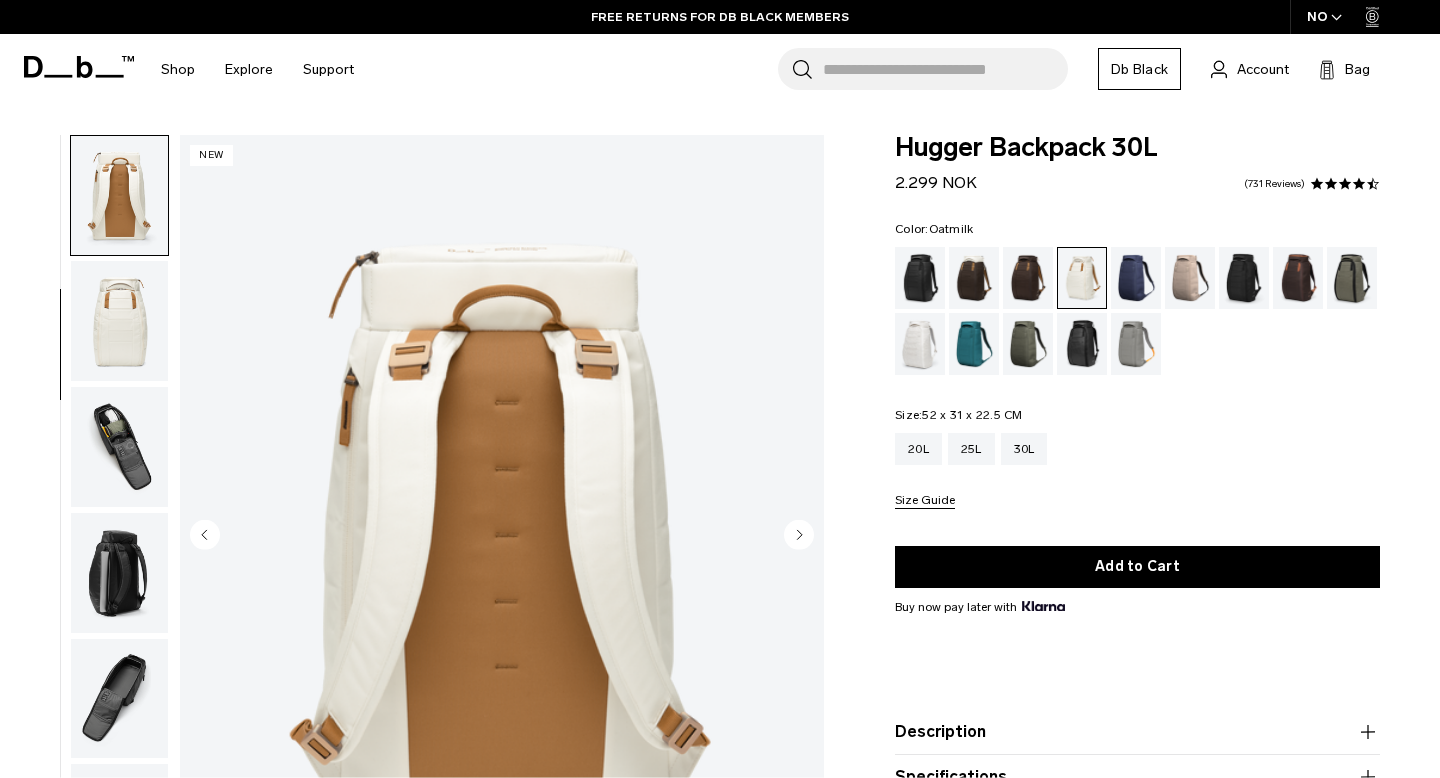 click 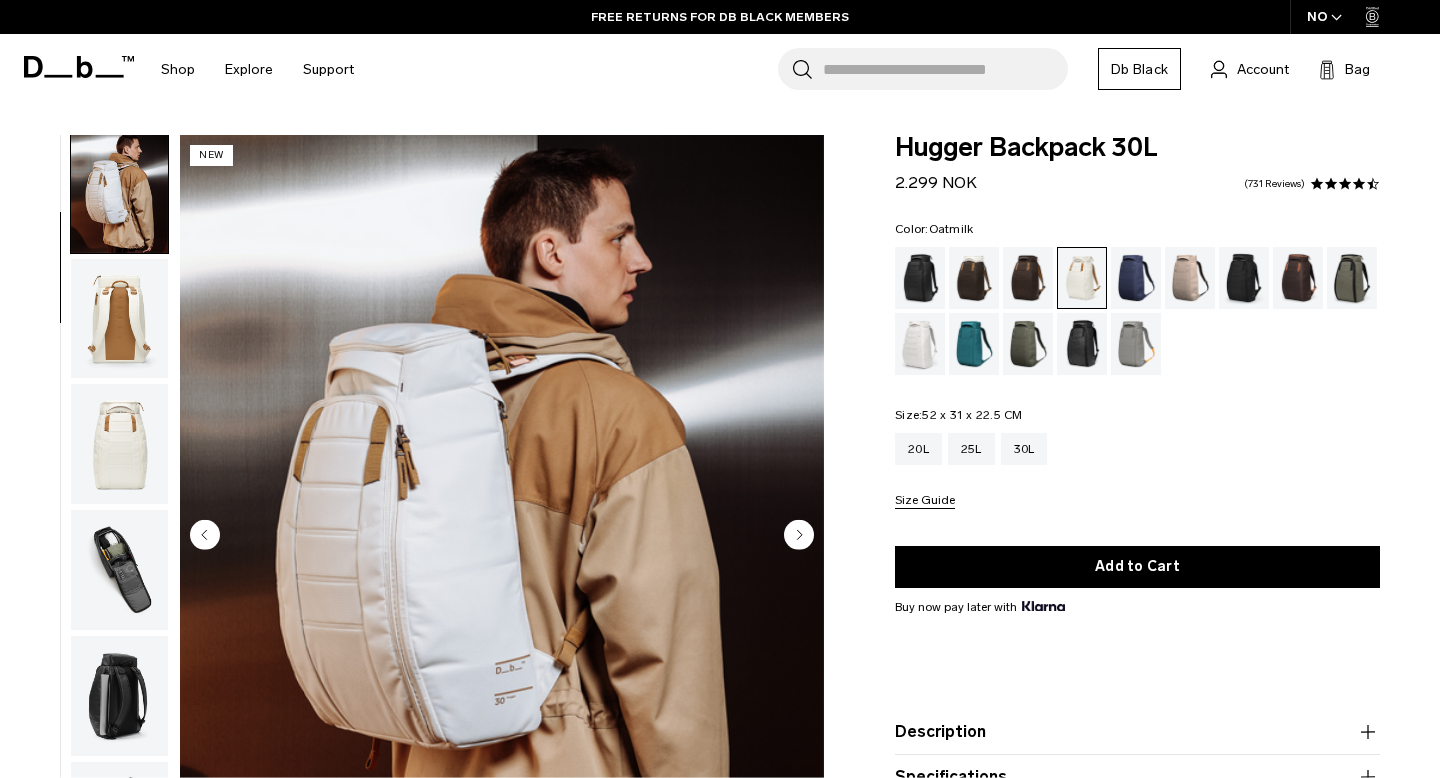 scroll, scrollTop: 126, scrollLeft: 0, axis: vertical 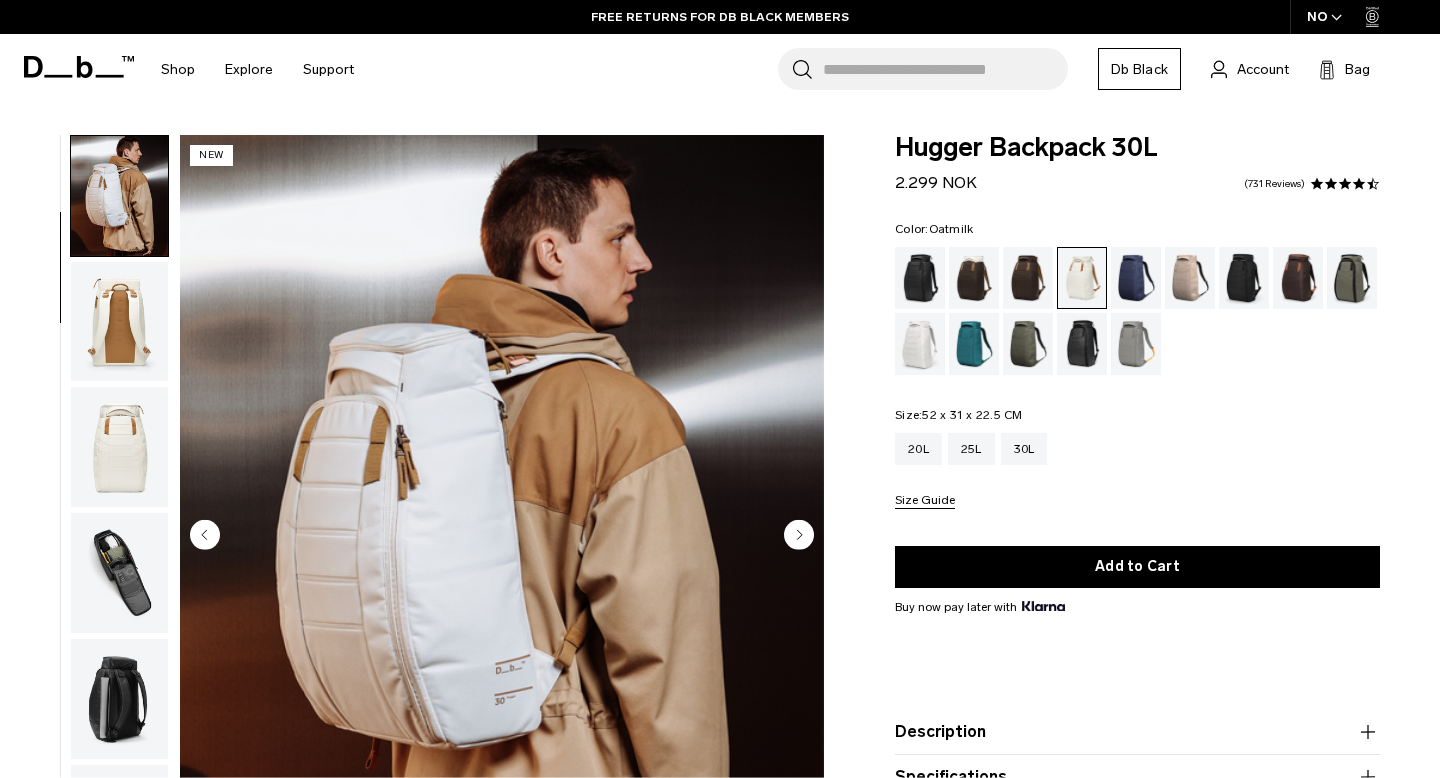 click 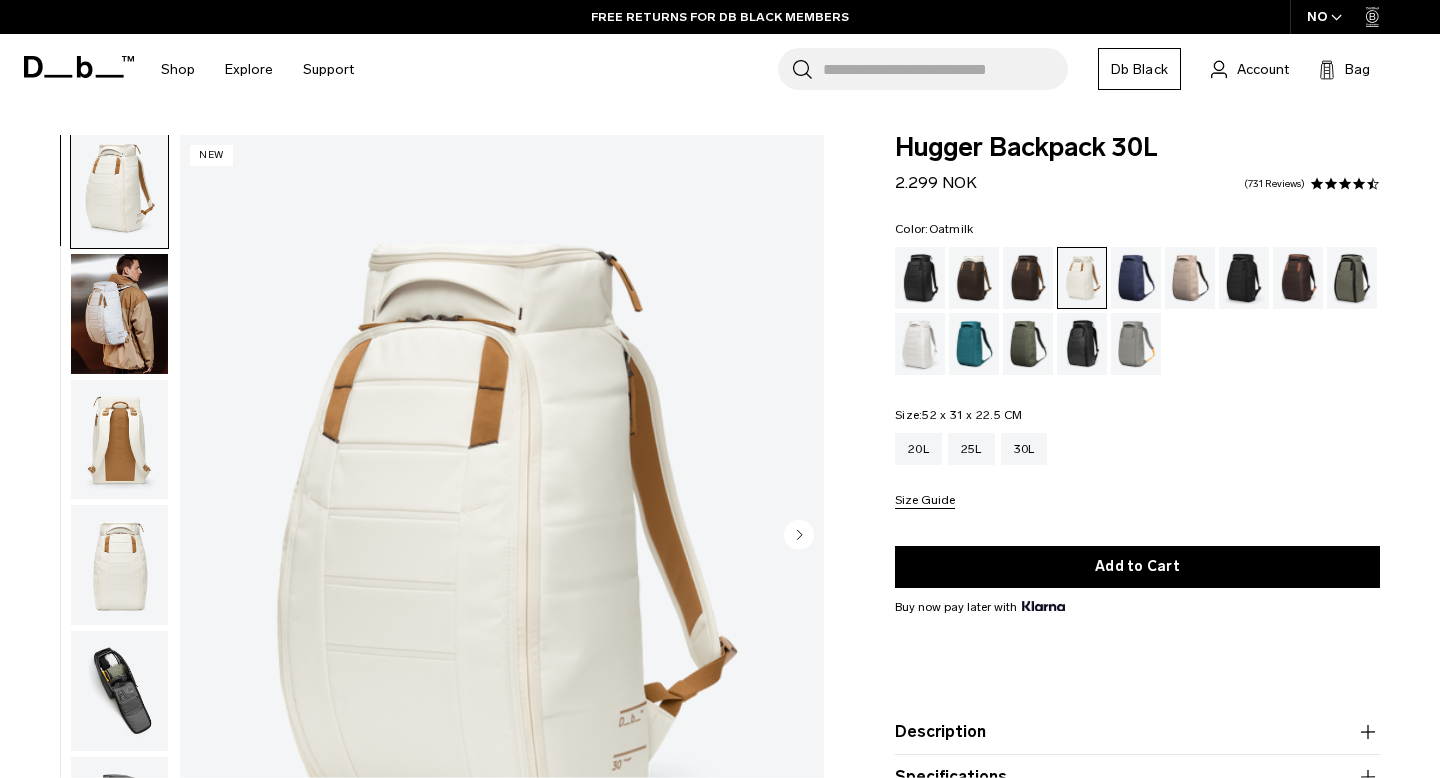 scroll, scrollTop: 0, scrollLeft: 0, axis: both 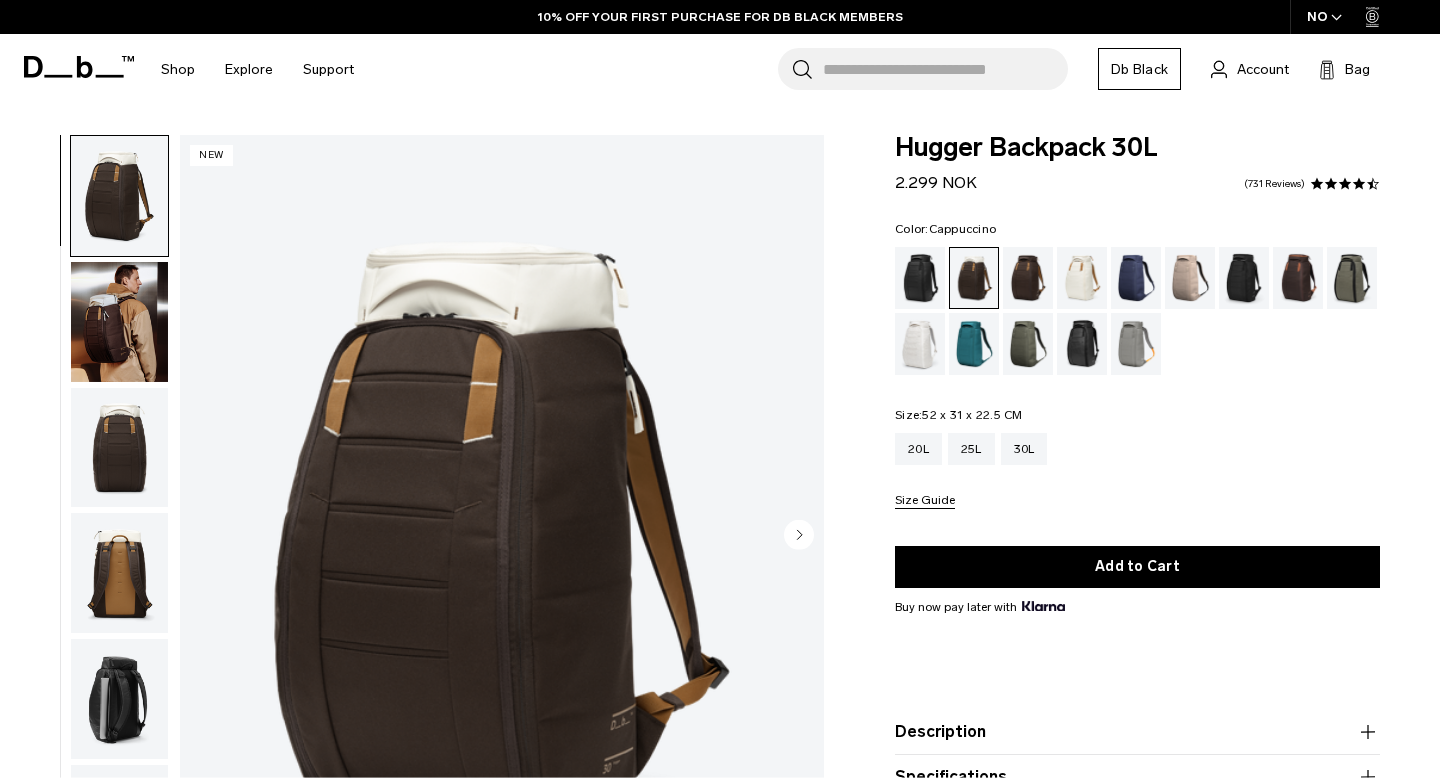 click 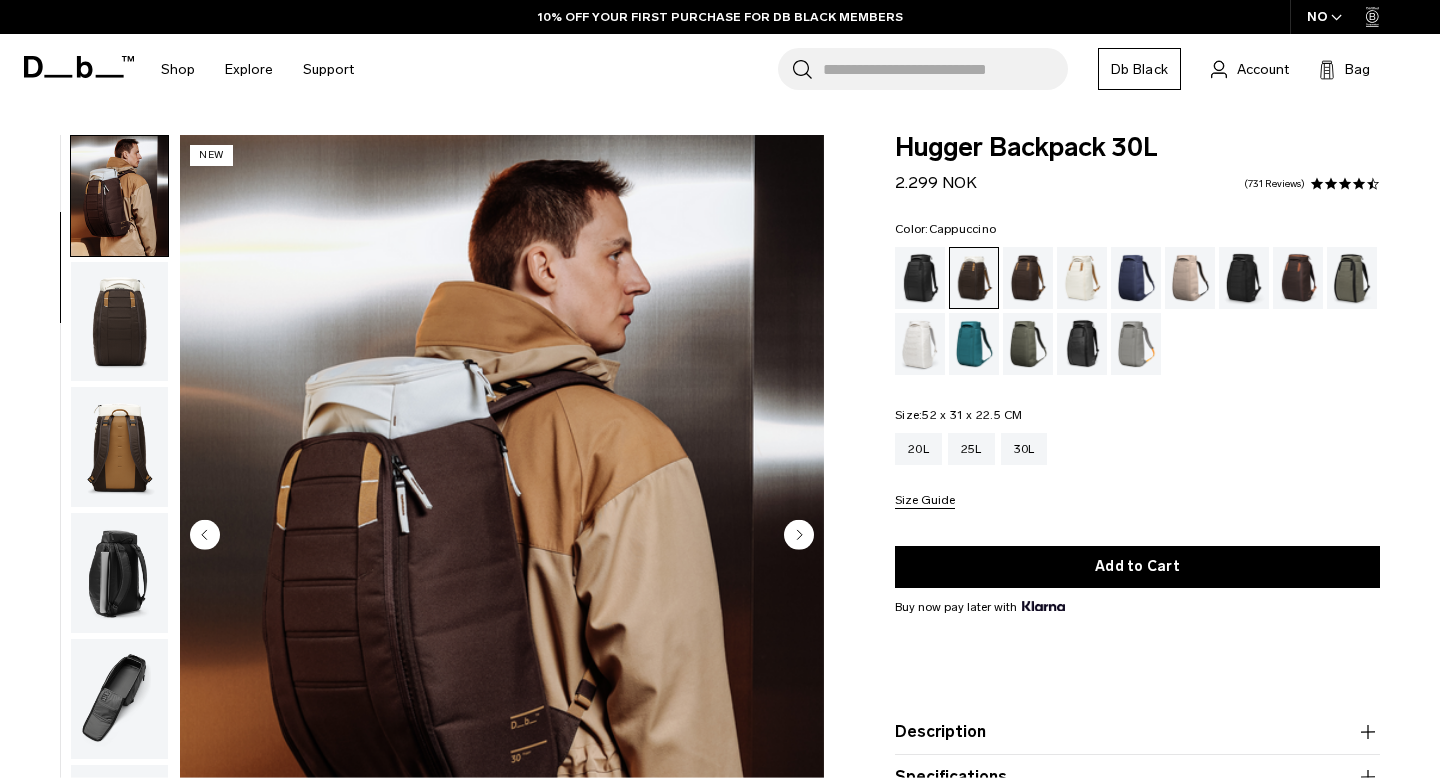 click 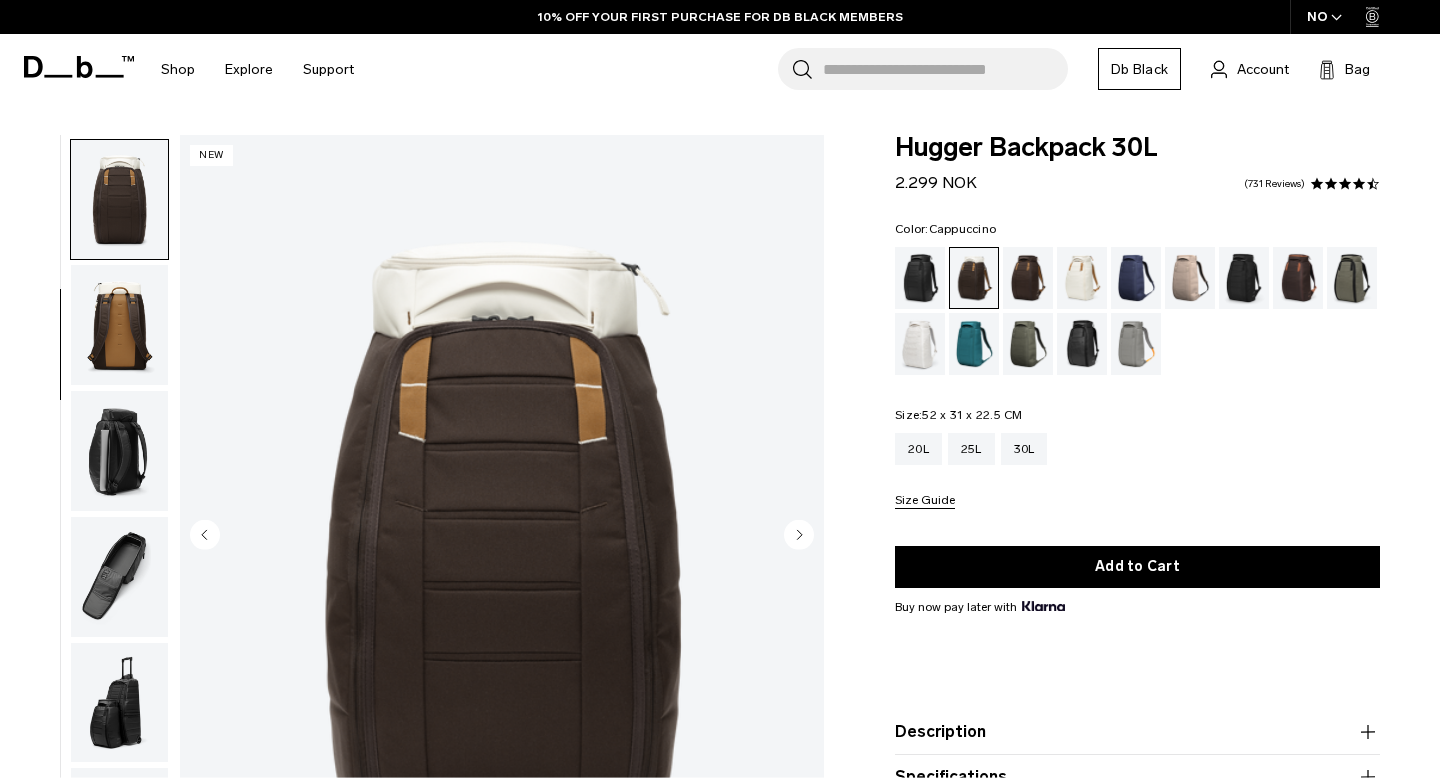 scroll, scrollTop: 252, scrollLeft: 0, axis: vertical 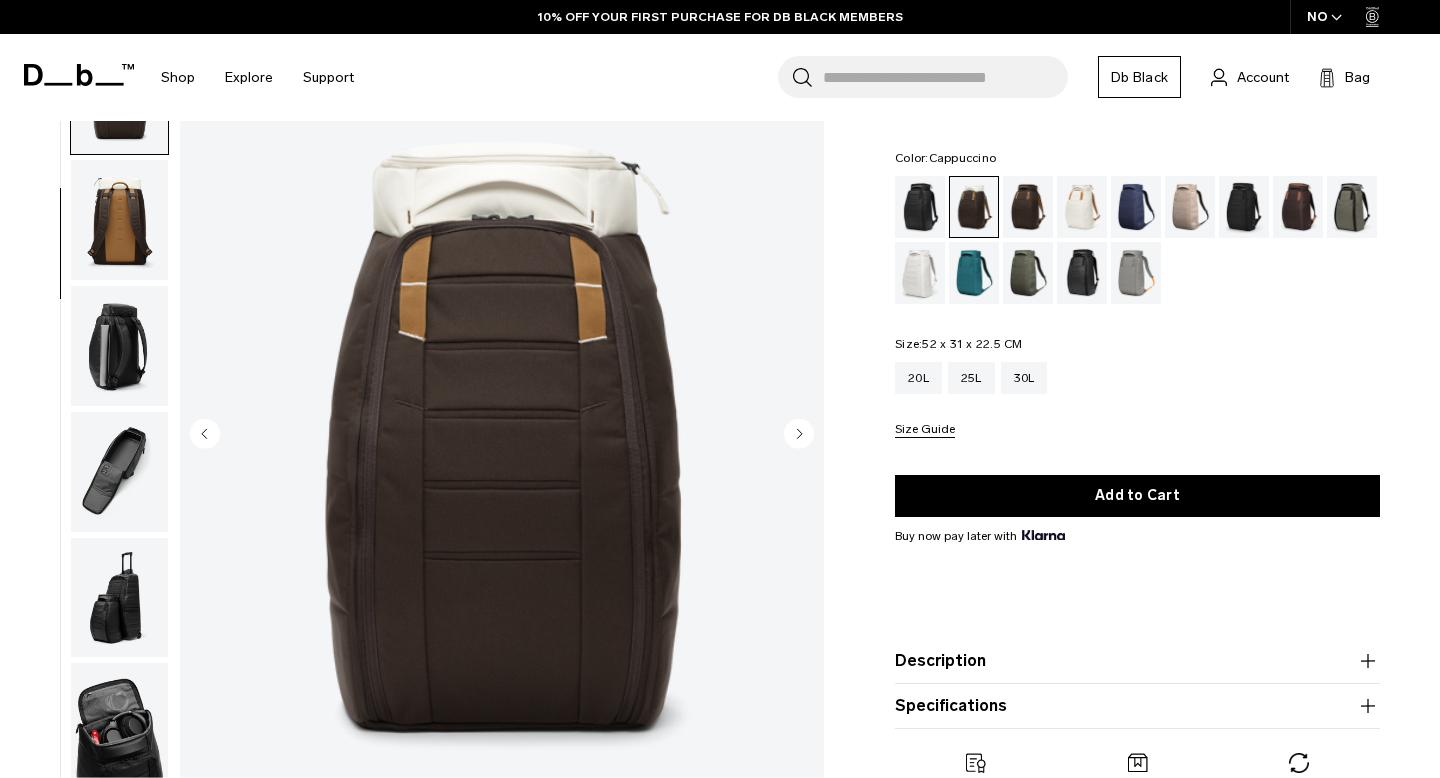 click 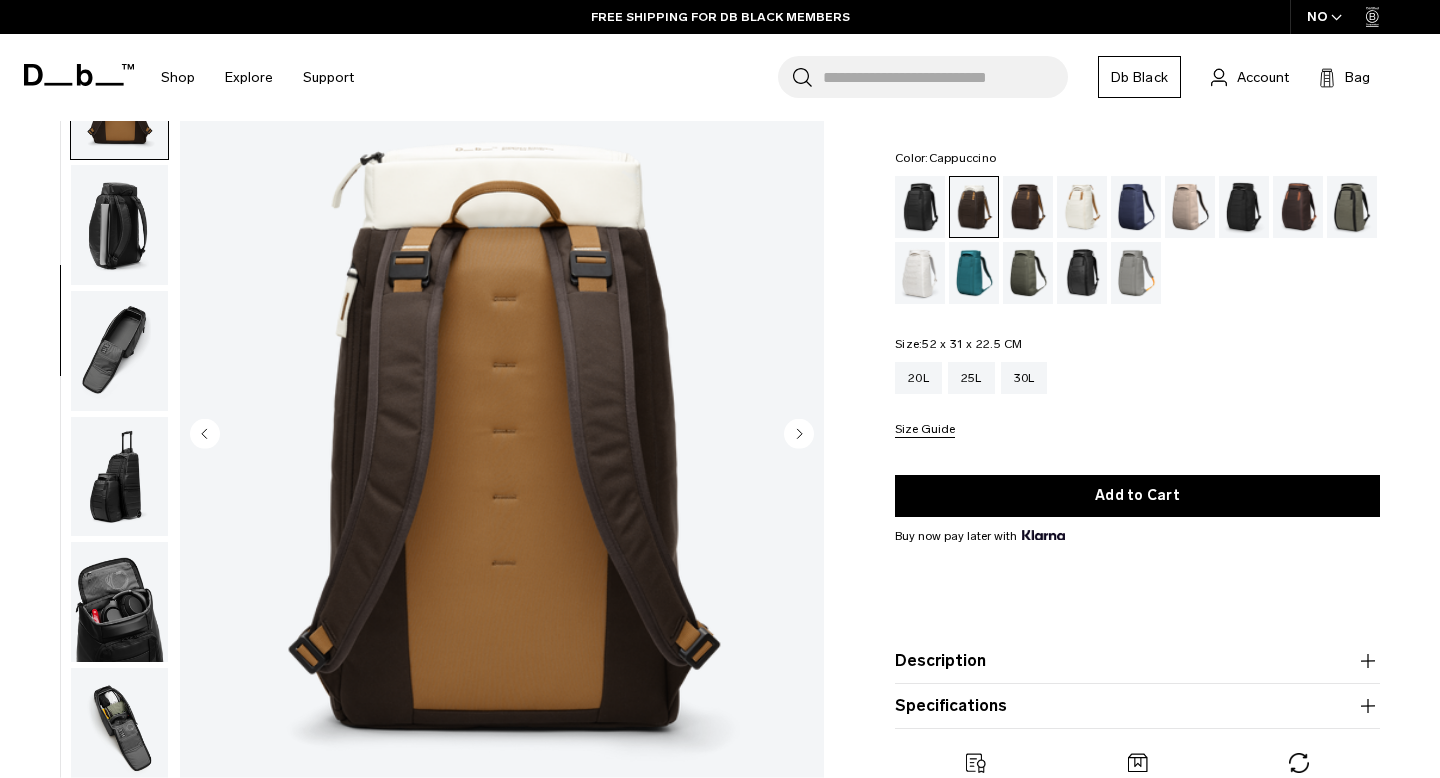 scroll, scrollTop: 377, scrollLeft: 0, axis: vertical 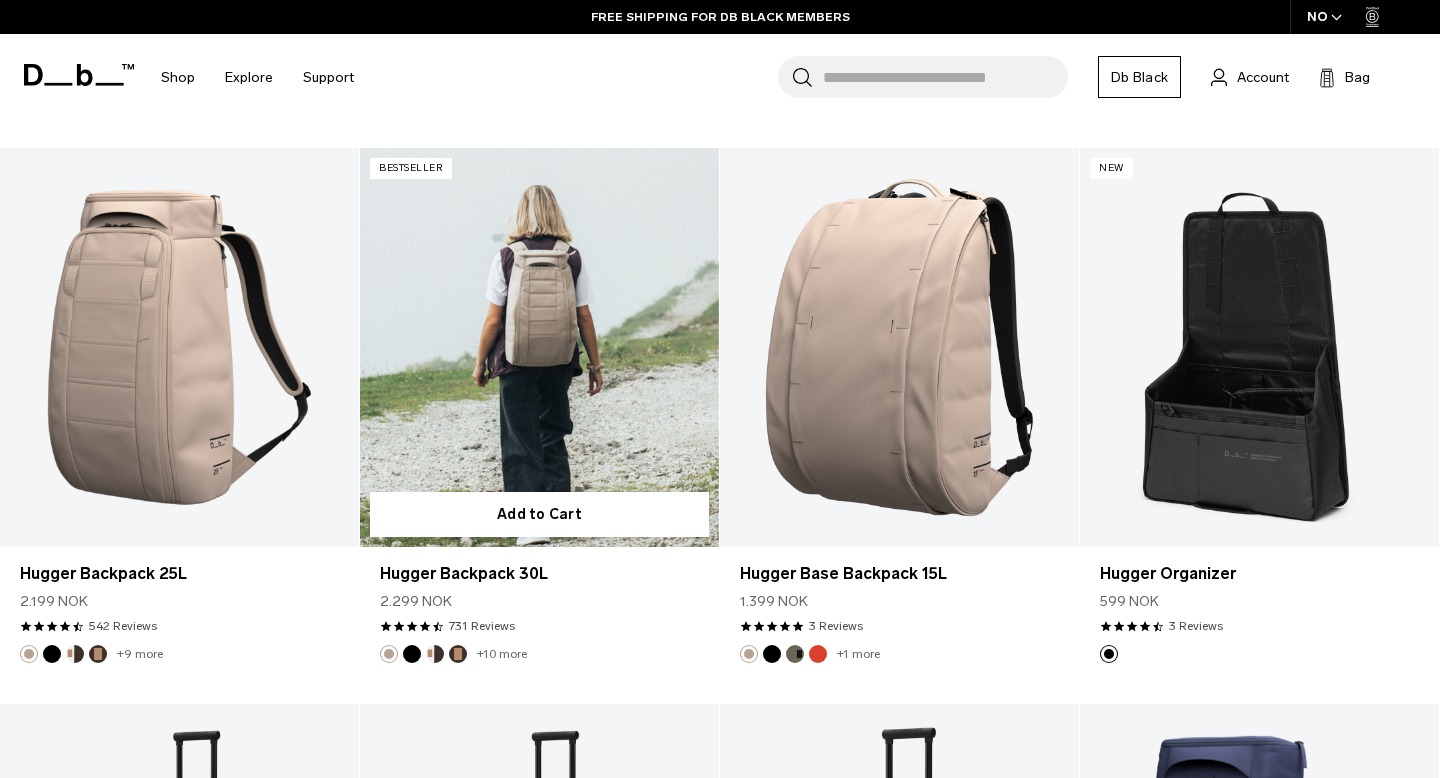 click at bounding box center (539, 347) 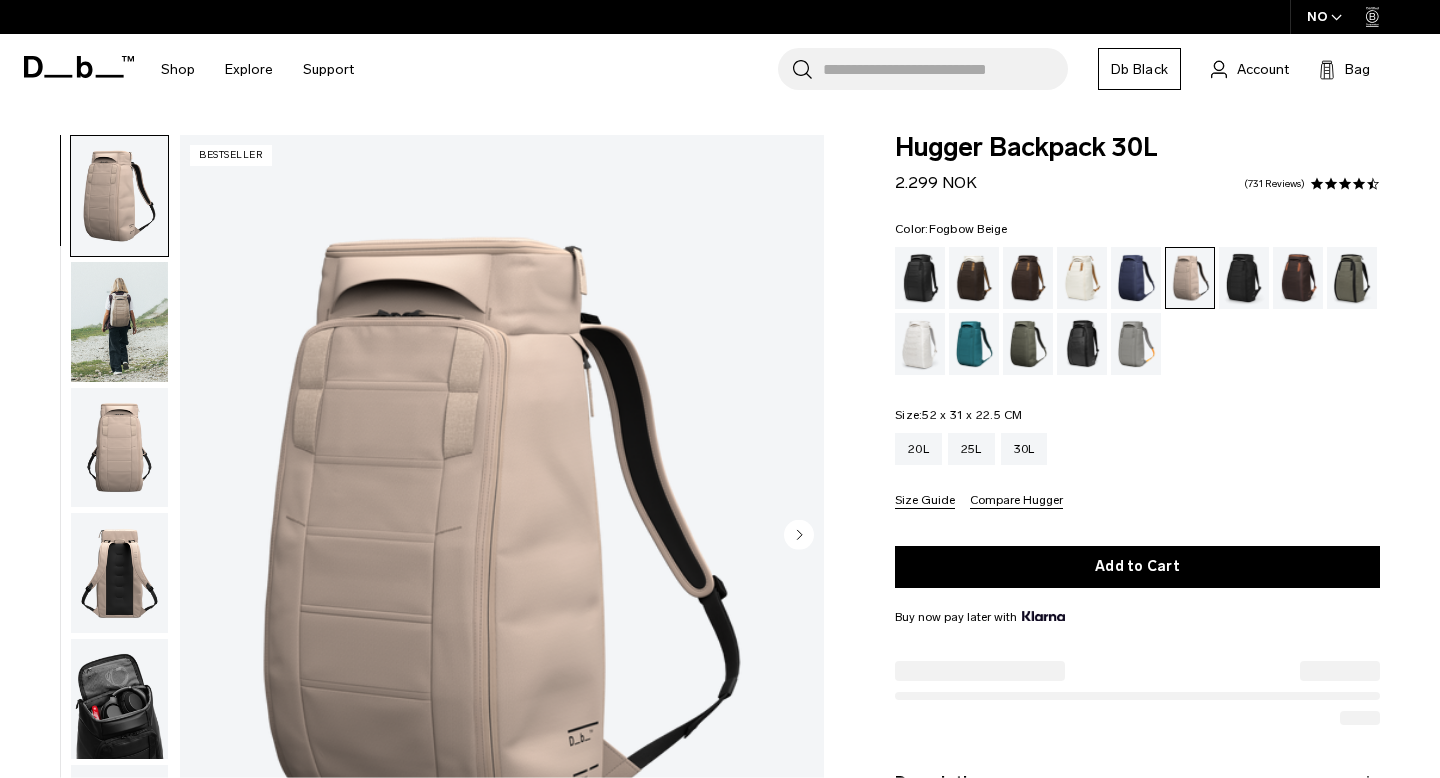 scroll, scrollTop: 0, scrollLeft: 0, axis: both 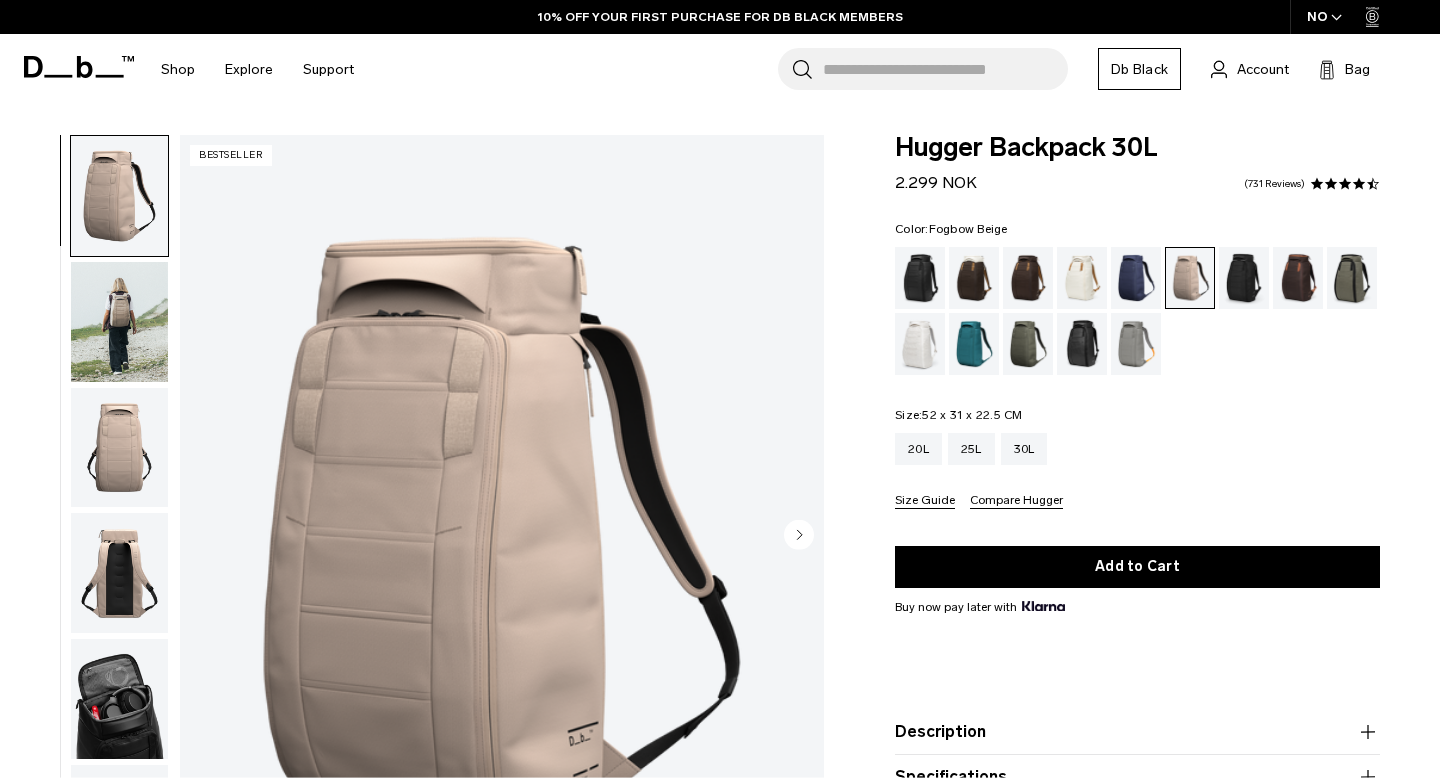 click 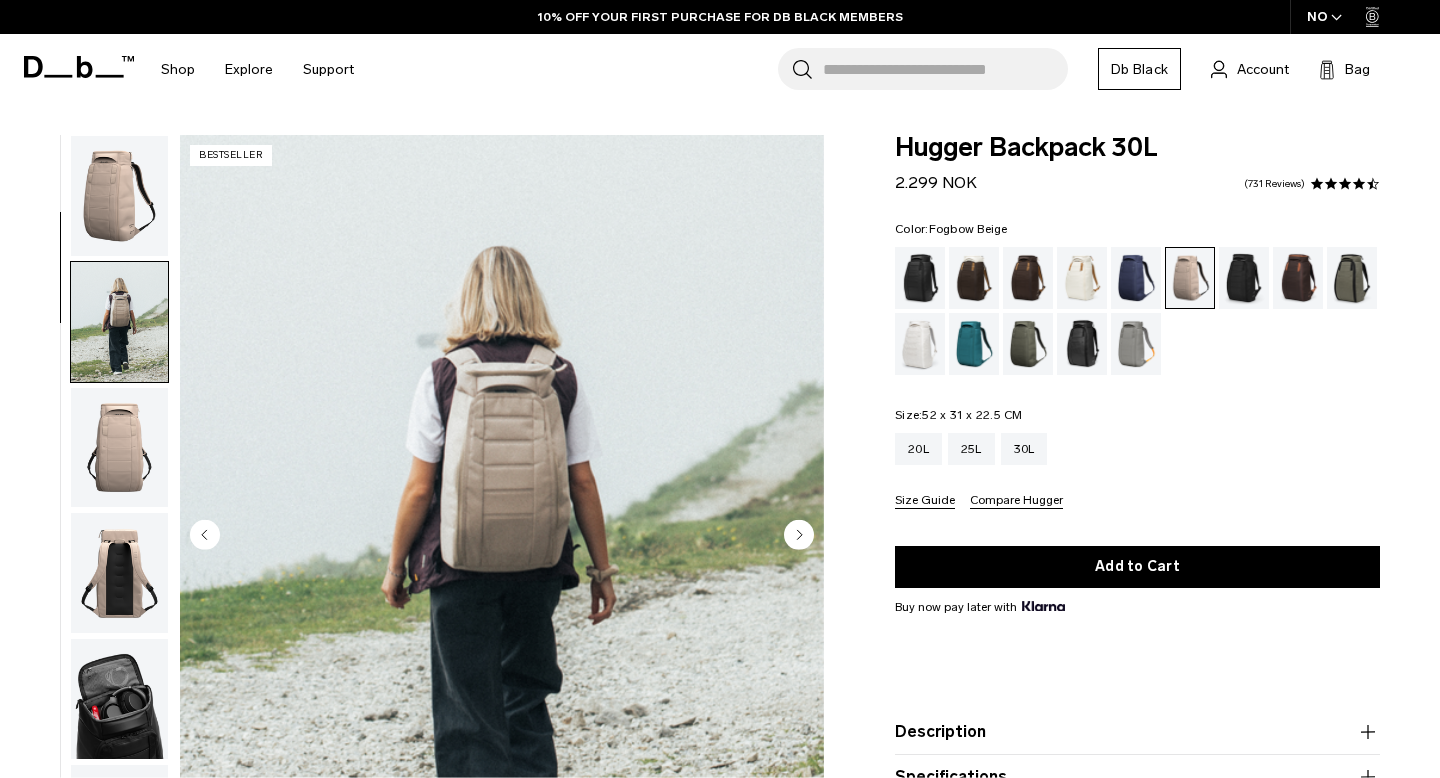 scroll, scrollTop: 117, scrollLeft: 0, axis: vertical 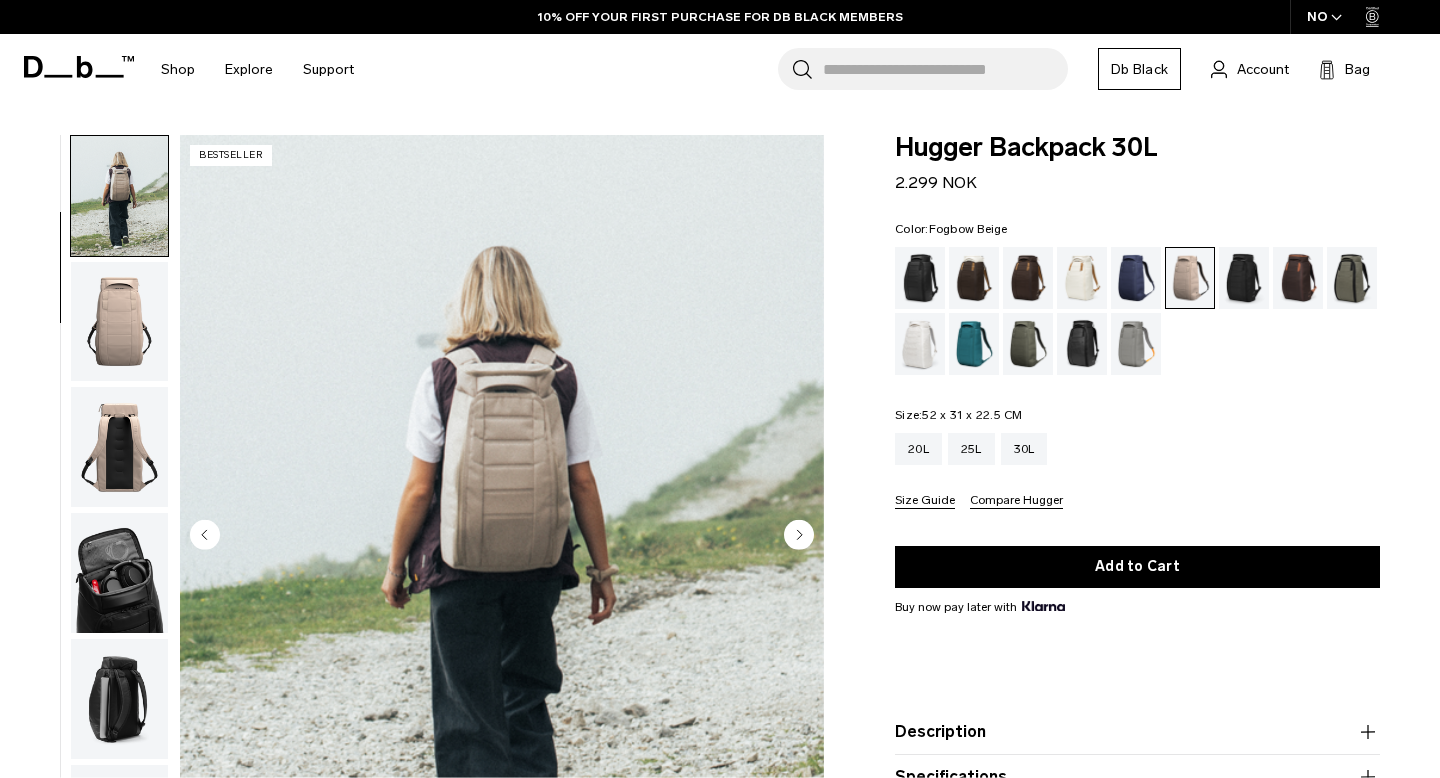 click 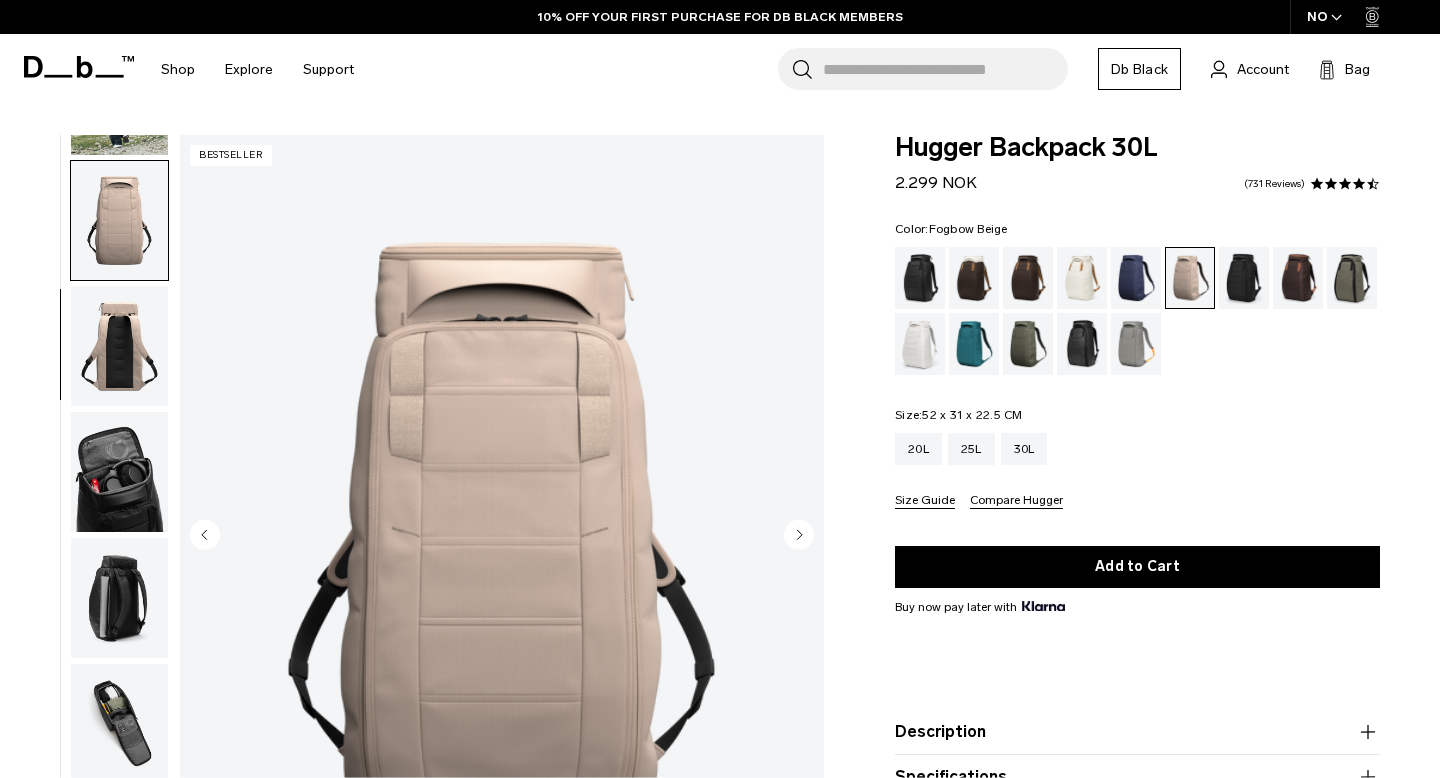 scroll, scrollTop: 252, scrollLeft: 0, axis: vertical 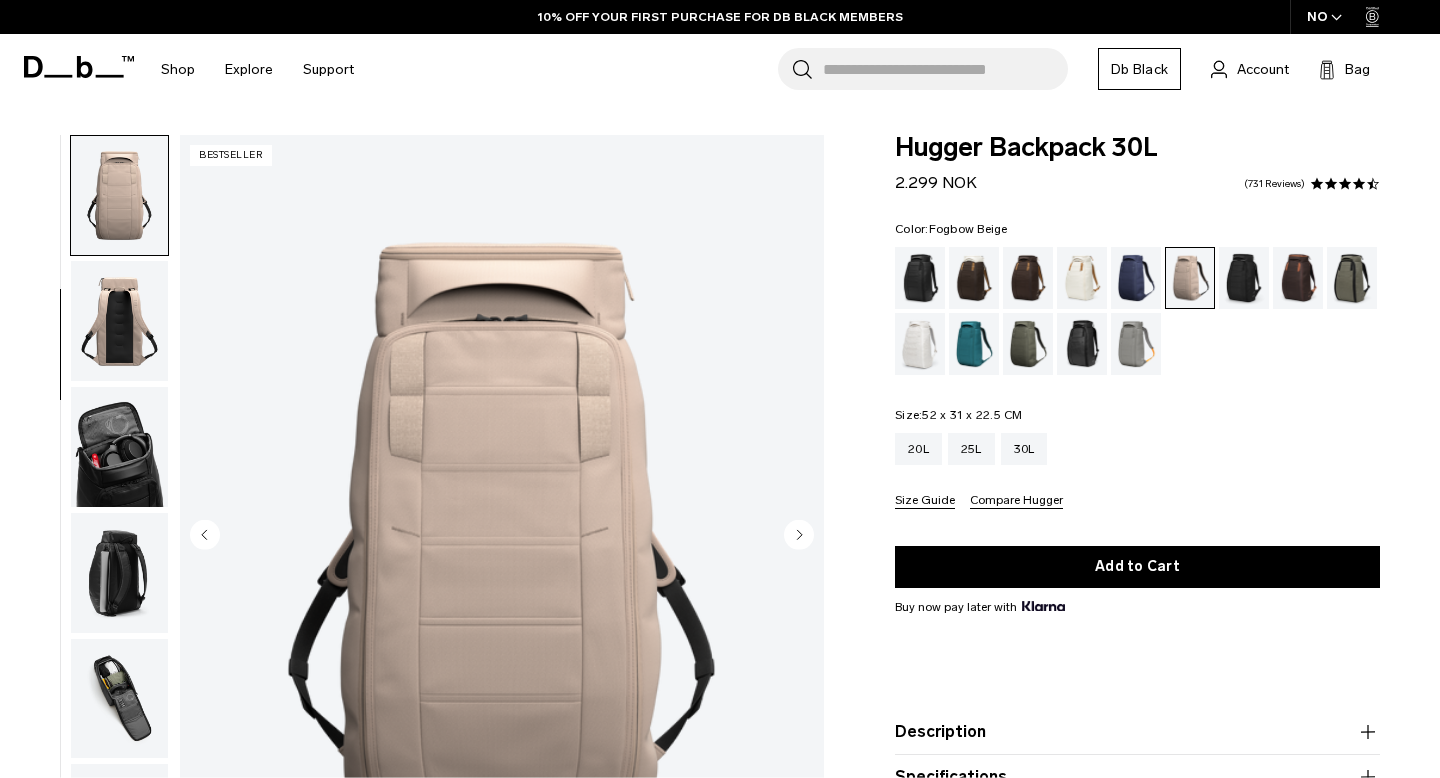 click 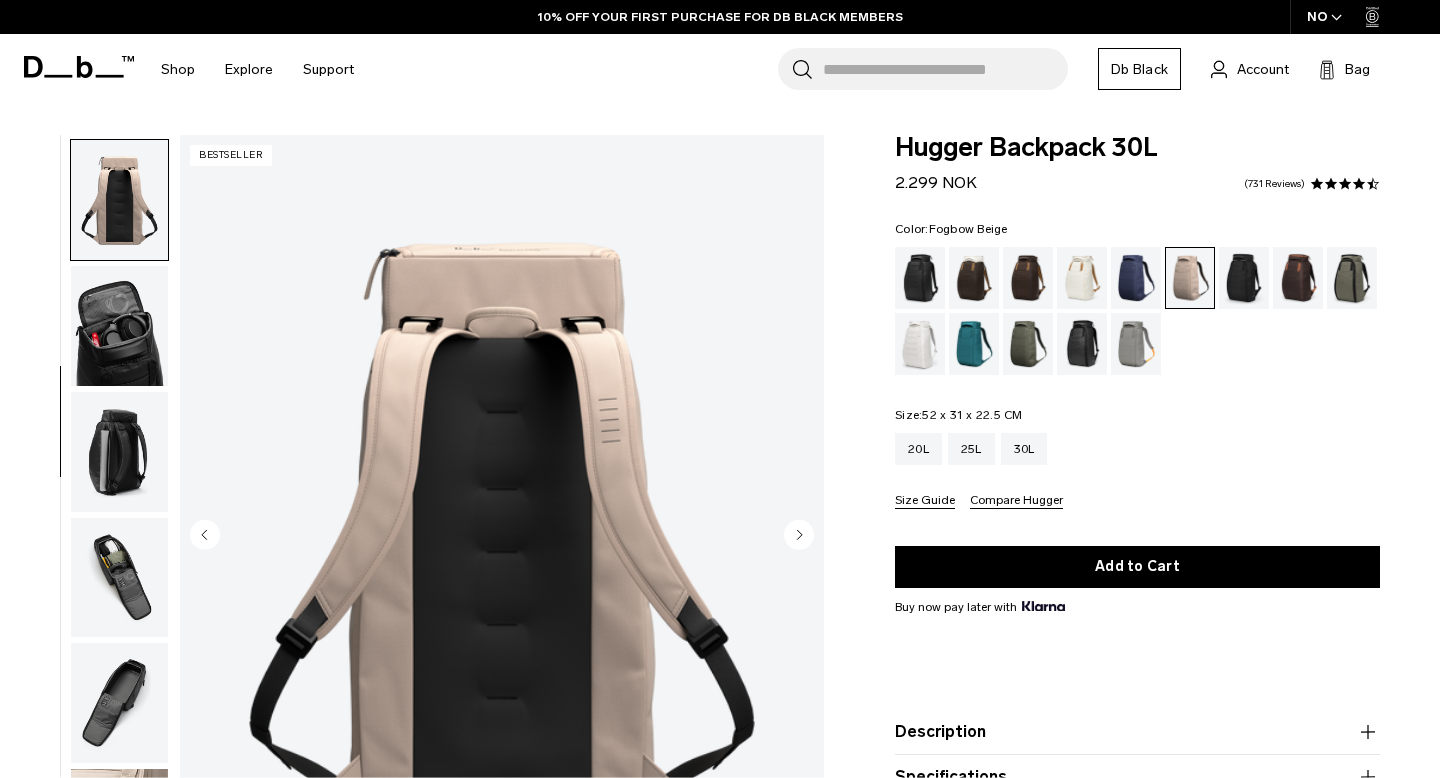 scroll, scrollTop: 377, scrollLeft: 0, axis: vertical 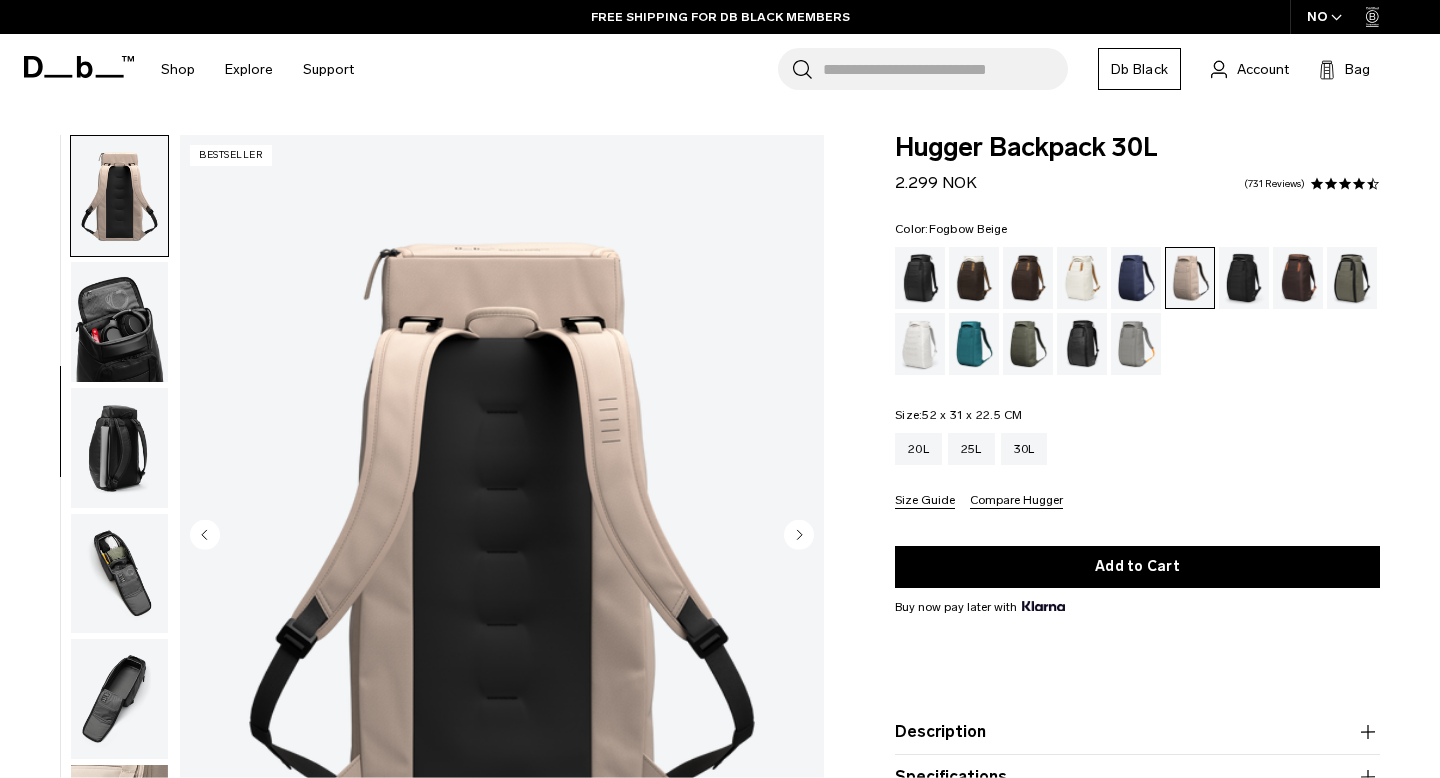 click 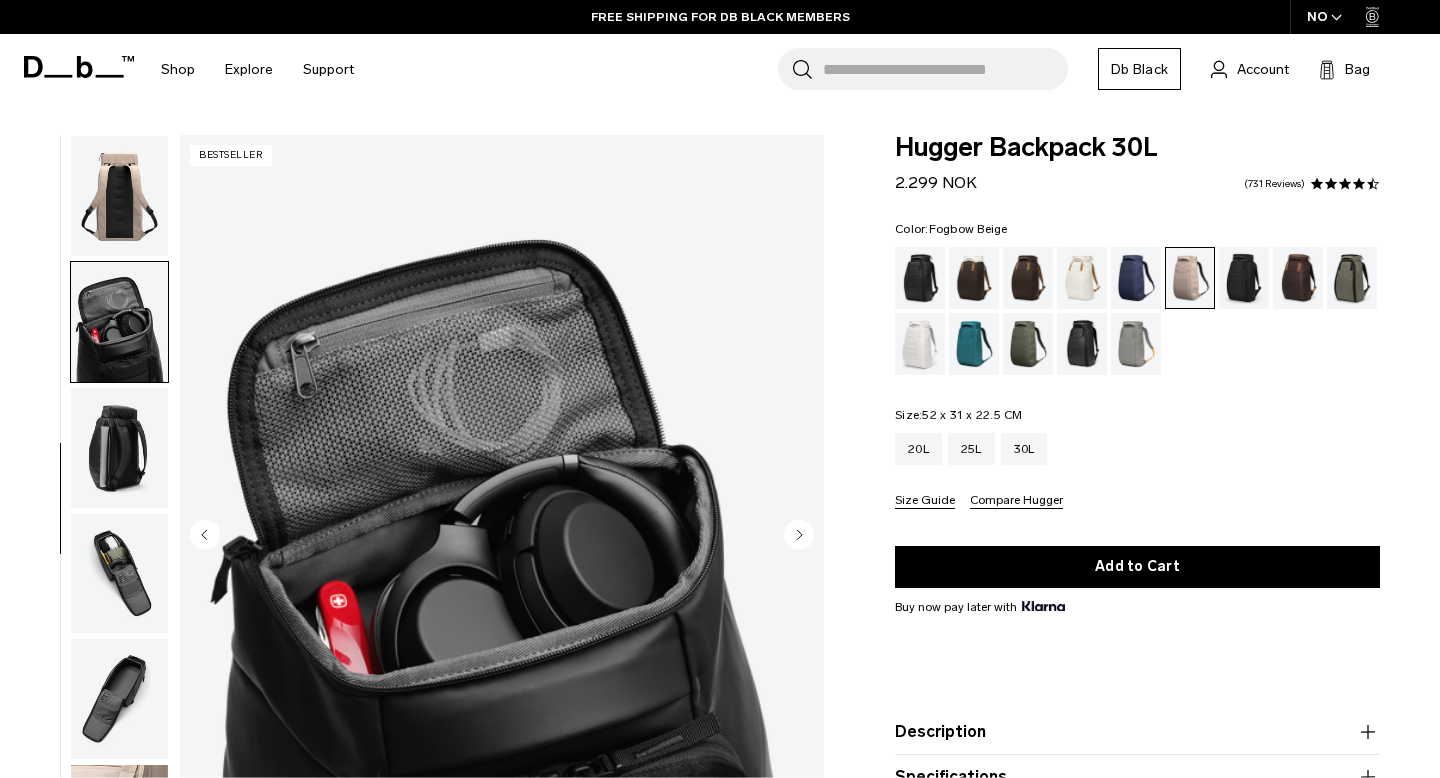 scroll, scrollTop: 450, scrollLeft: 0, axis: vertical 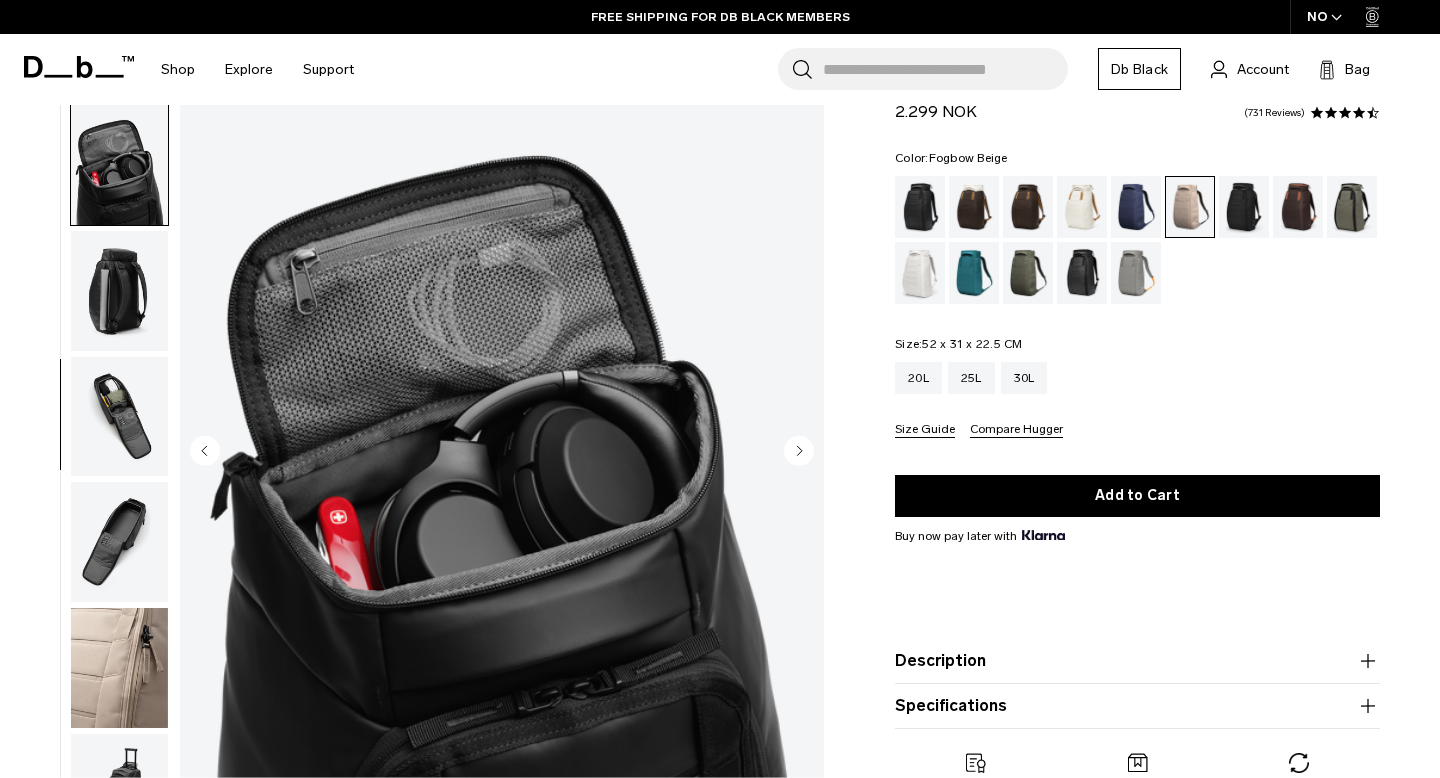 click 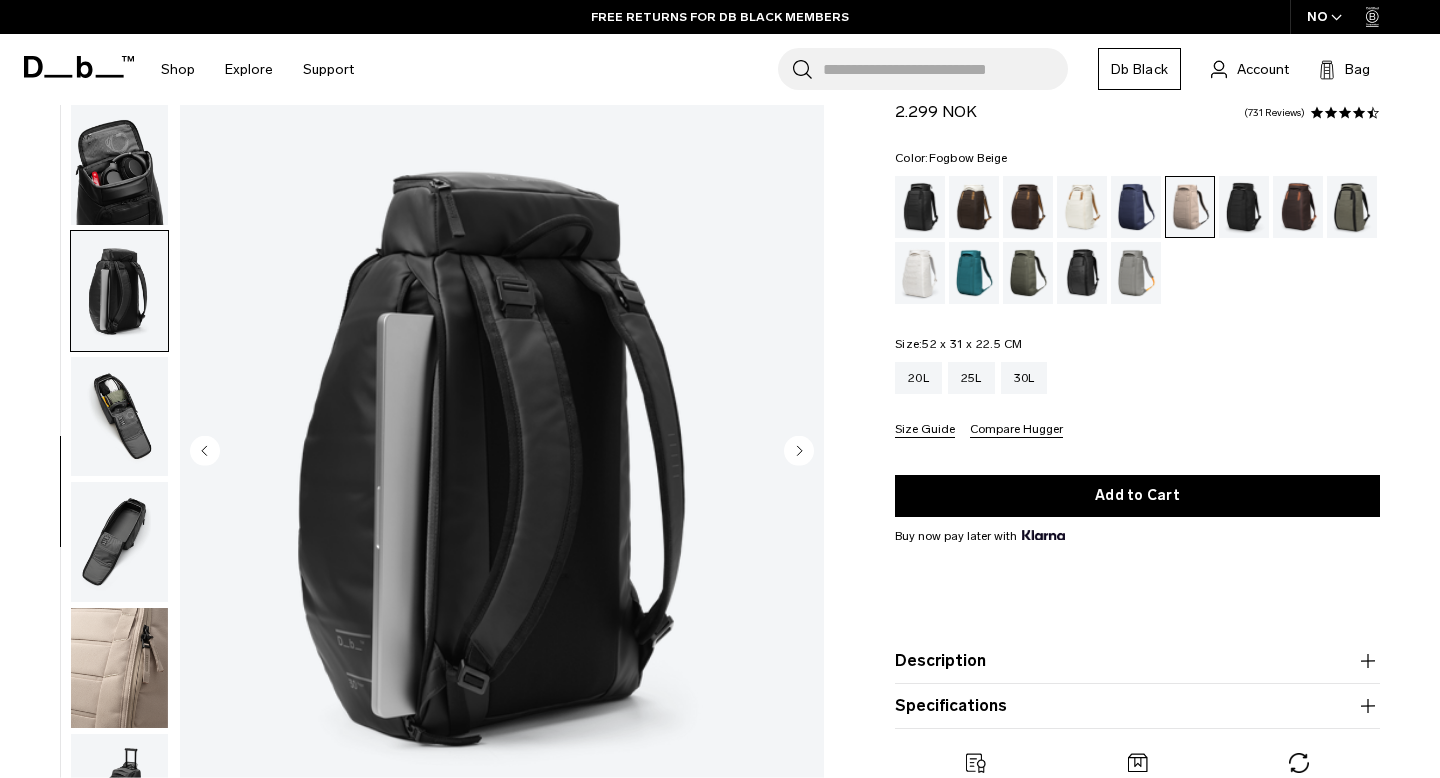 click 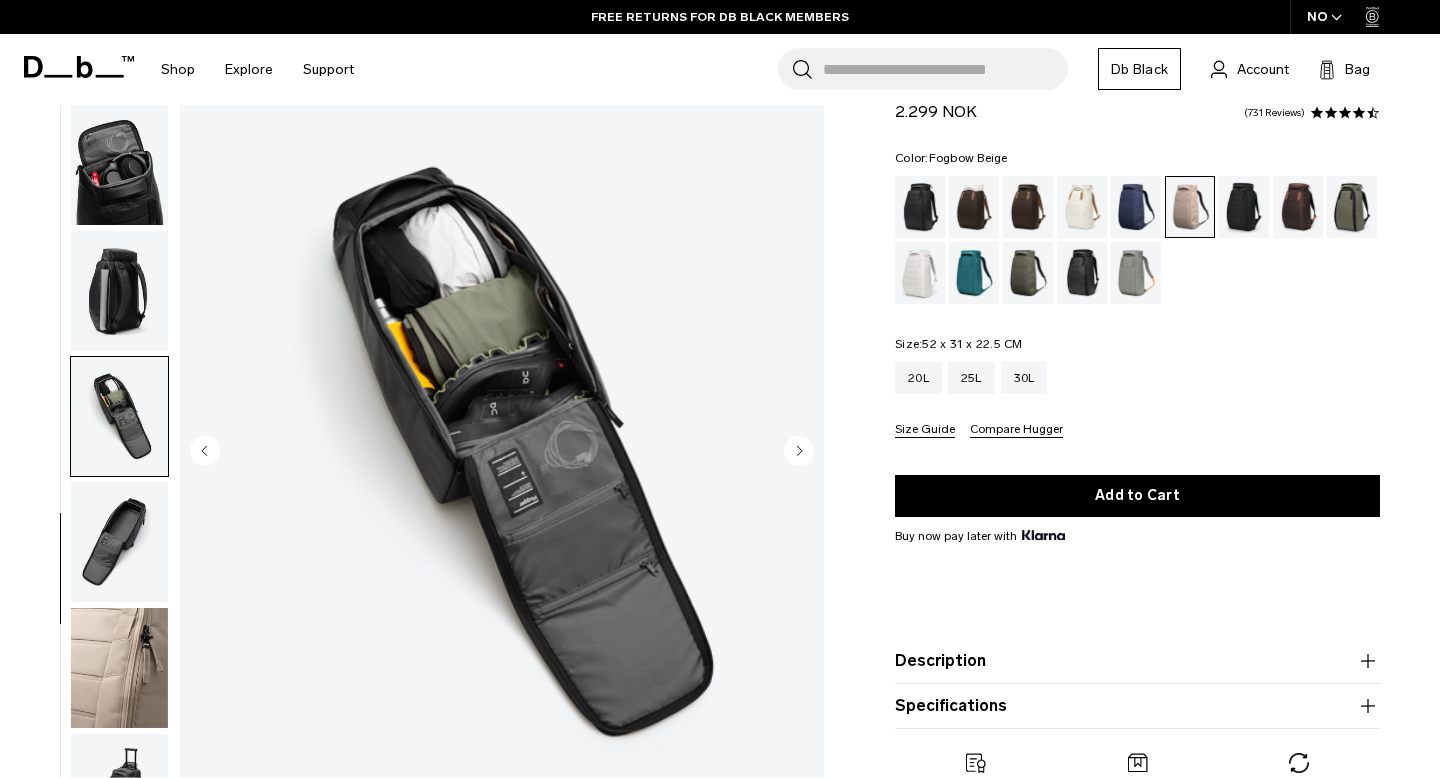 click 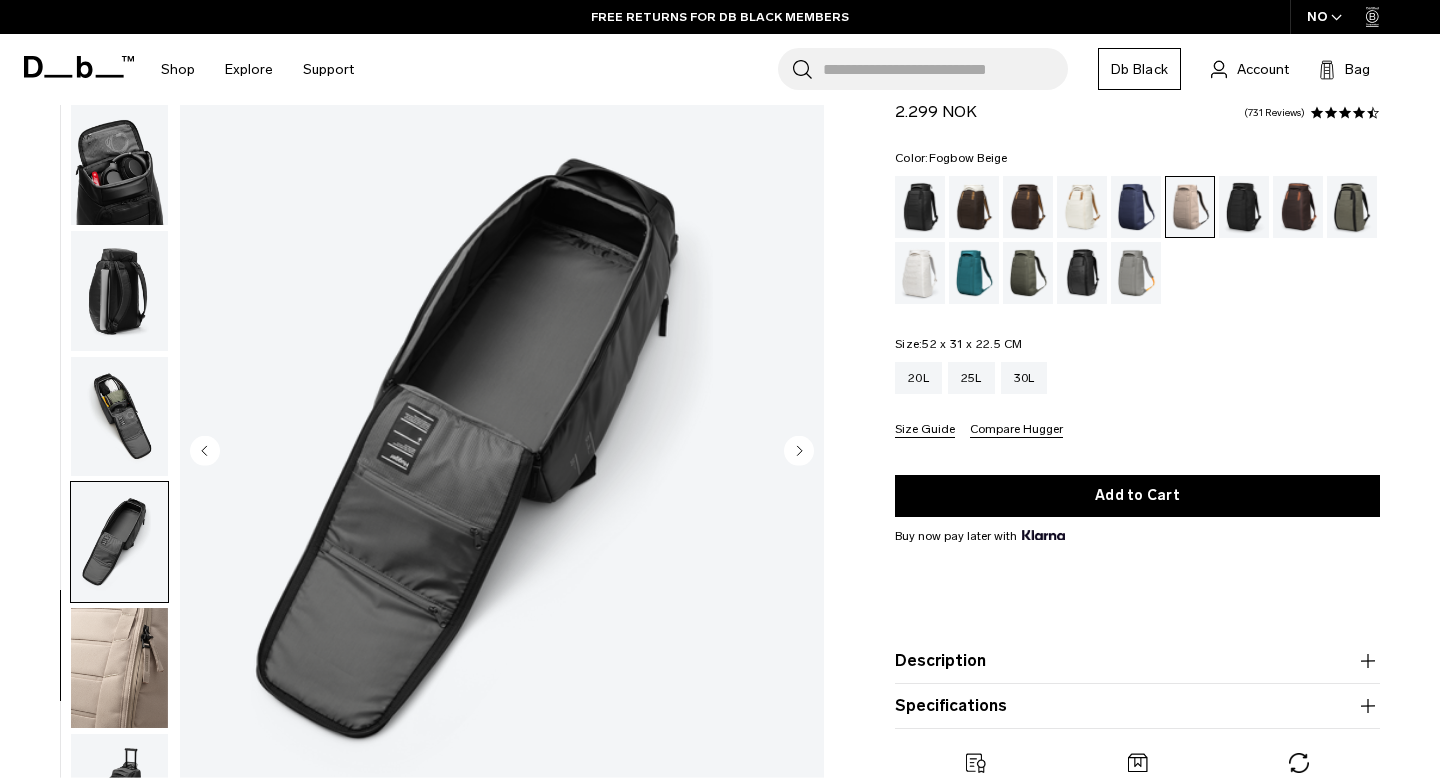 click 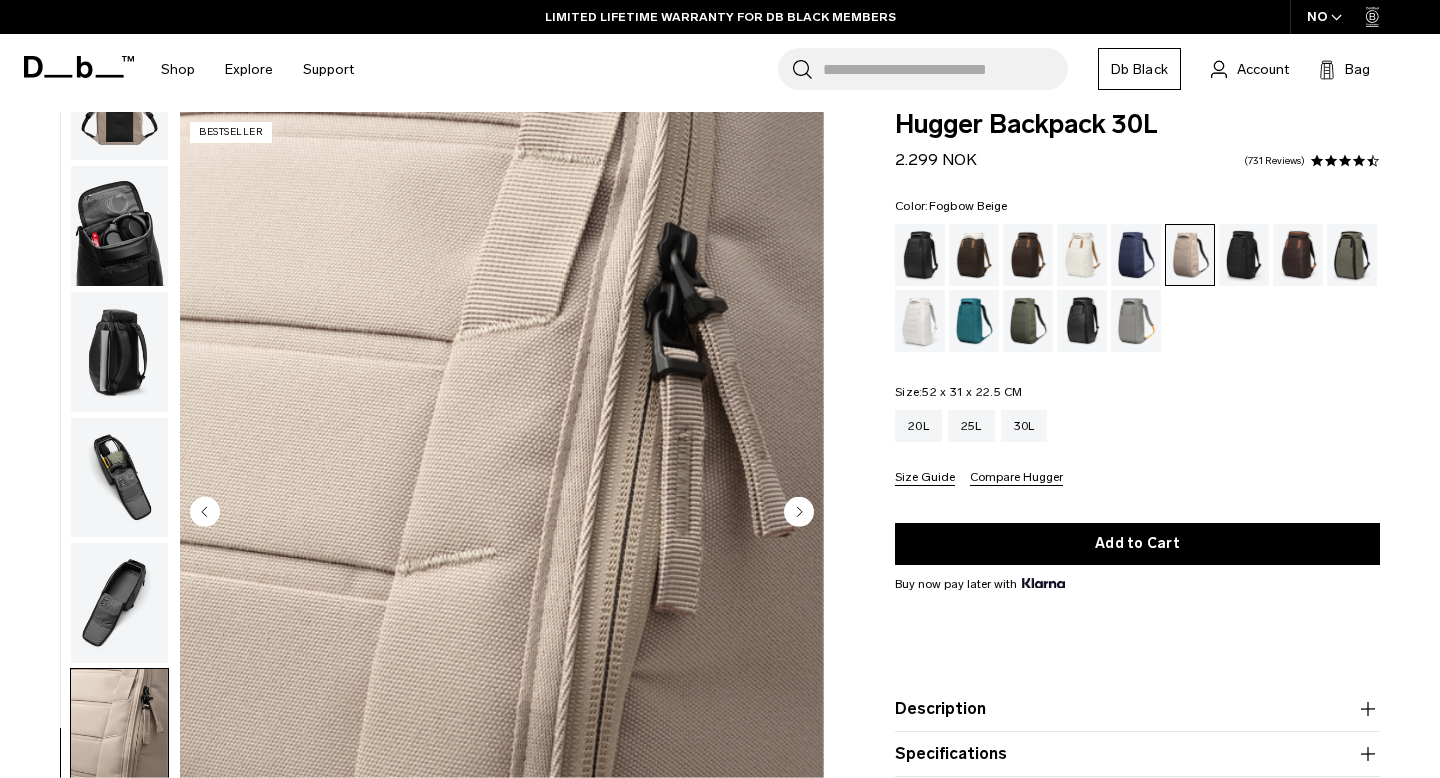 scroll, scrollTop: 0, scrollLeft: 0, axis: both 